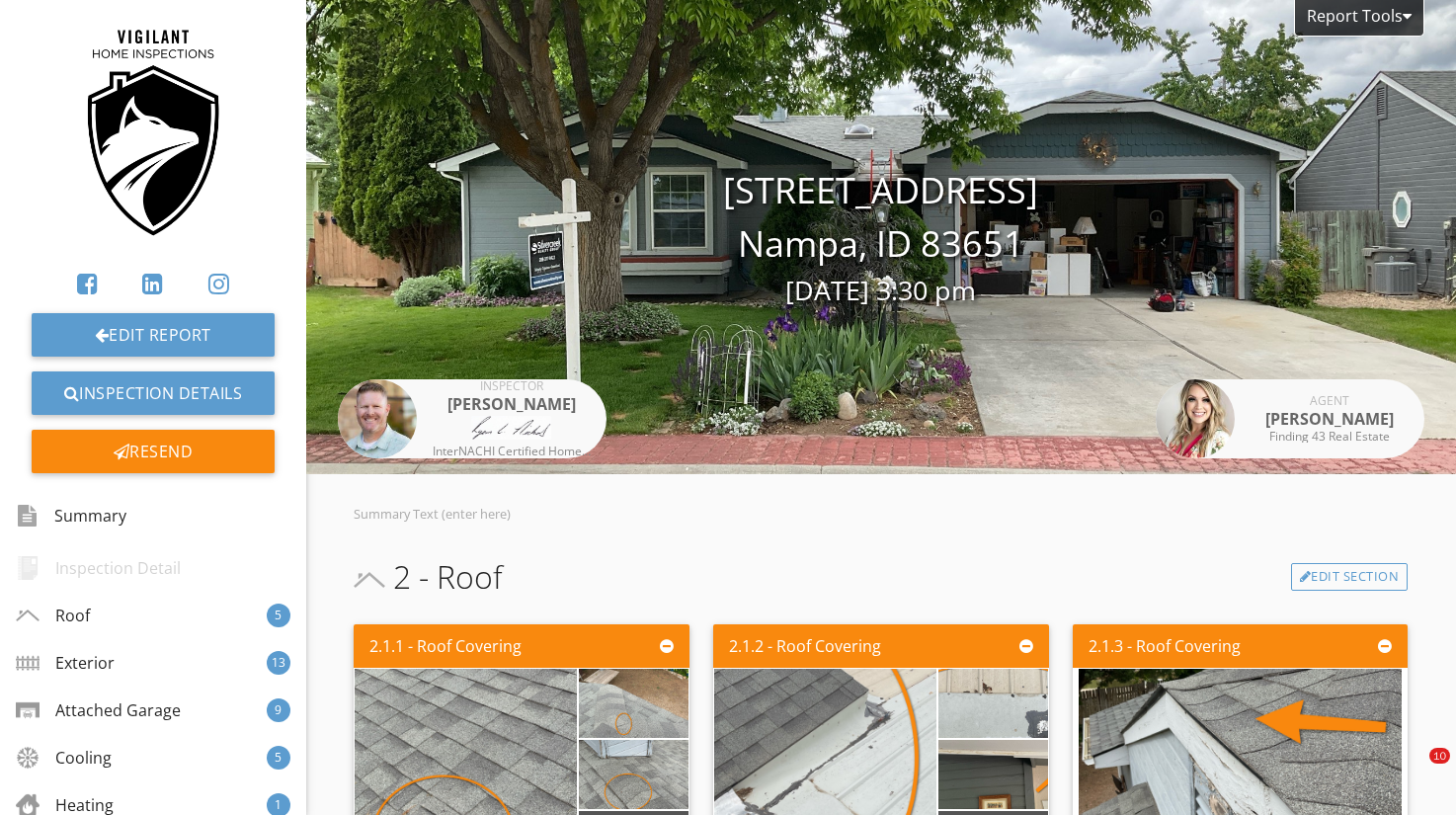 scroll, scrollTop: 0, scrollLeft: 0, axis: both 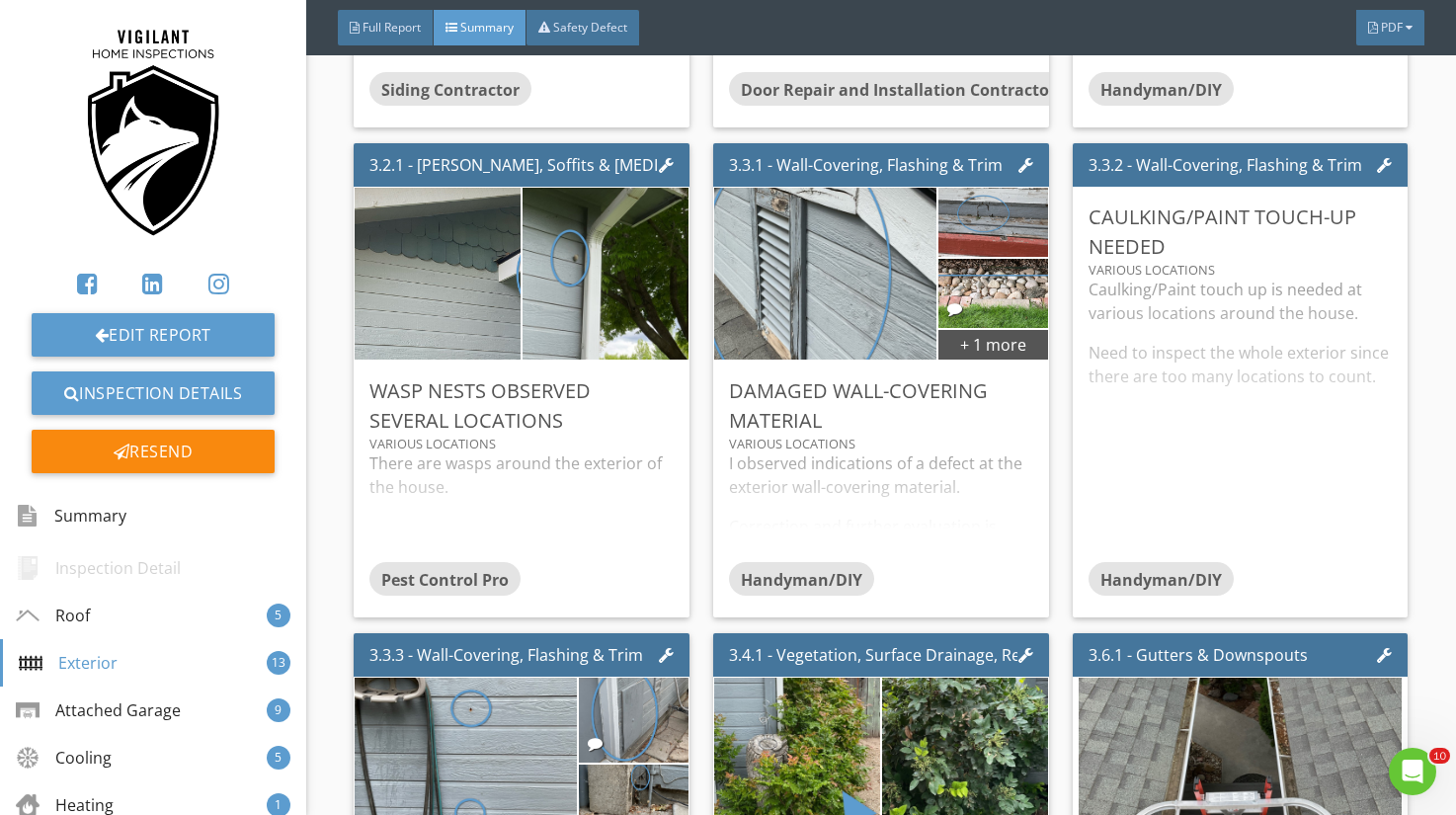 click at bounding box center (153, 284) 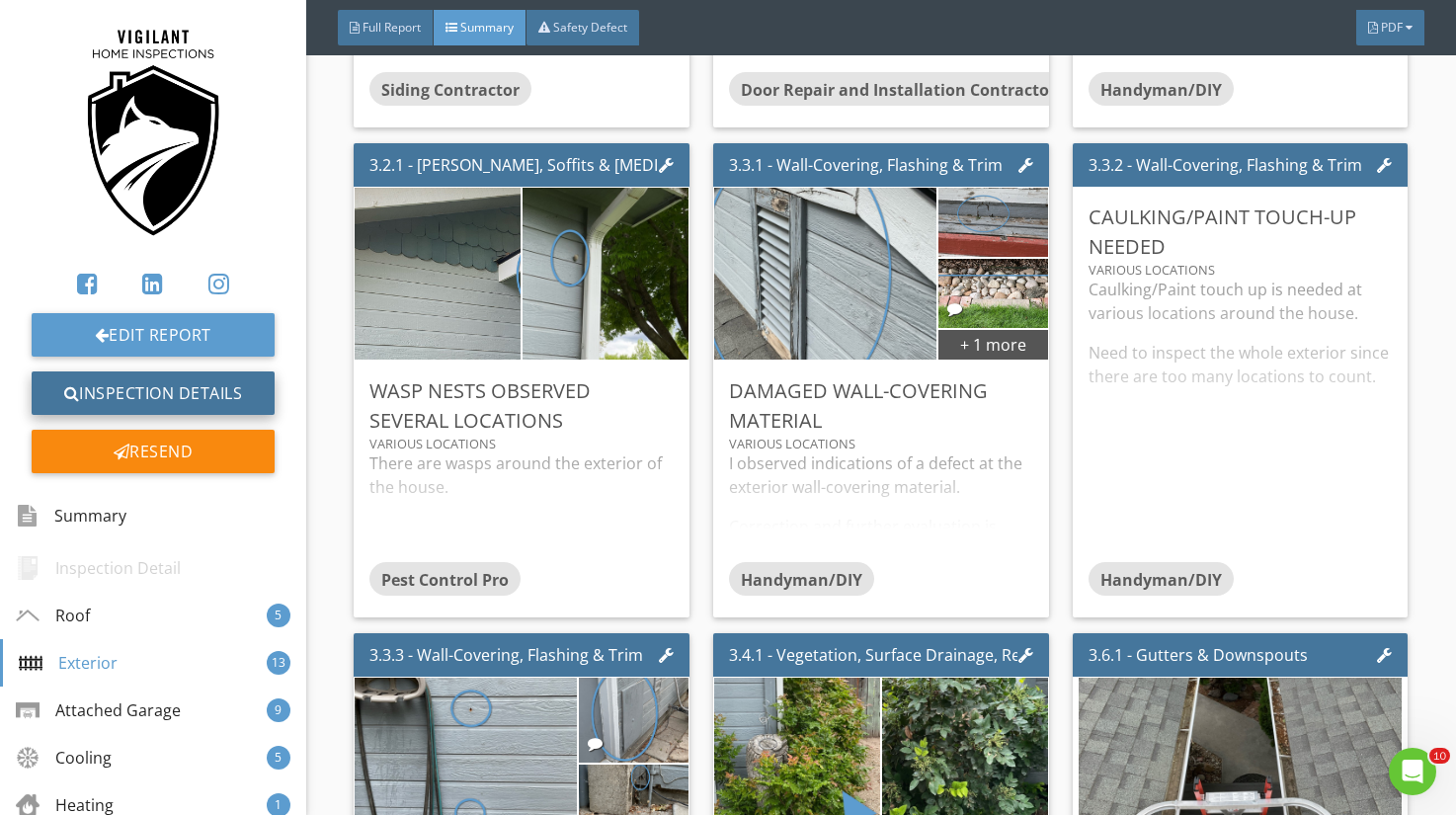 click on "Inspection Details" at bounding box center (153, 393) 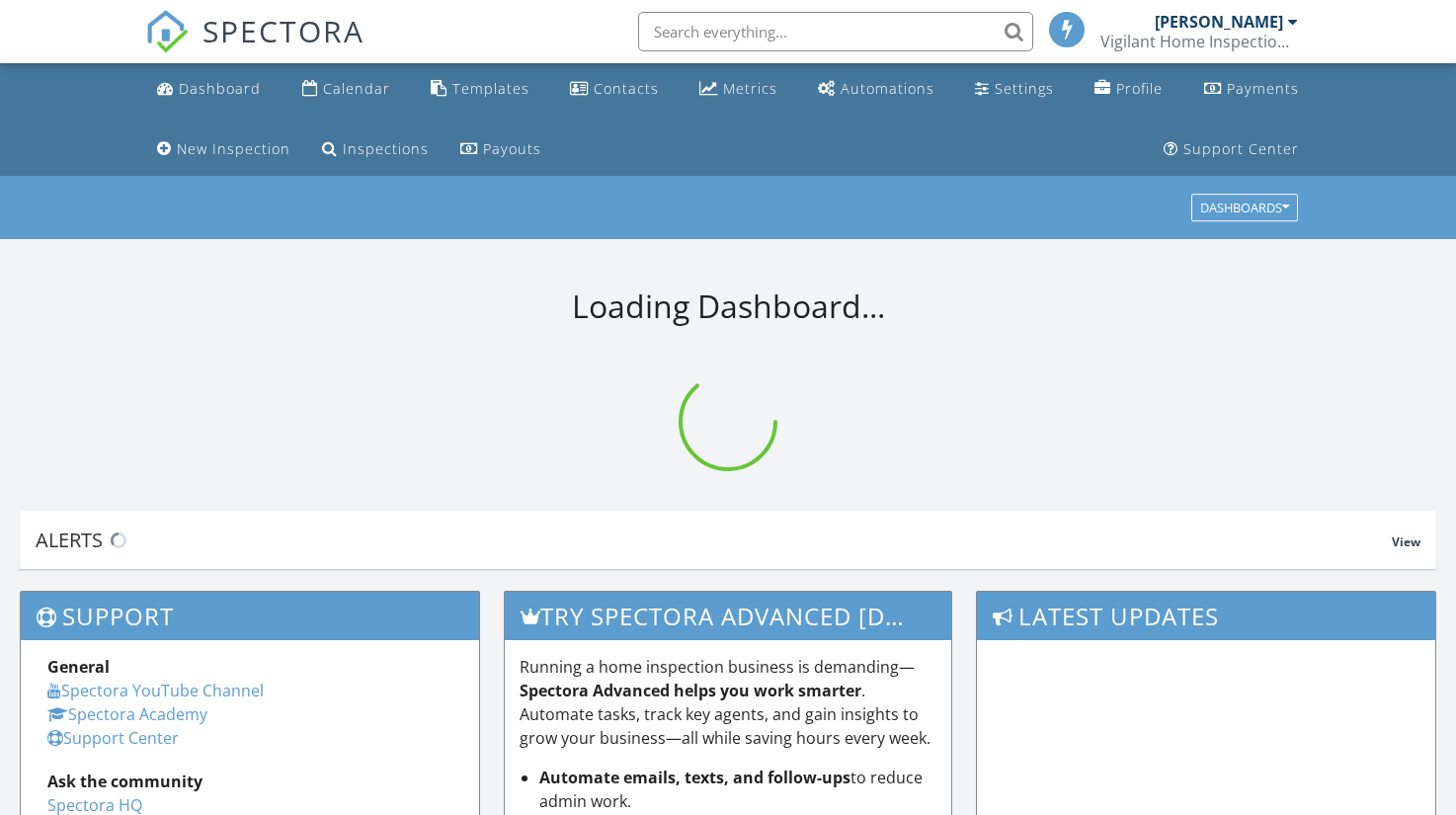 scroll, scrollTop: 0, scrollLeft: 0, axis: both 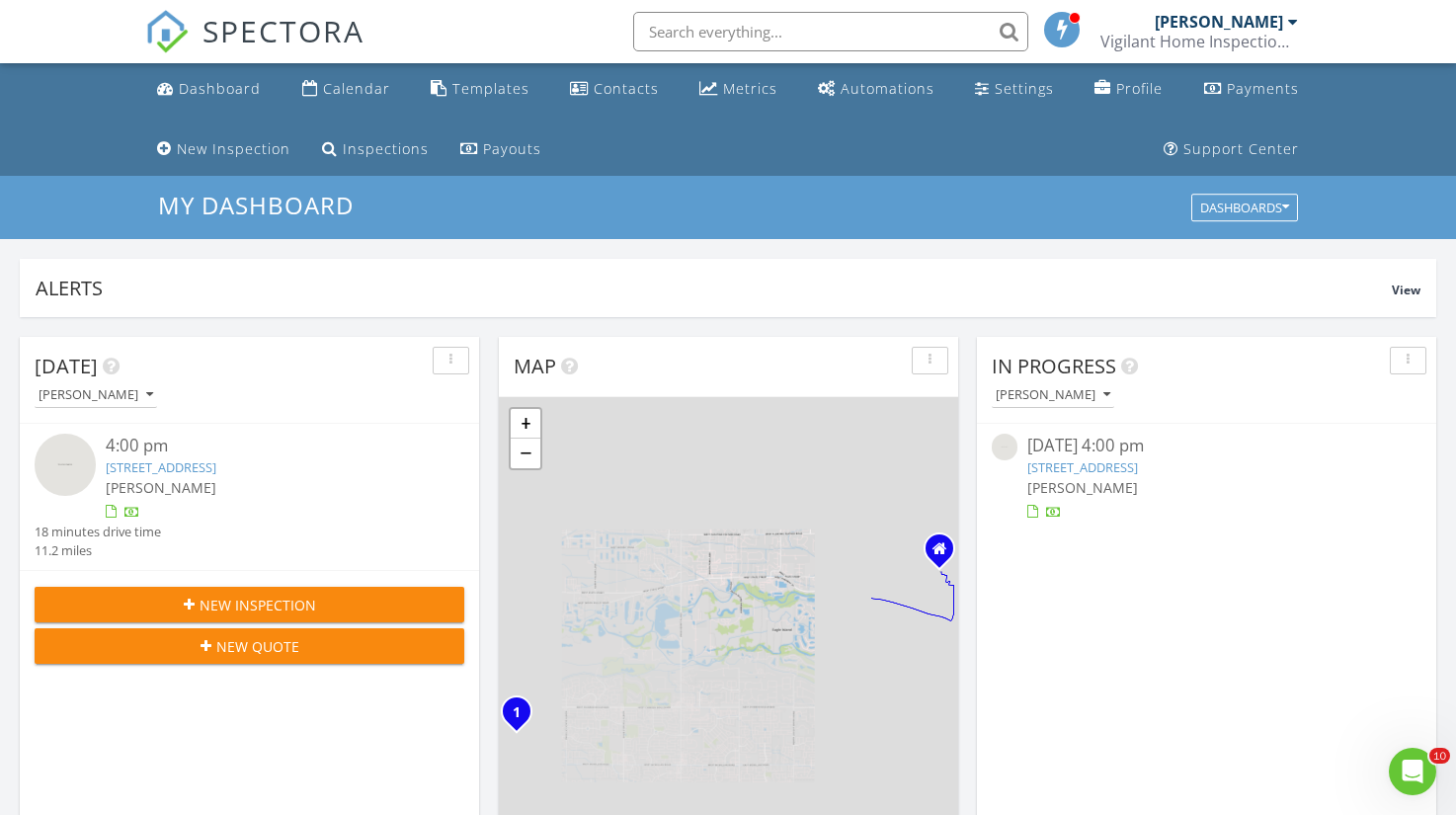 click on "6179 W Ladle Rapids St , Meridian, ID 83646" at bounding box center (161, 467) 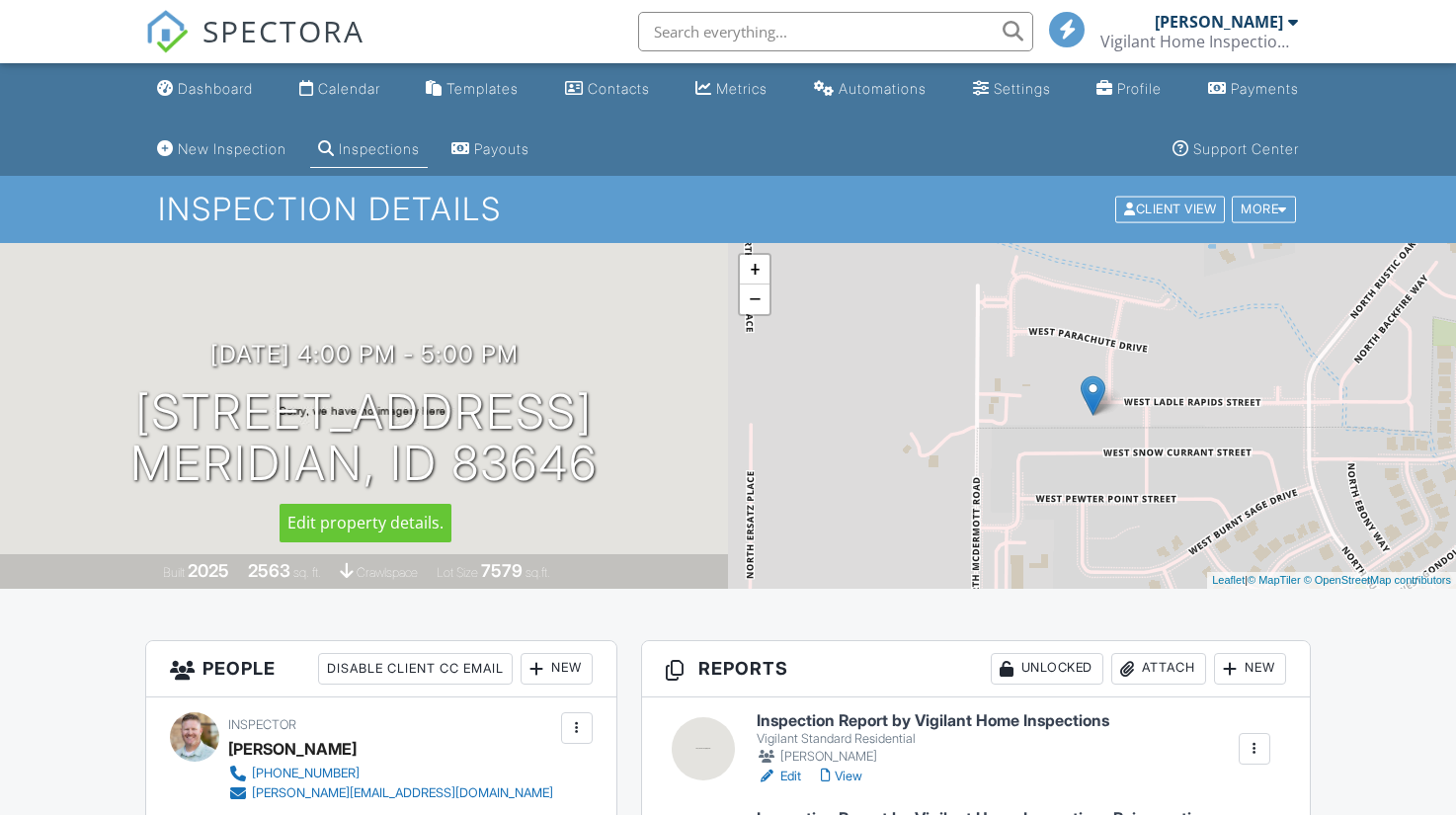 scroll, scrollTop: 130, scrollLeft: 0, axis: vertical 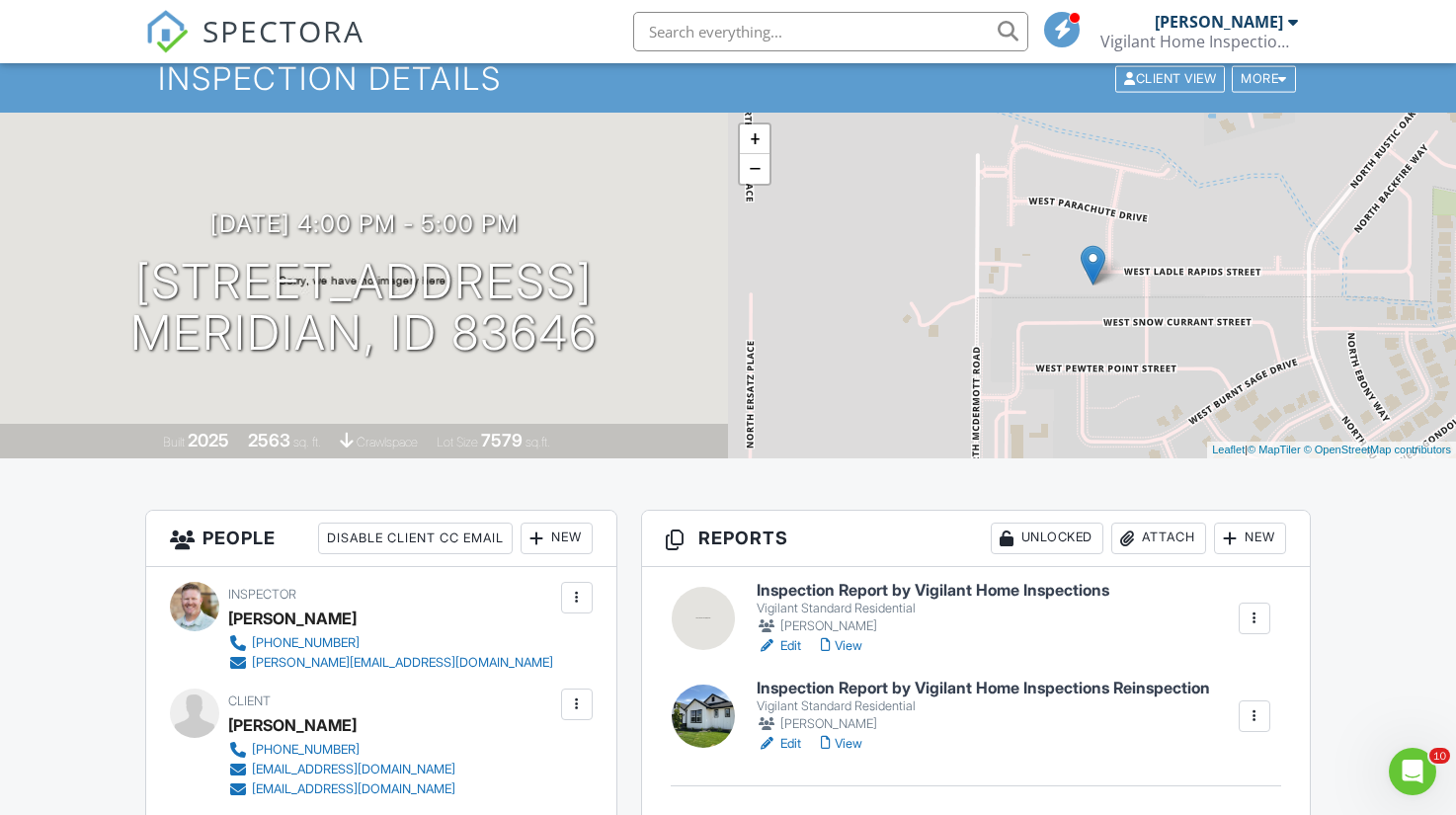 click on "Inspection Report by Vigilant Home Inspections Reinspection" at bounding box center (983, 689) 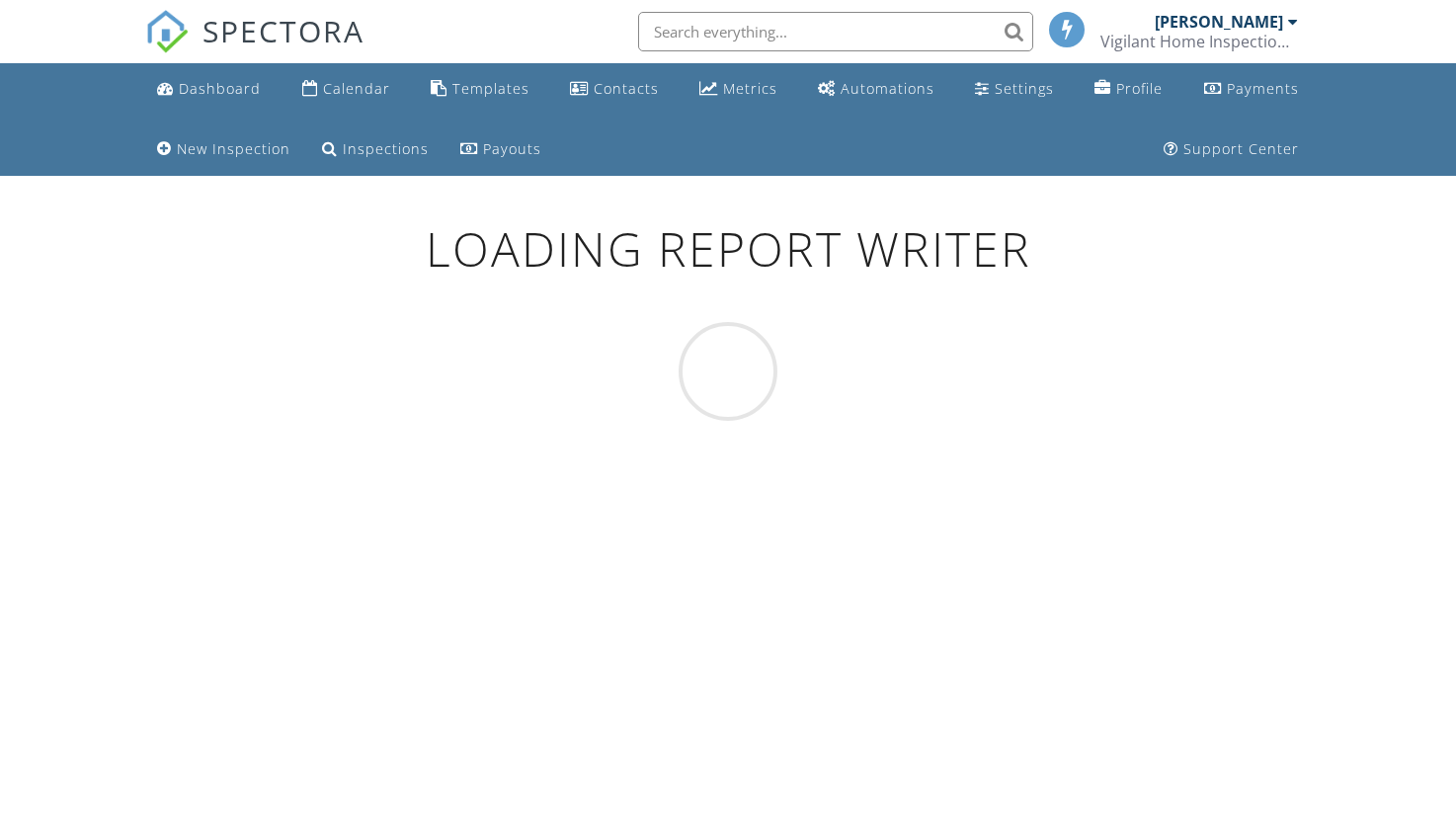 scroll, scrollTop: 0, scrollLeft: 0, axis: both 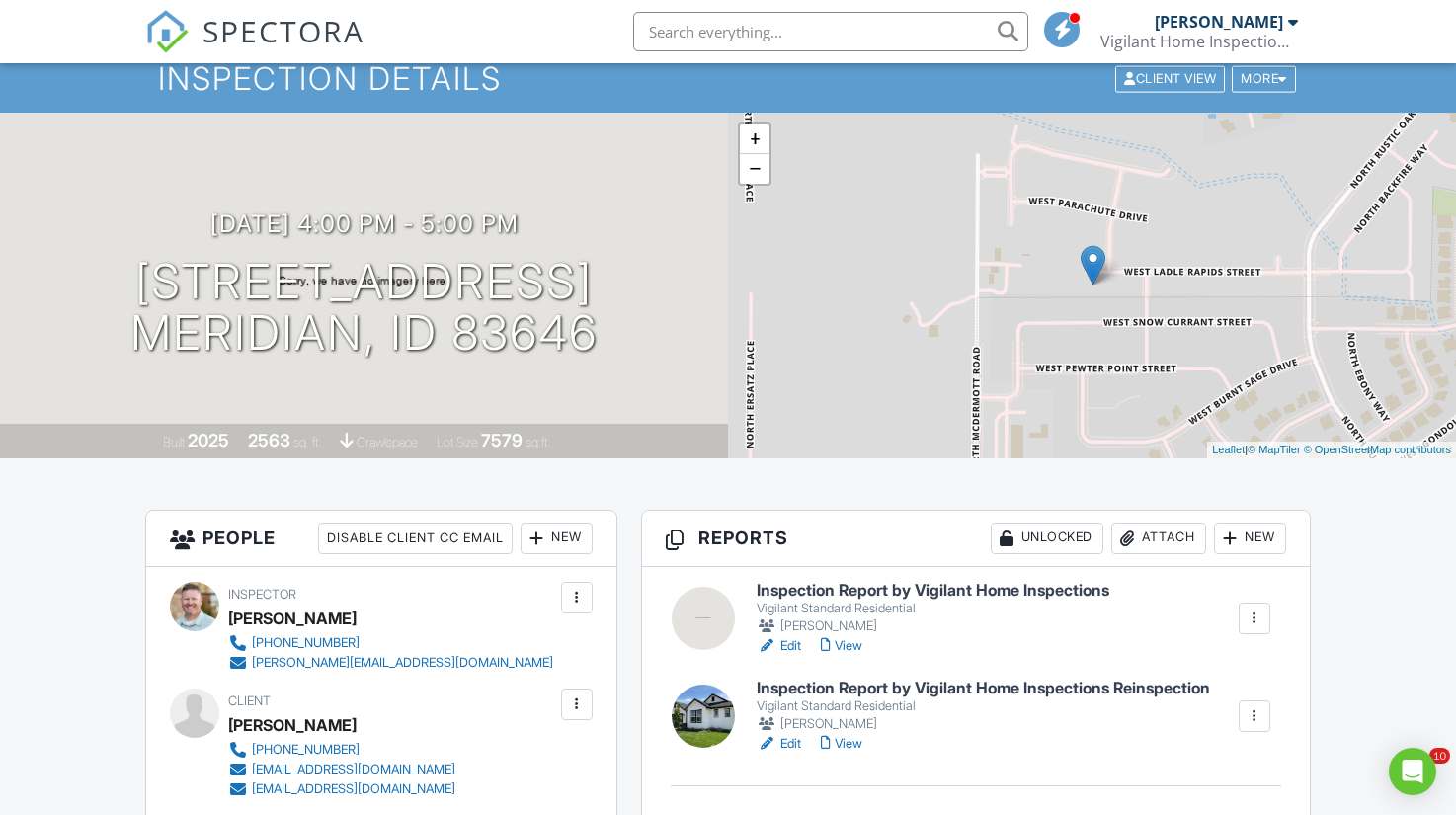 click on "Inspection Report by Vigilant Home Inspections" at bounding box center (932, 591) 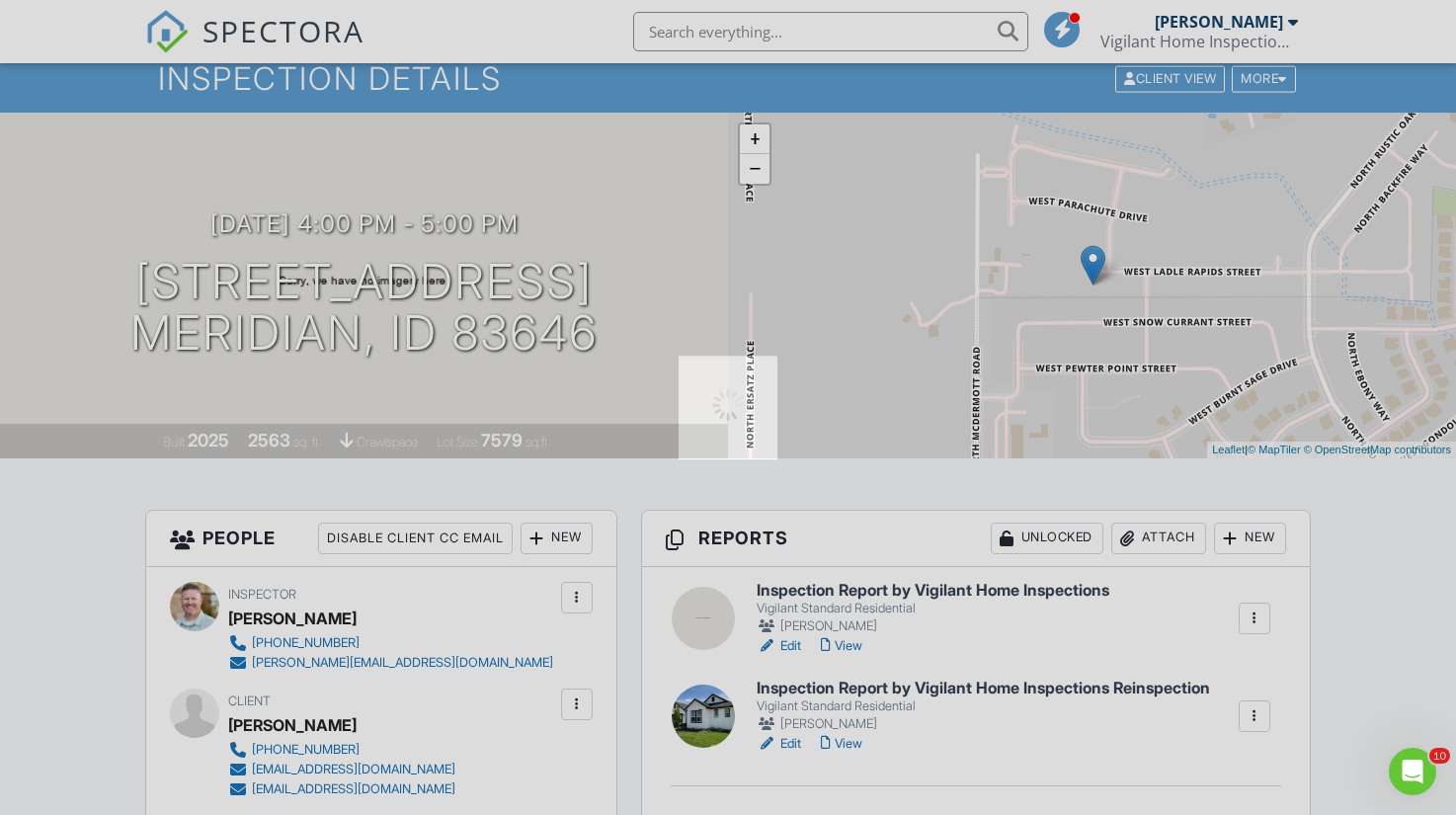 scroll, scrollTop: 0, scrollLeft: 0, axis: both 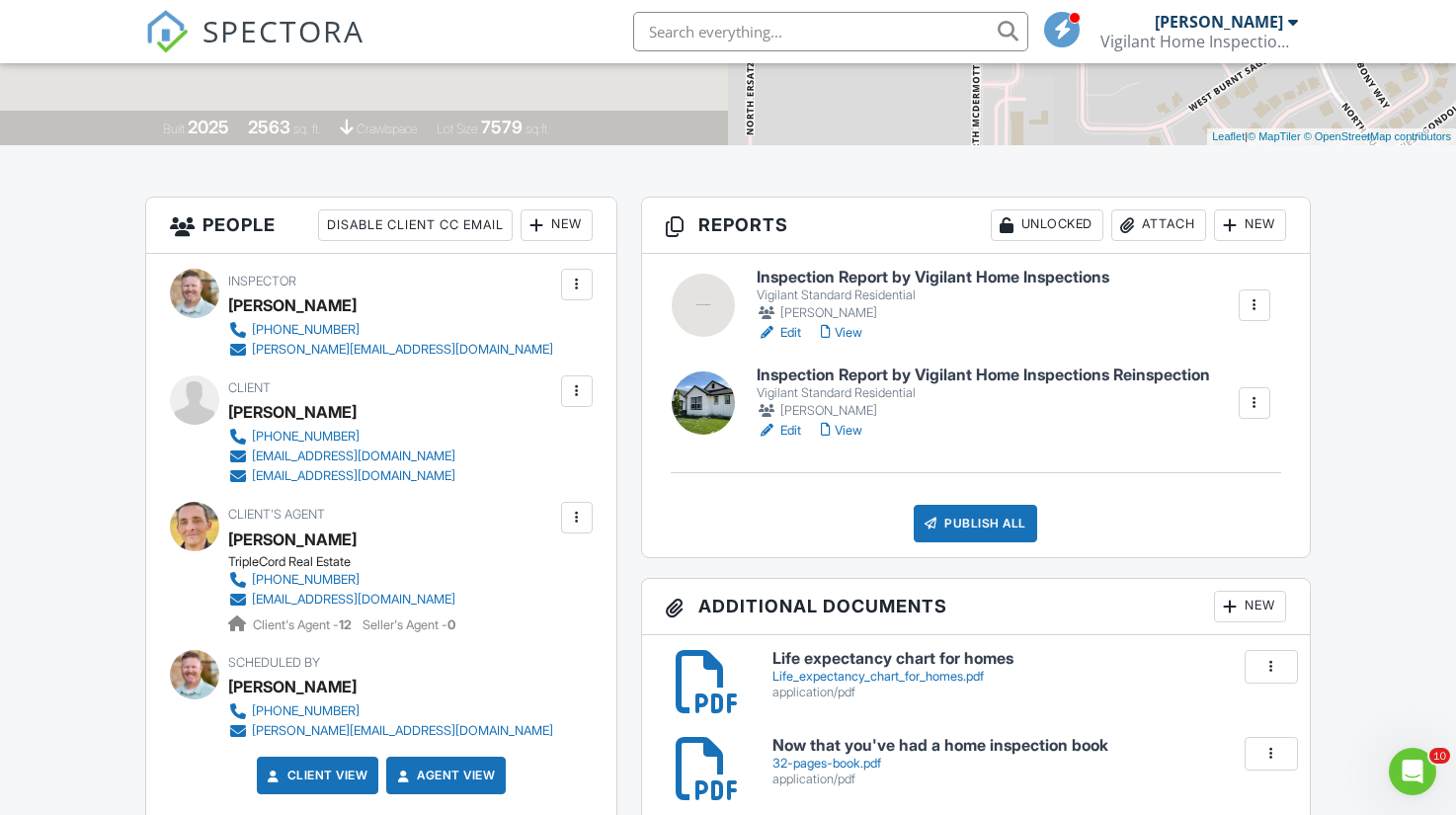 click at bounding box center (1254, 305) 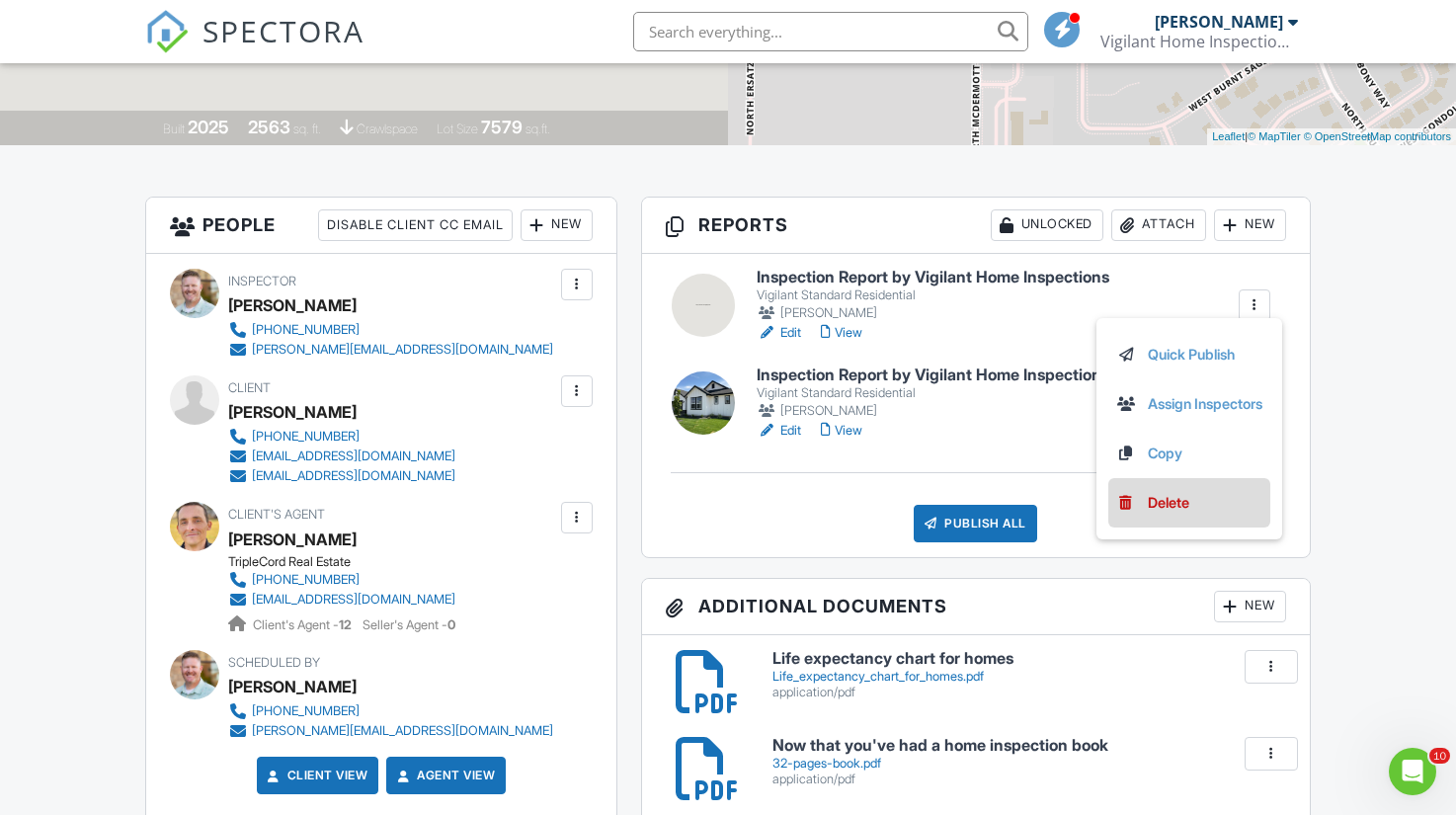 click on "Delete" at bounding box center (1189, 503) 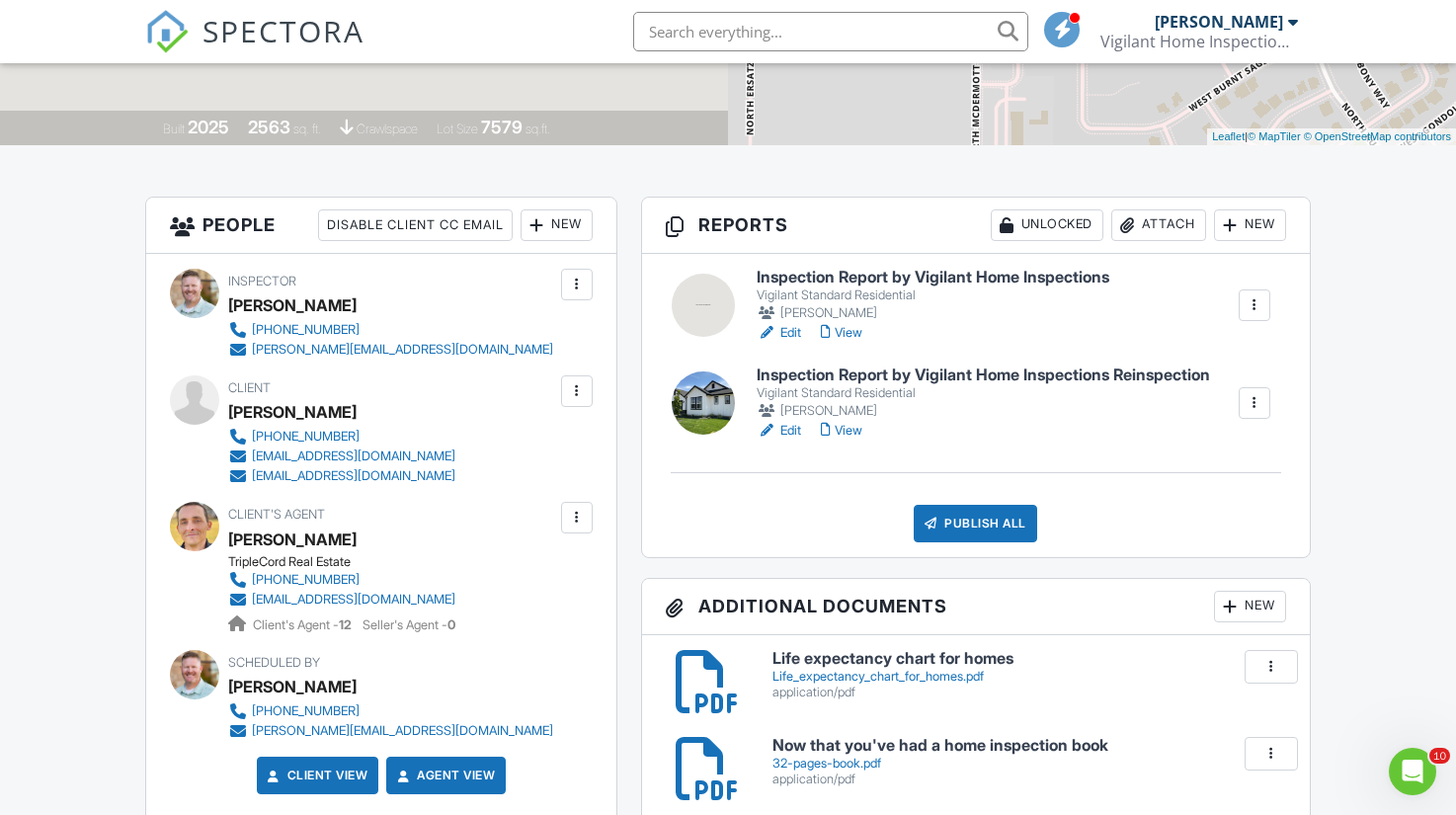 click at bounding box center [1254, 305] 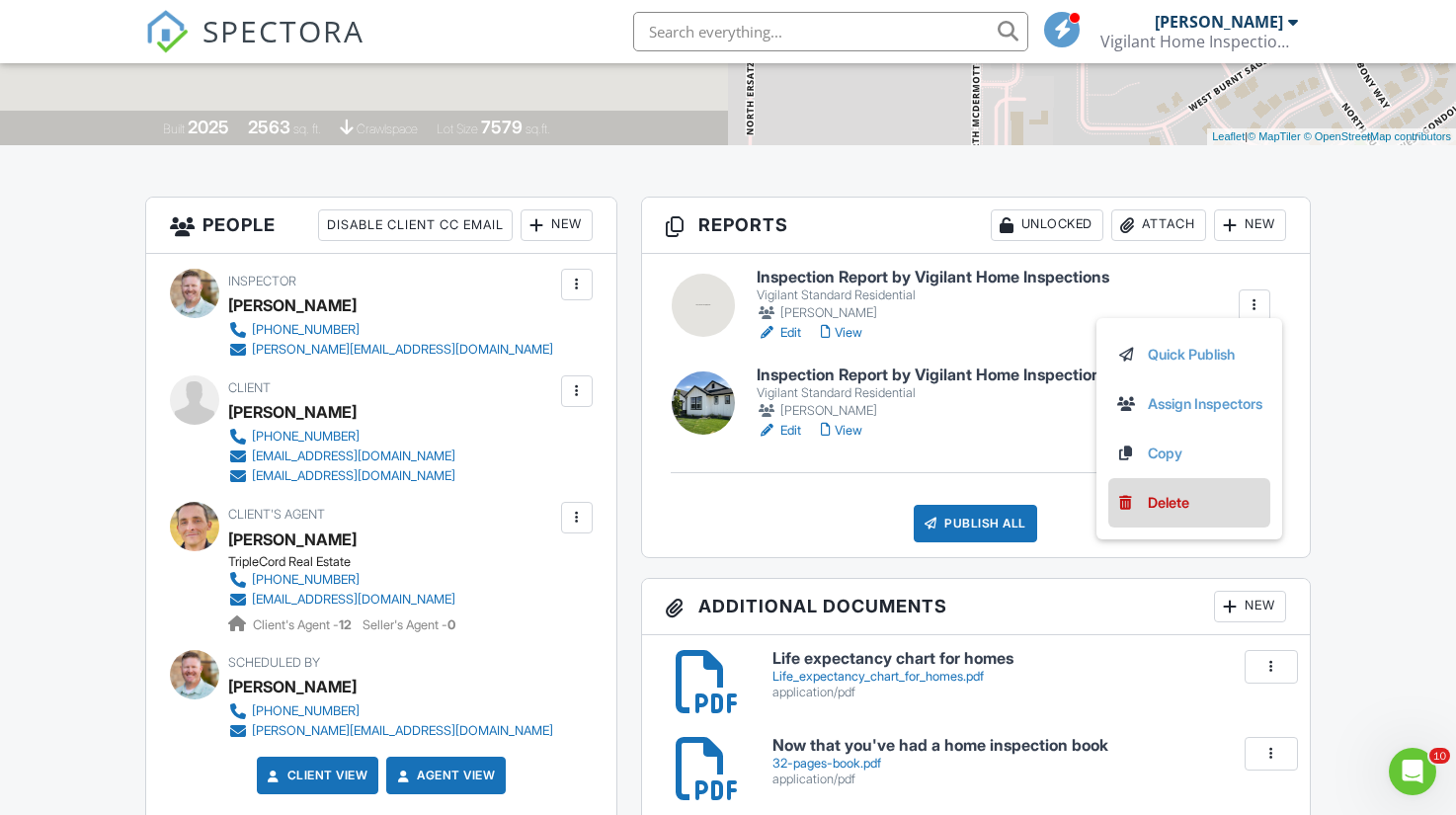 click on "Delete" at bounding box center (1169, 503) 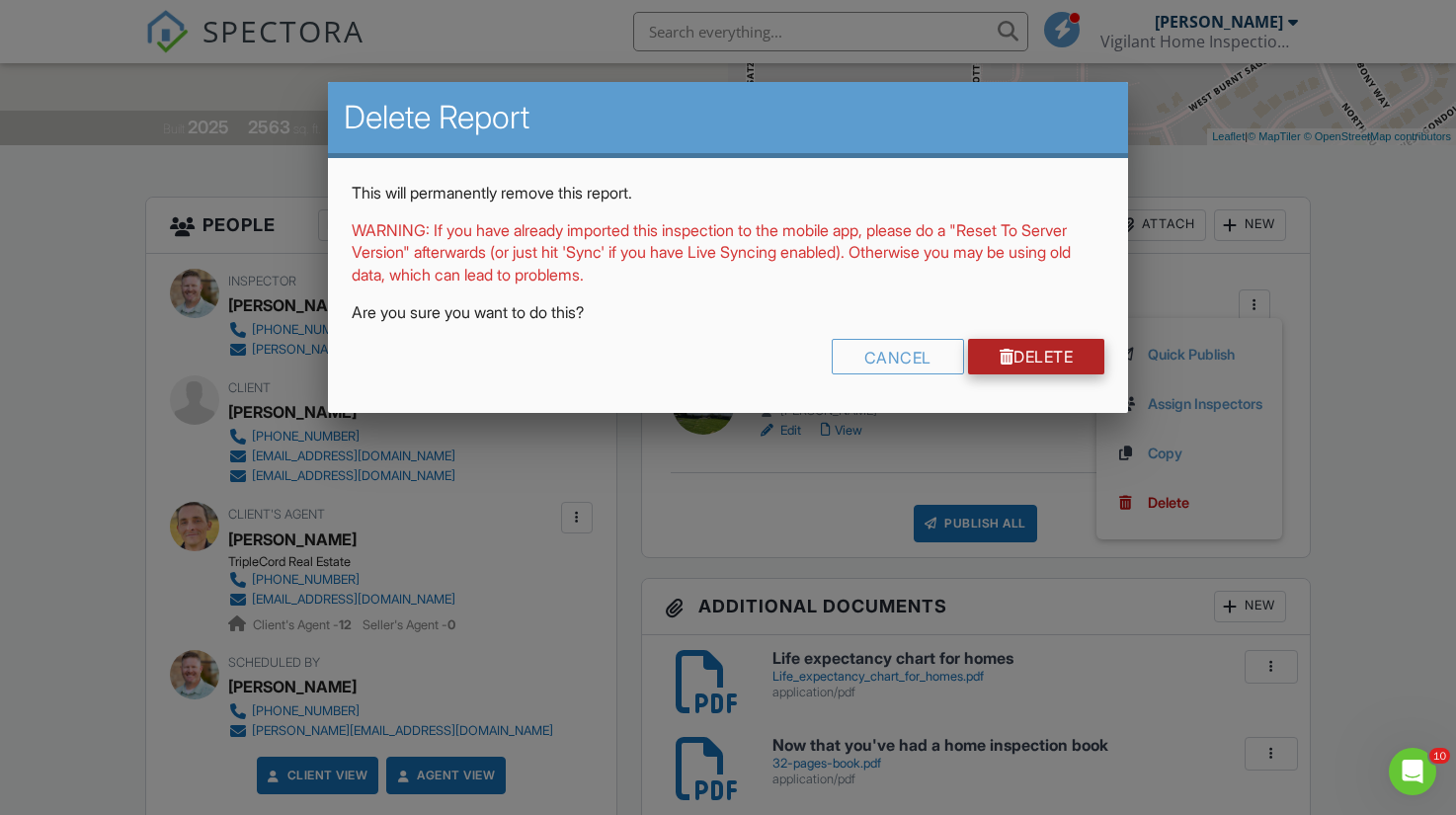 click on "Delete" at bounding box center (1036, 357) 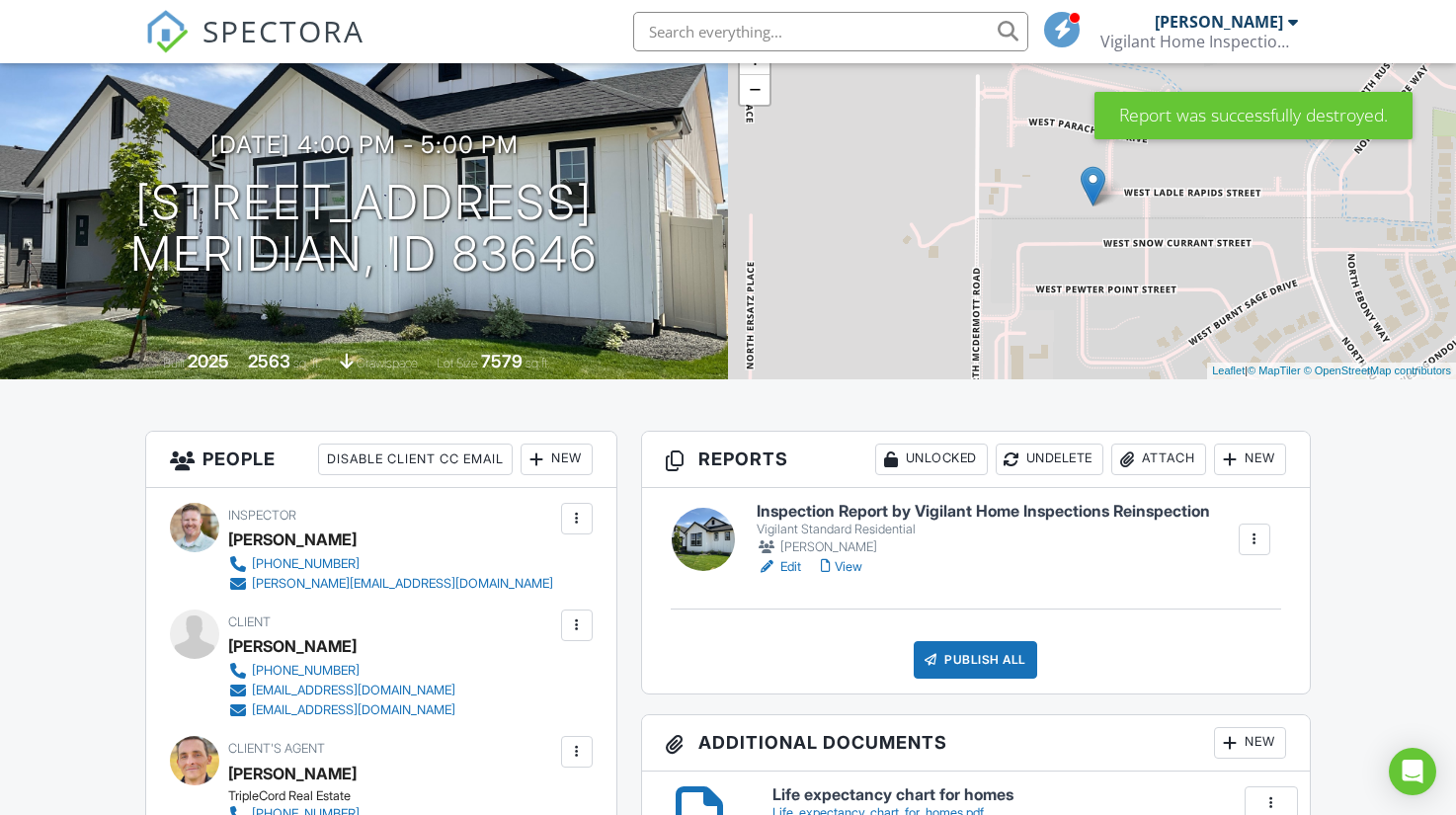 scroll, scrollTop: 209, scrollLeft: 0, axis: vertical 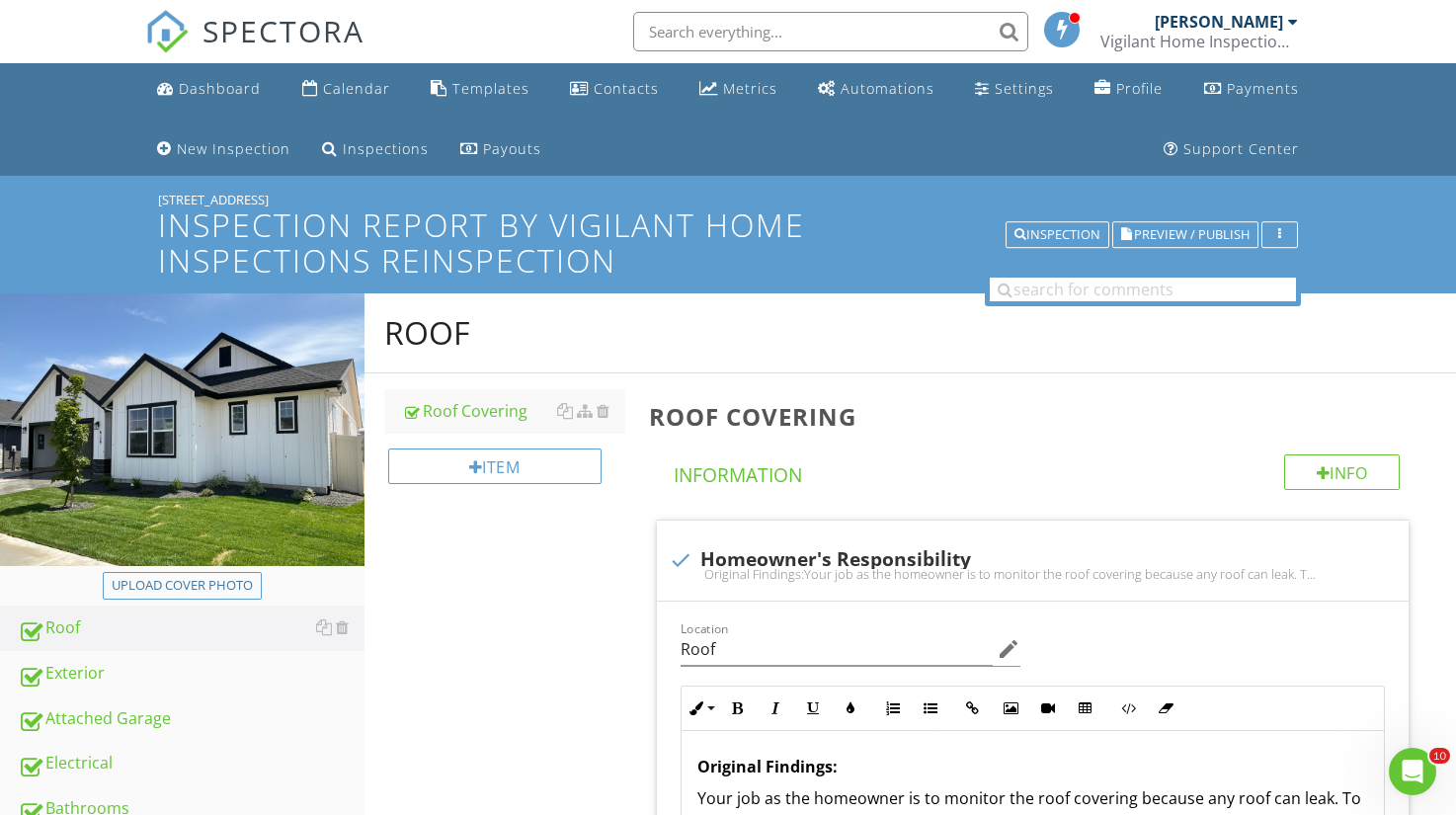 click at bounding box center (182, 433) 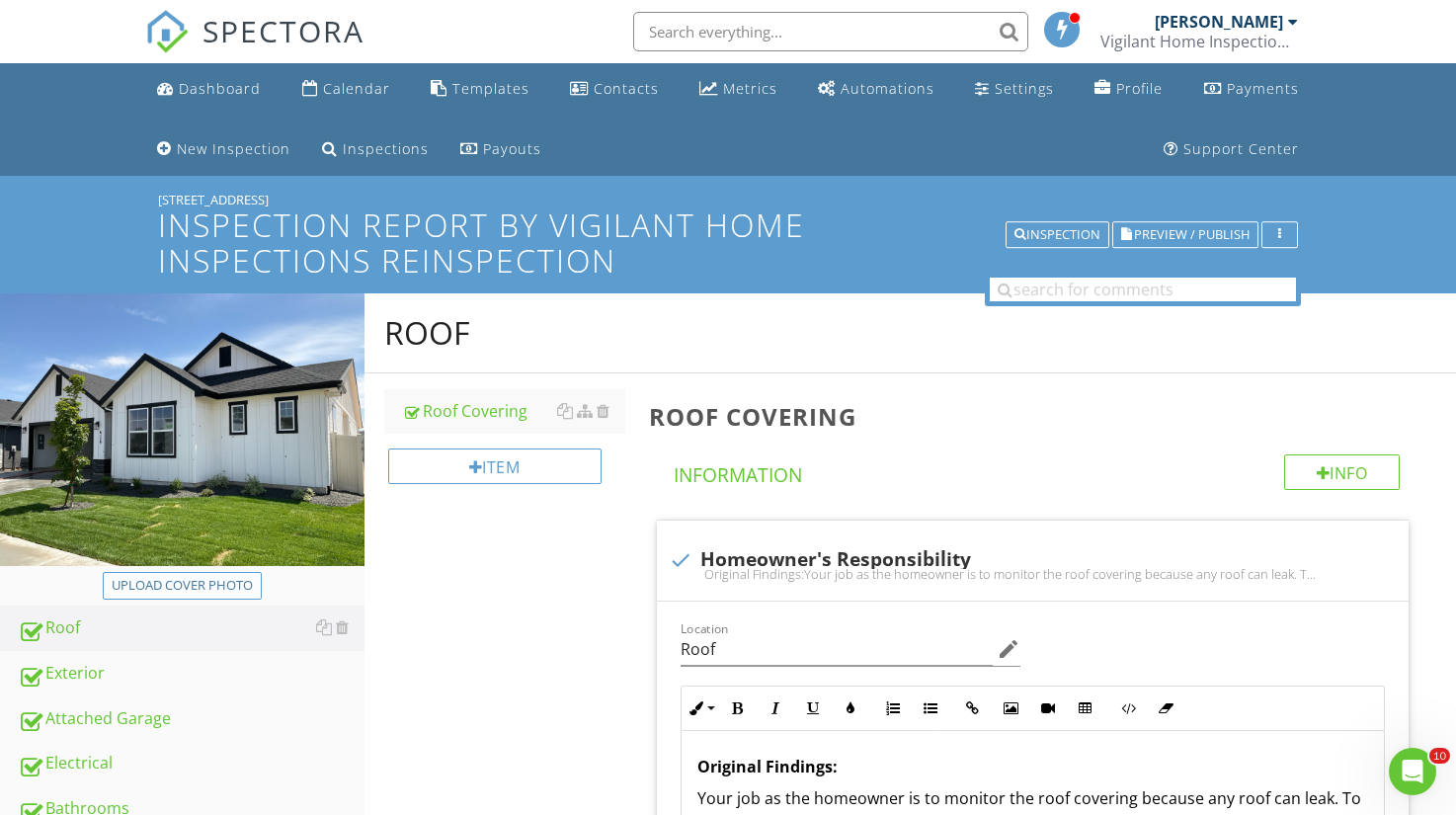 click on "Upload cover photo" at bounding box center [182, 586] 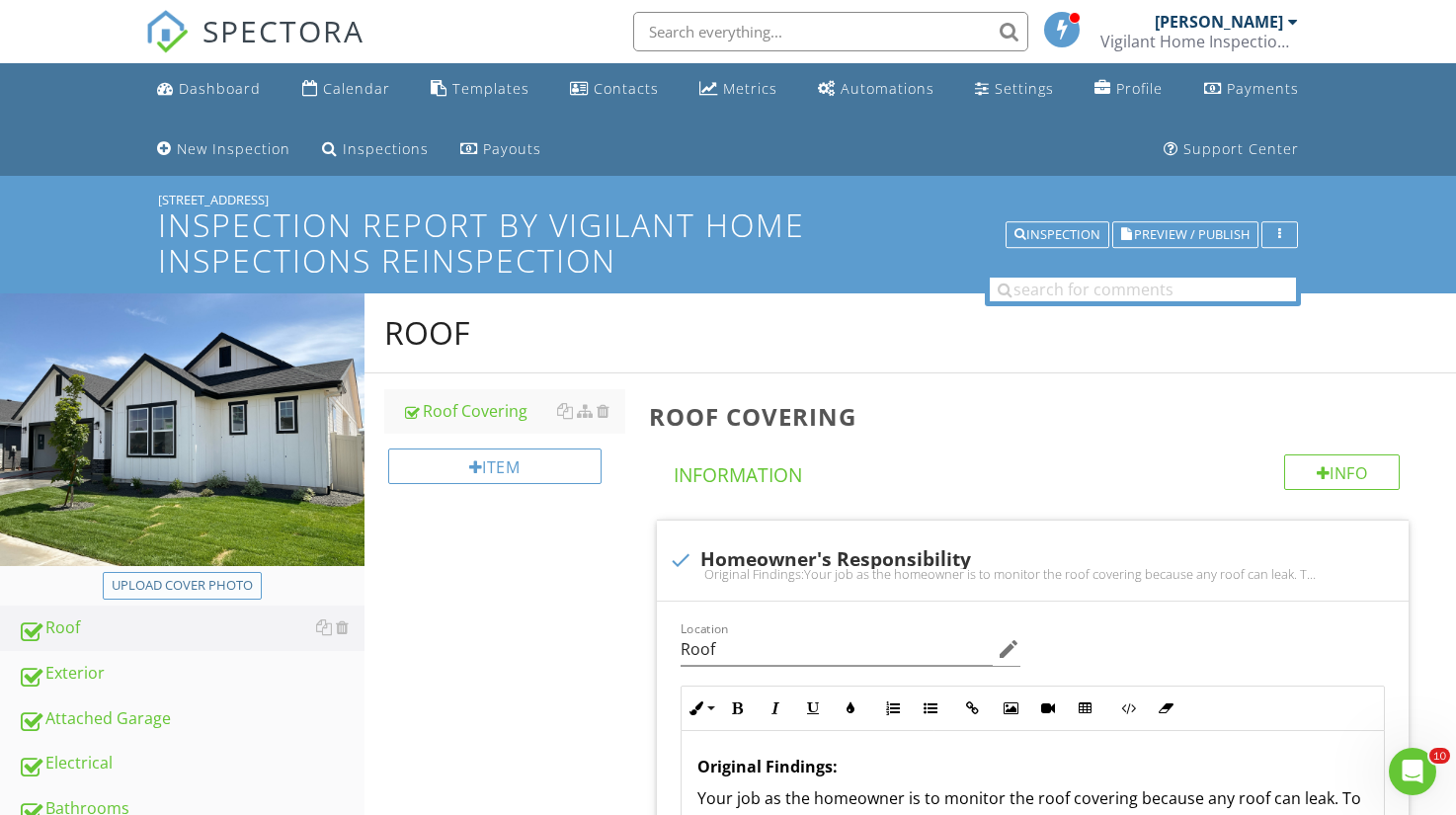 type on "C:\fakepath\IMG_5799.JPG" 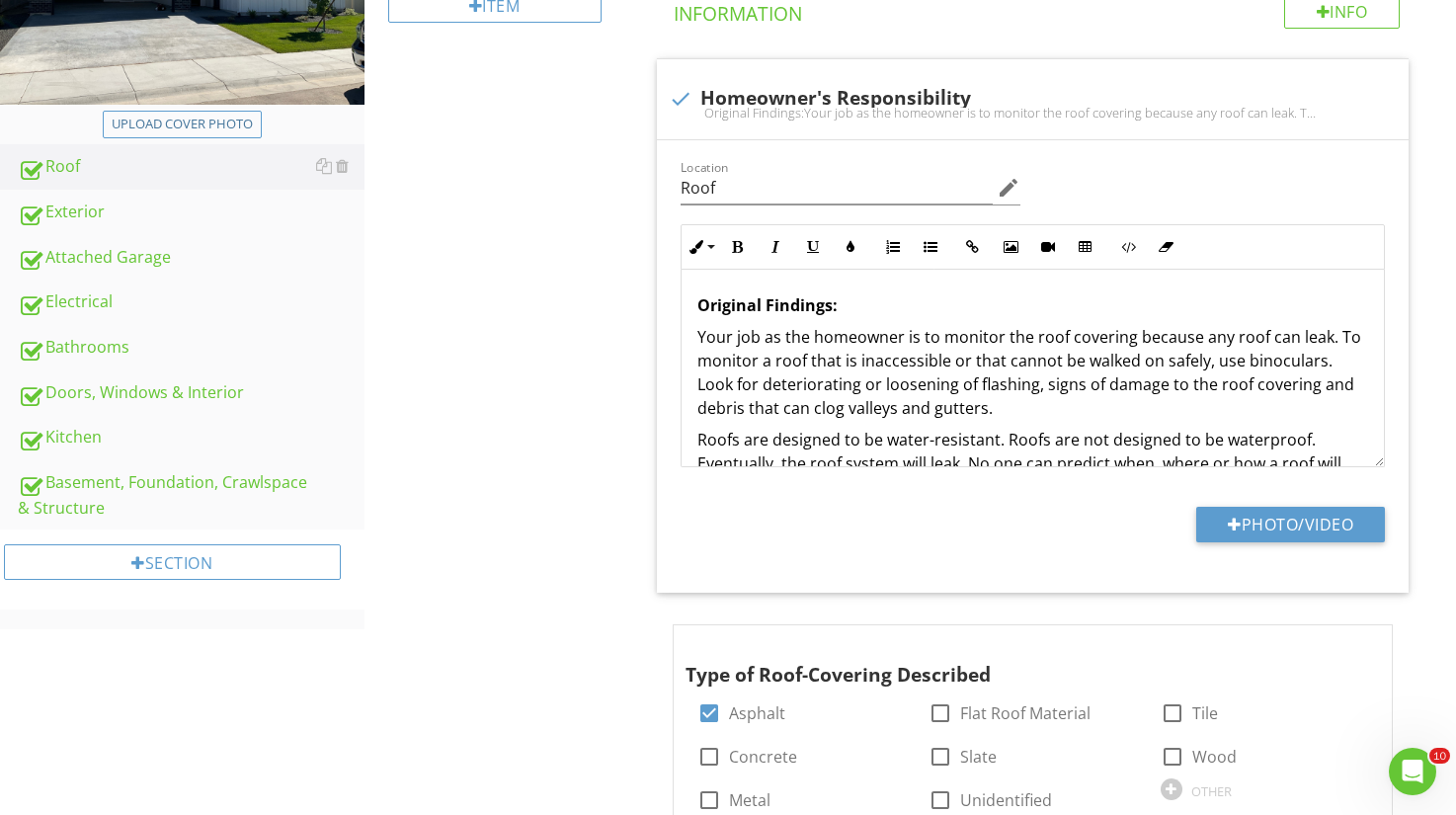 scroll, scrollTop: 442, scrollLeft: 0, axis: vertical 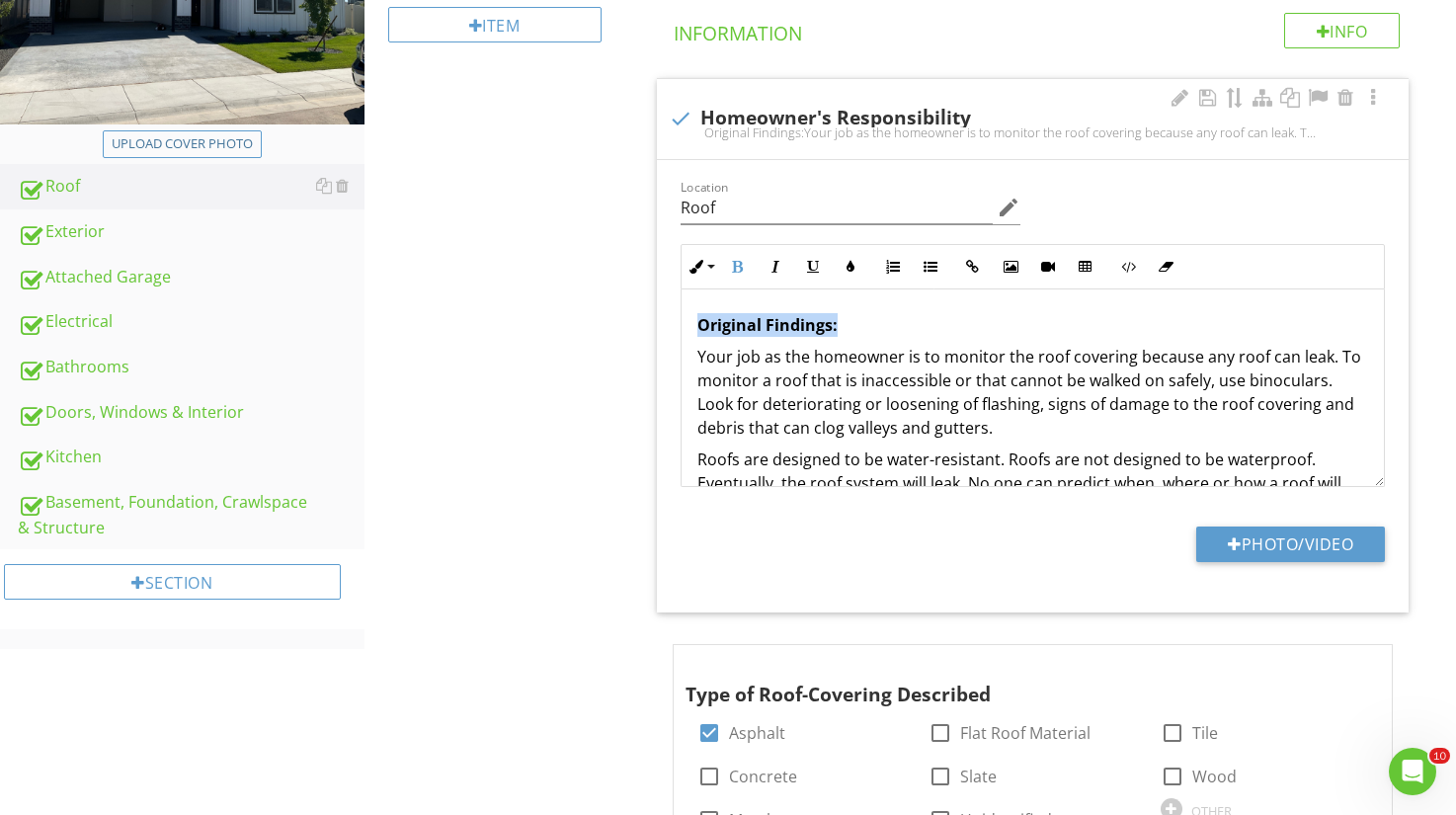 drag, startPoint x: 843, startPoint y: 320, endPoint x: 699, endPoint y: 320, distance: 144 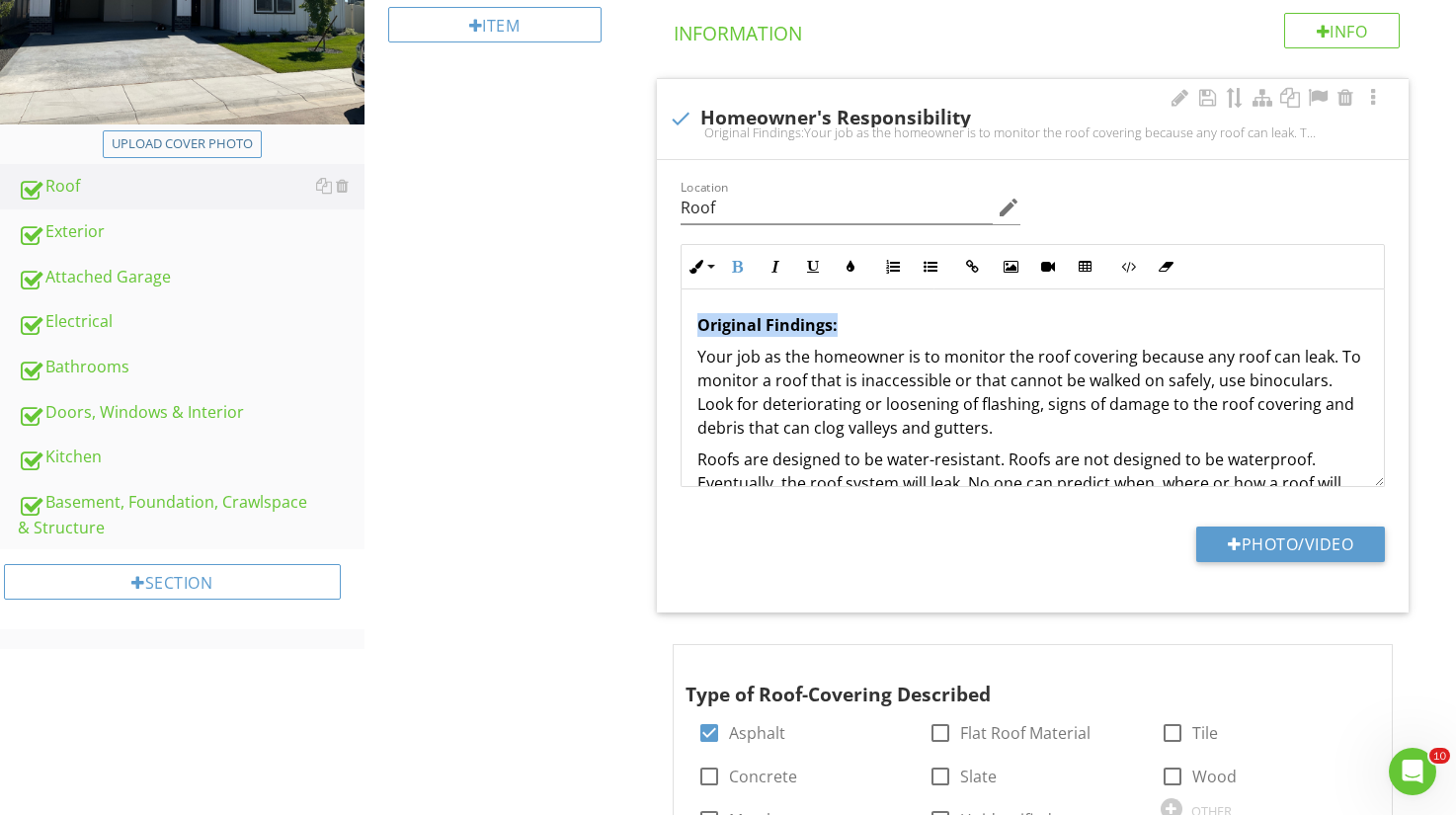 copy on "Original Findings:" 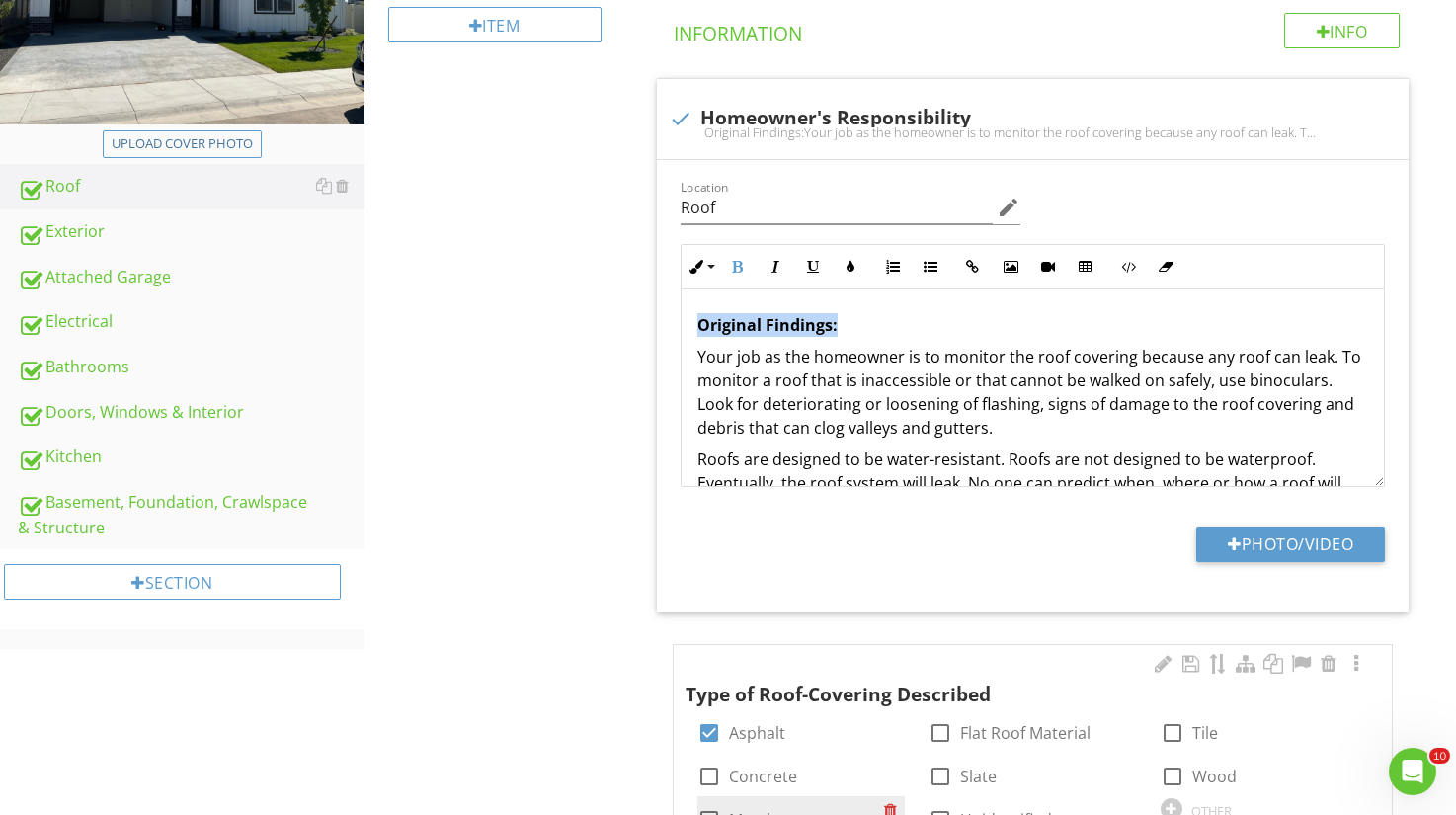 scroll, scrollTop: 143, scrollLeft: 0, axis: vertical 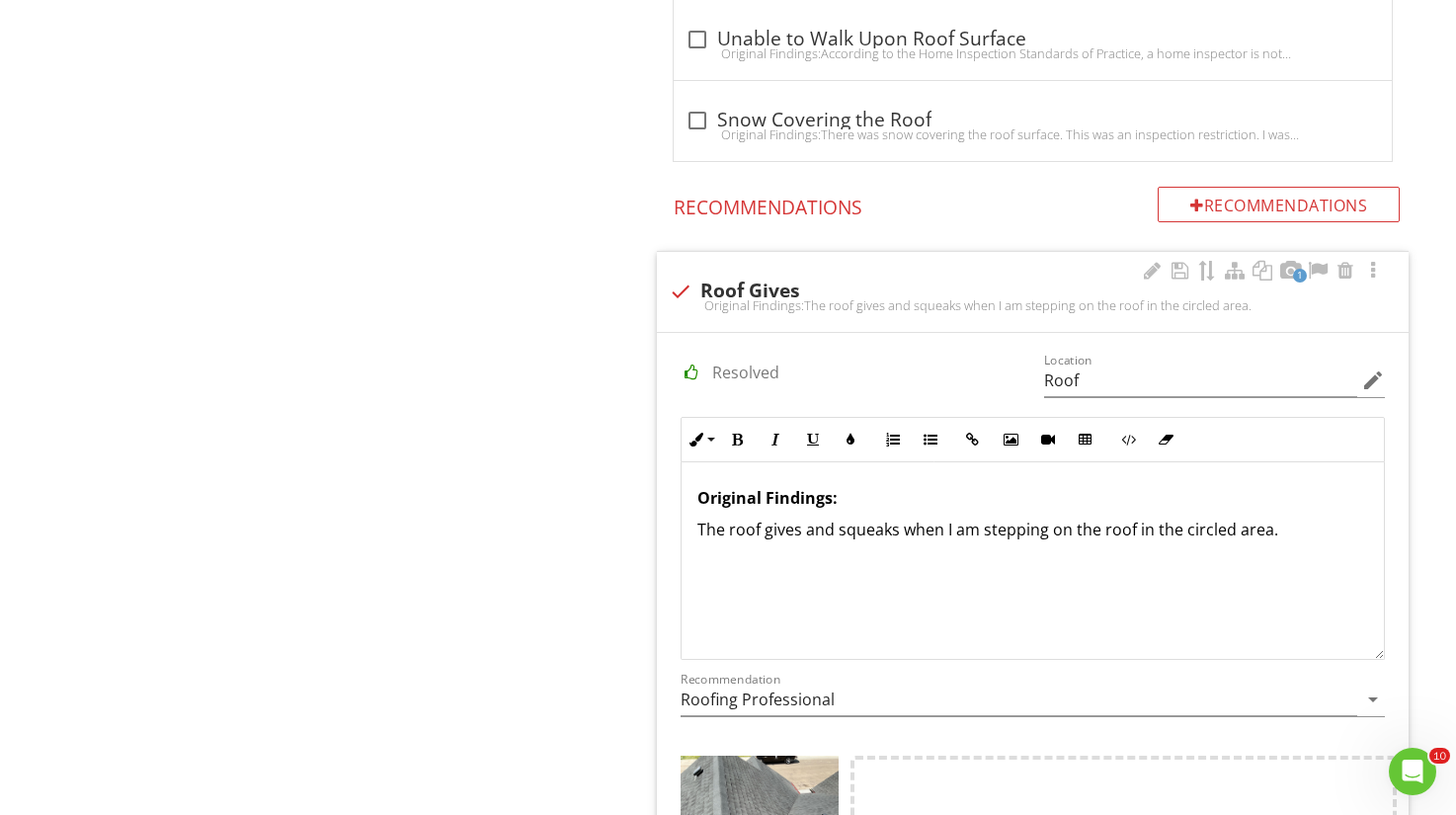click on "Original Findings: The roof gives and squeaks when I am stepping on the roof in the circled area." at bounding box center [1032, 561] 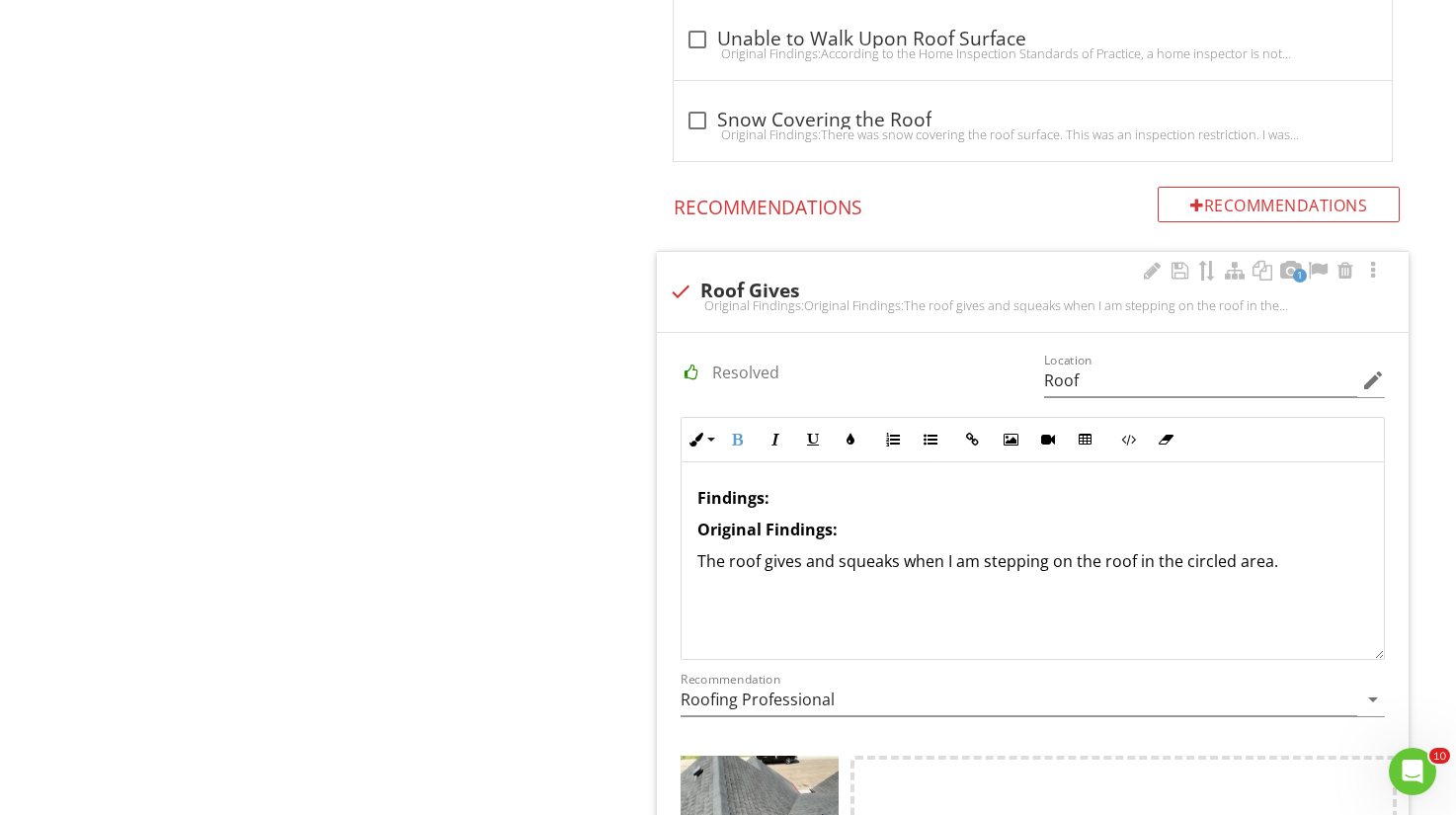 type 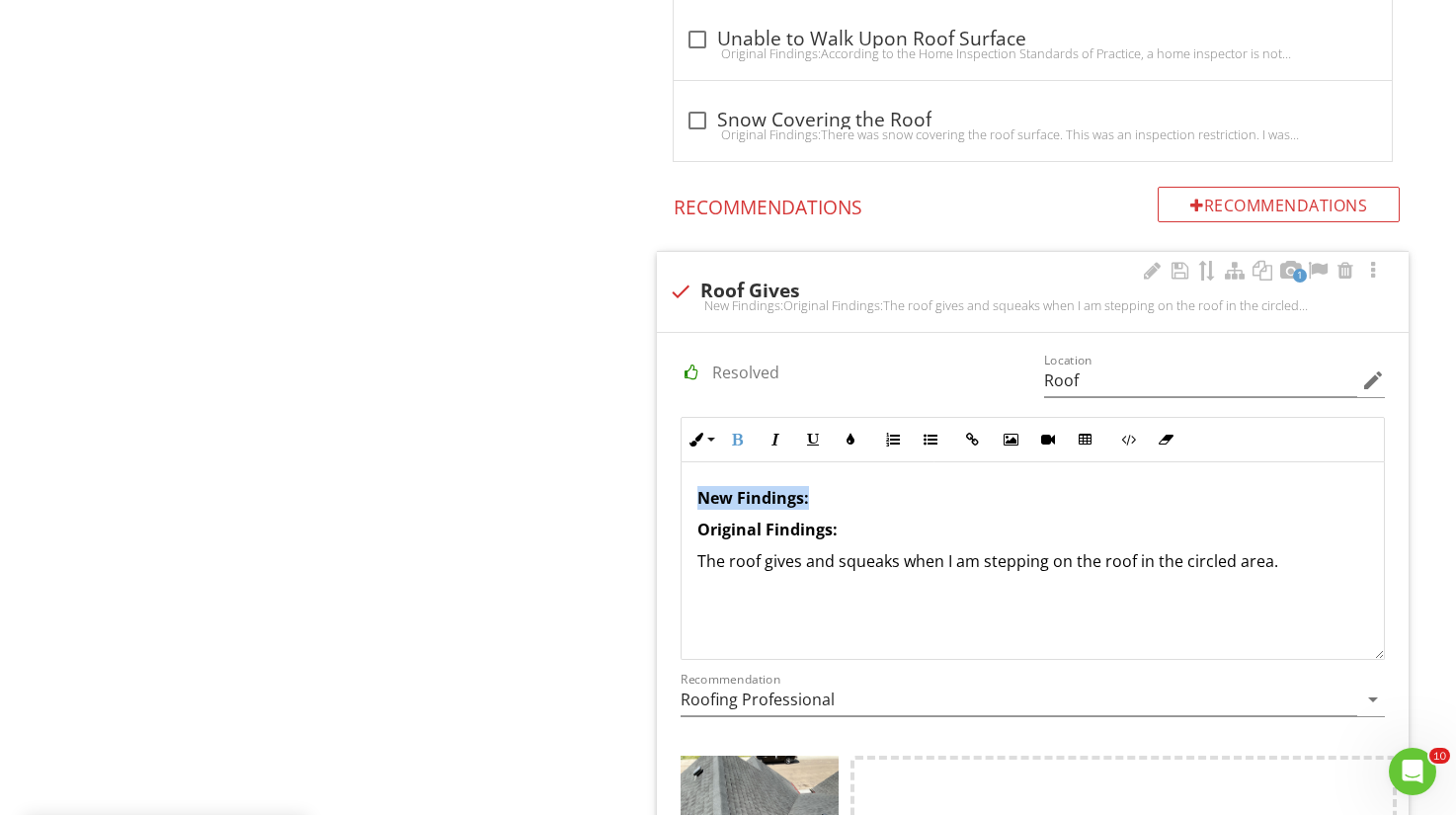 drag, startPoint x: 822, startPoint y: 497, endPoint x: 690, endPoint y: 498, distance: 132.00379 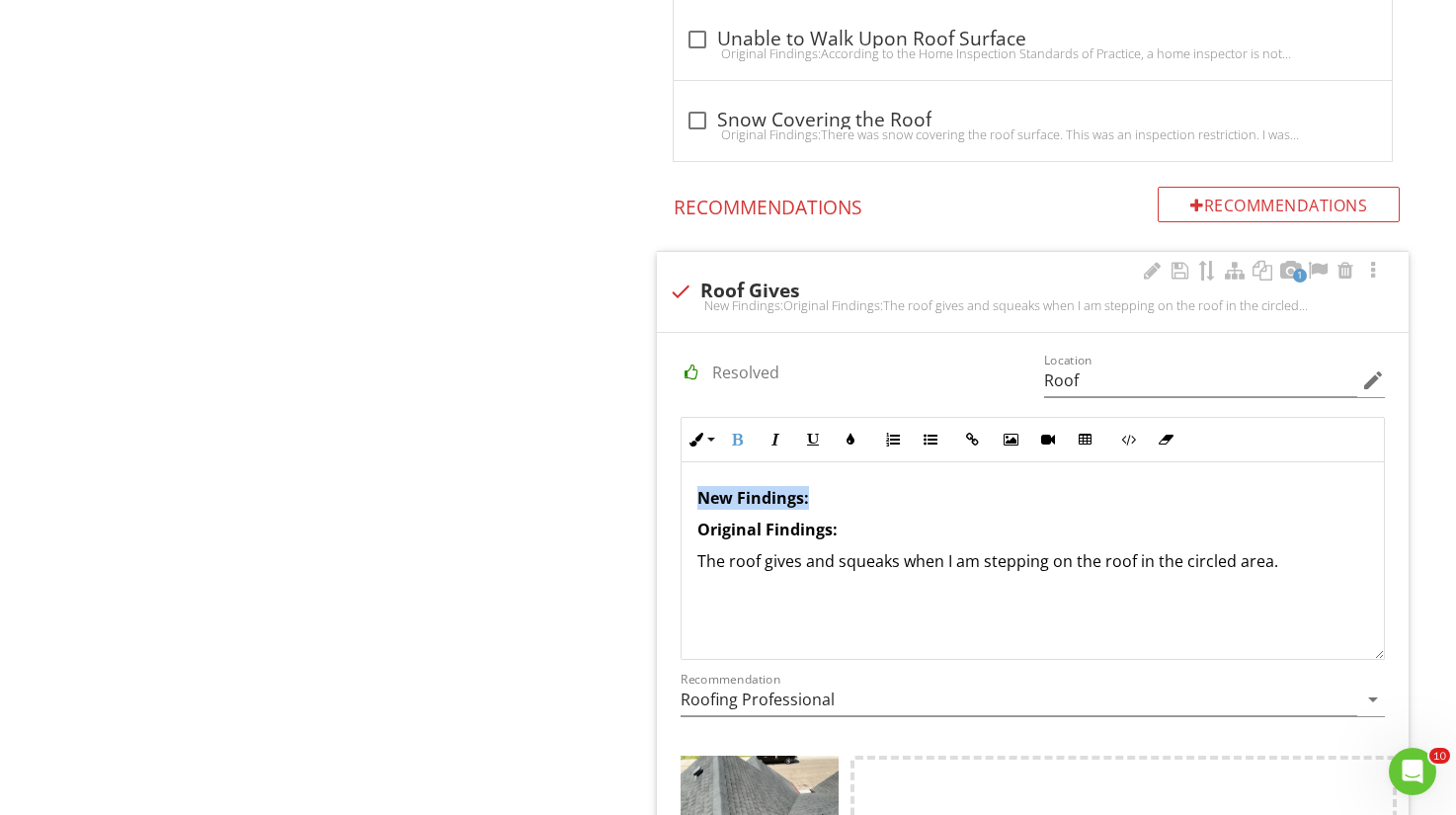 copy on "New Findings:" 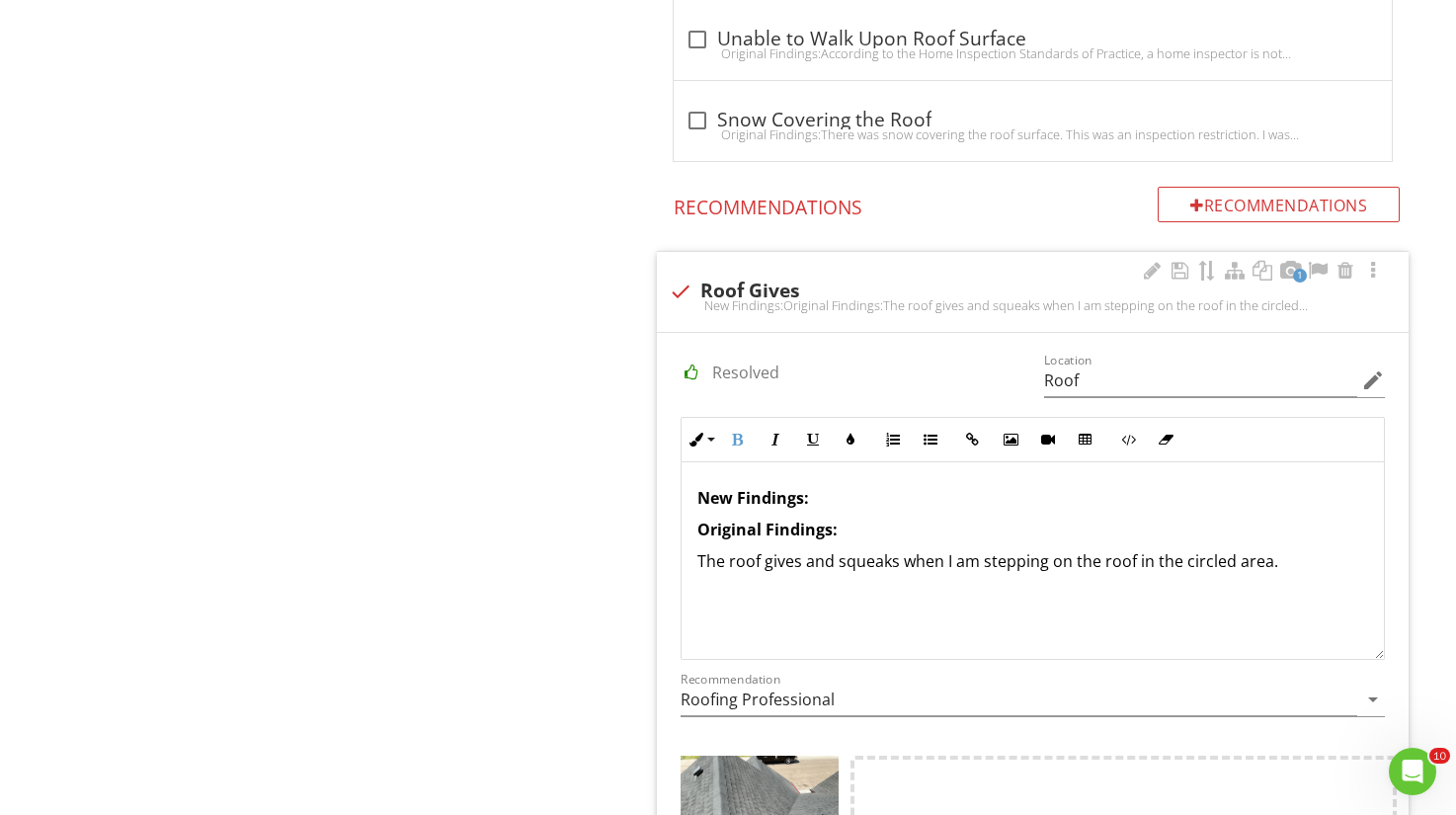 click on "New Findings:" at bounding box center [1032, 498] 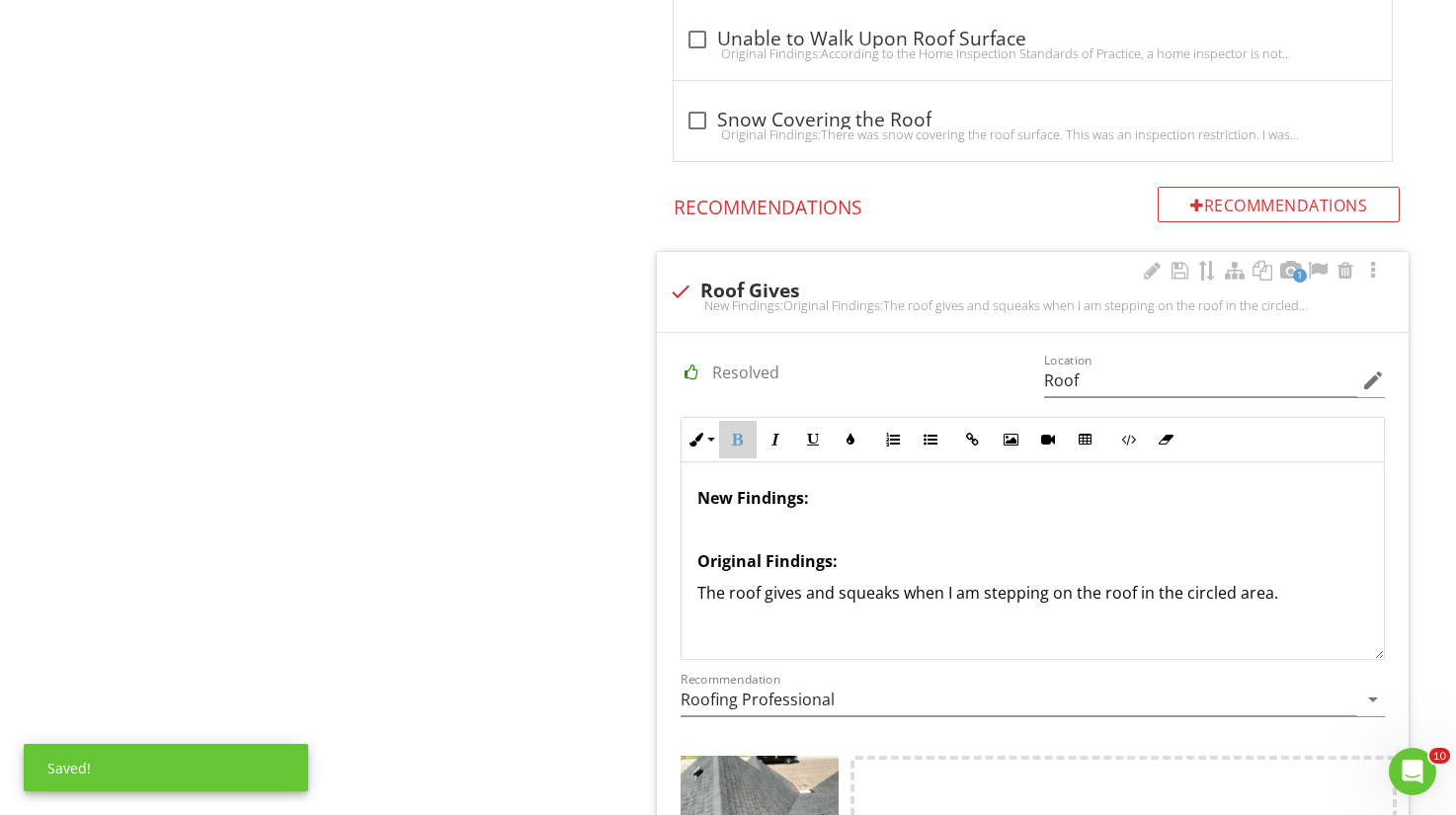 click on "Bold" at bounding box center [738, 440] 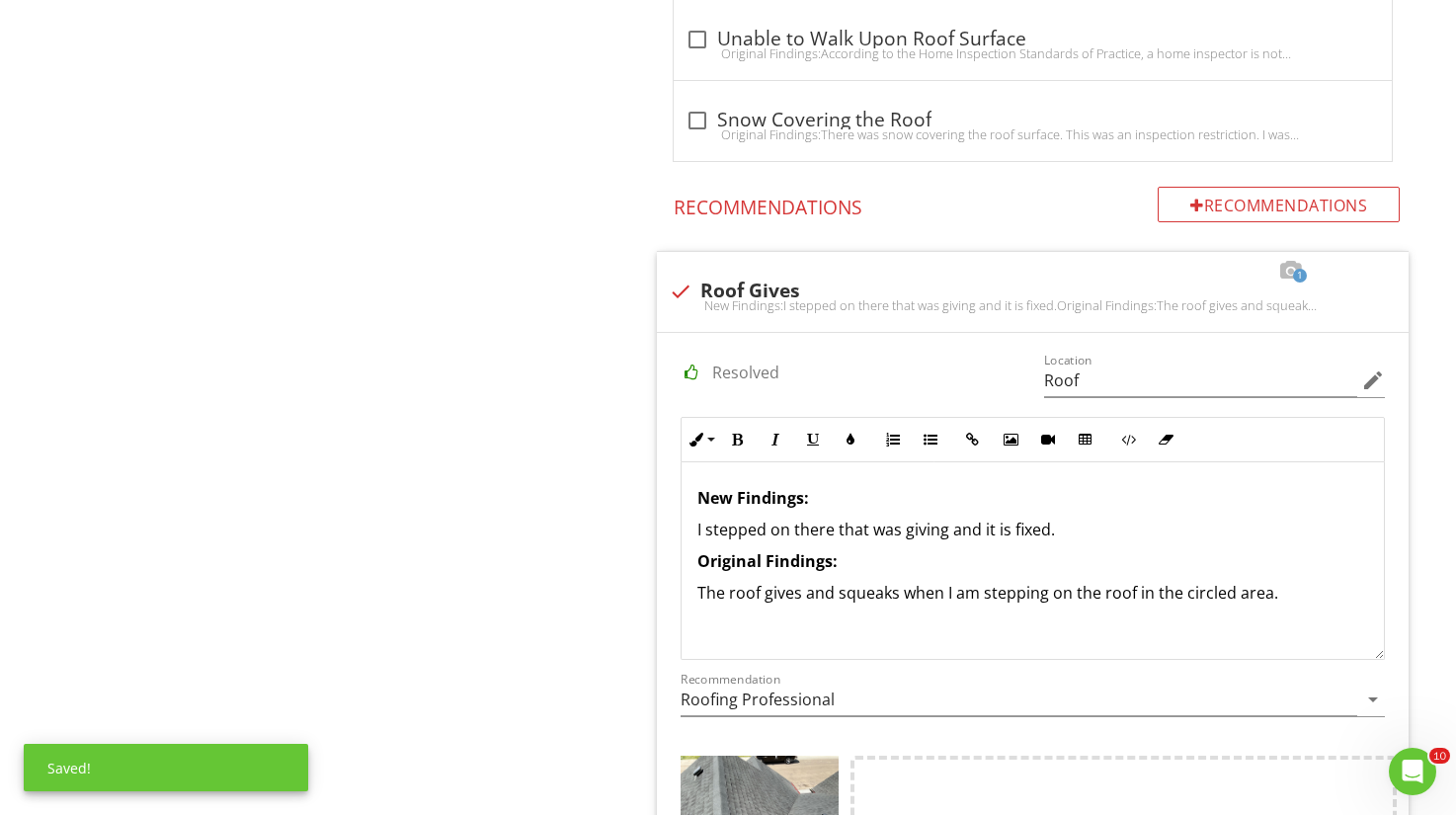 click on "I stepped on there that was giving and it is fixed." at bounding box center [1032, 530] 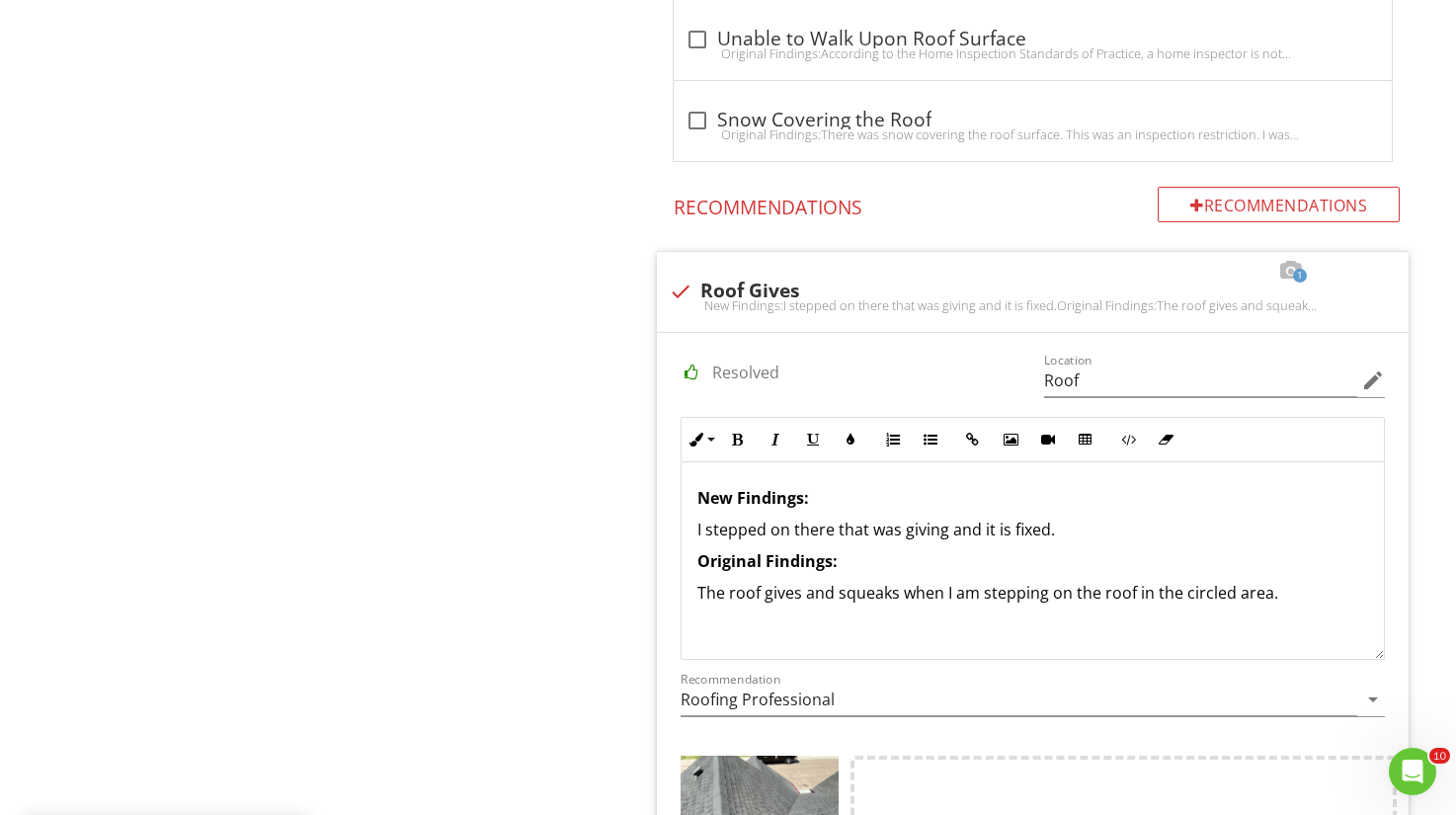 click on "I stepped on there that was giving and it is fixed." at bounding box center (1032, 530) 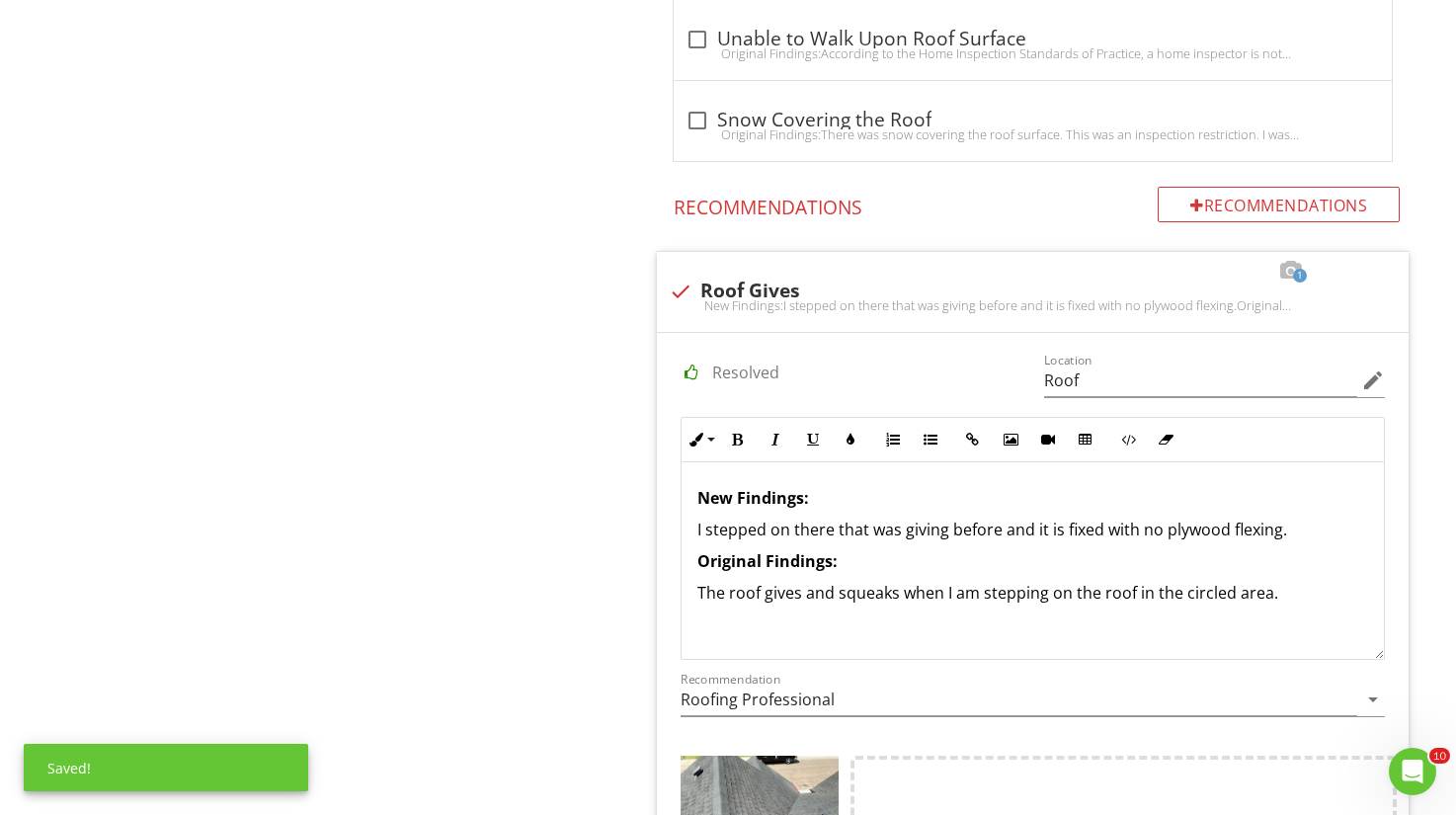 scroll, scrollTop: 1, scrollLeft: 0, axis: vertical 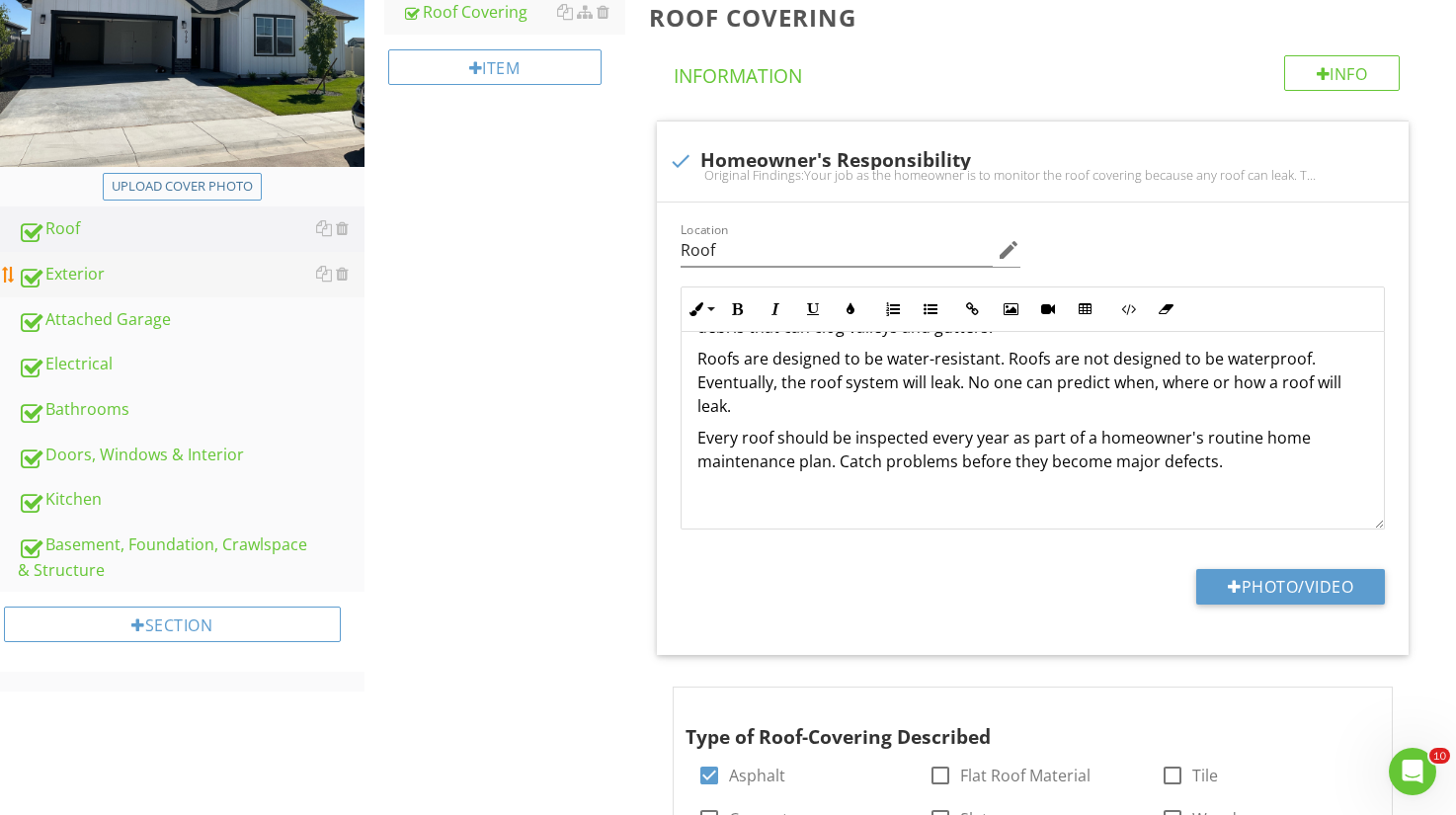 click on "Exterior" at bounding box center [191, 275] 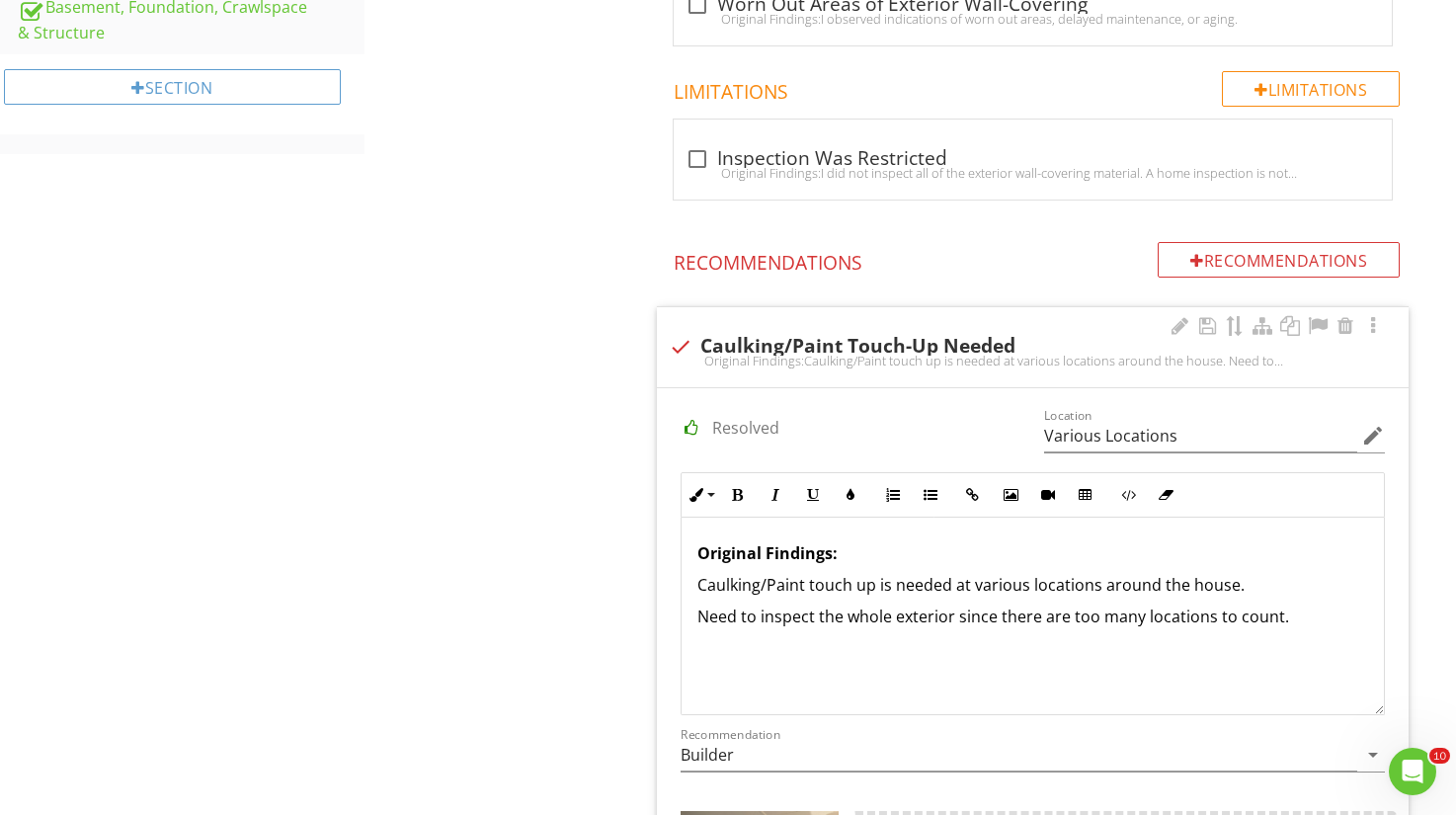 scroll, scrollTop: 1155, scrollLeft: 0, axis: vertical 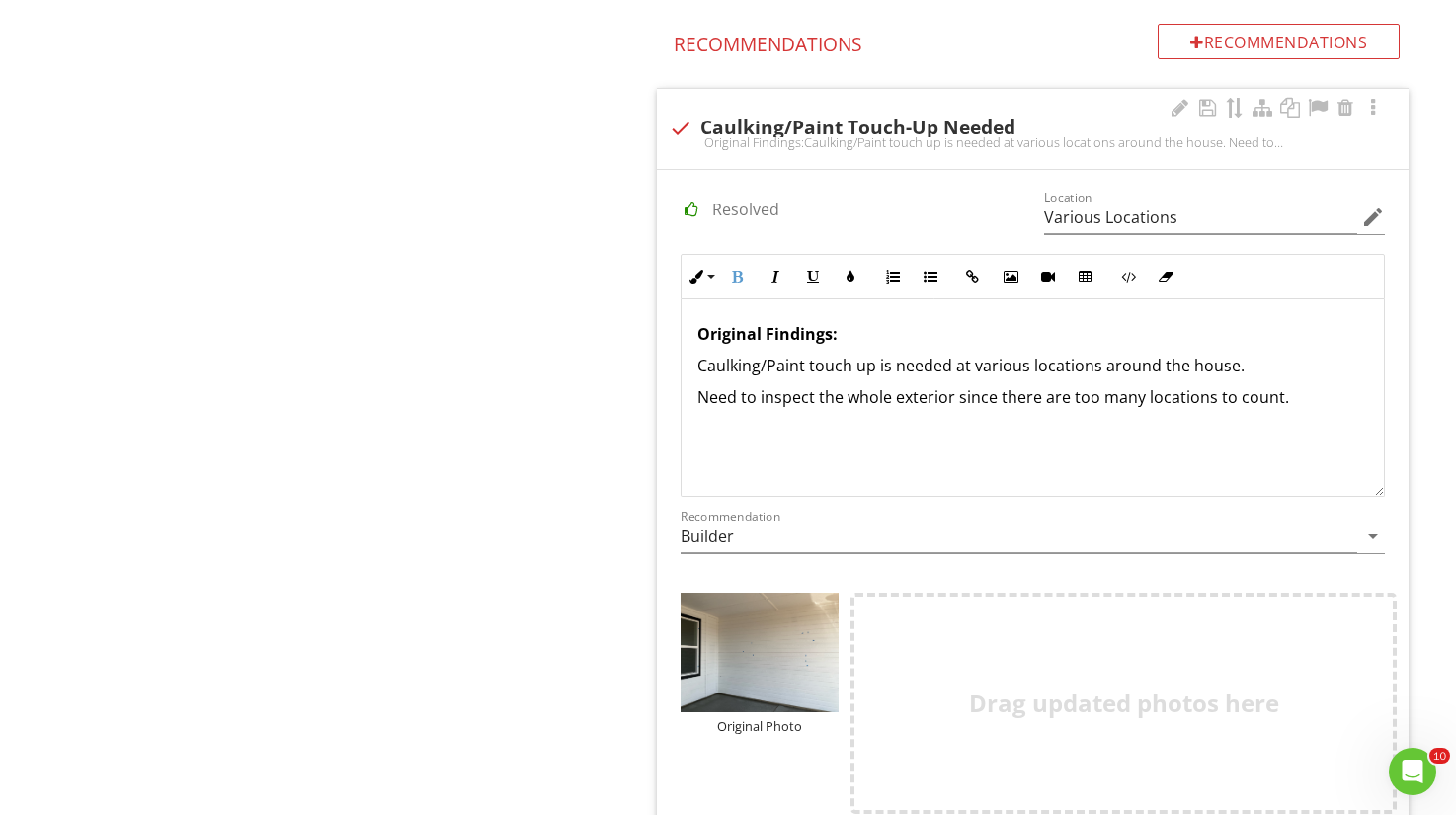 click on "Original Findings: Caulking/Paint touch up is needed at various locations around the house.   Need to inspect the whole exterior since there are too many locations to count." at bounding box center (1032, 397) 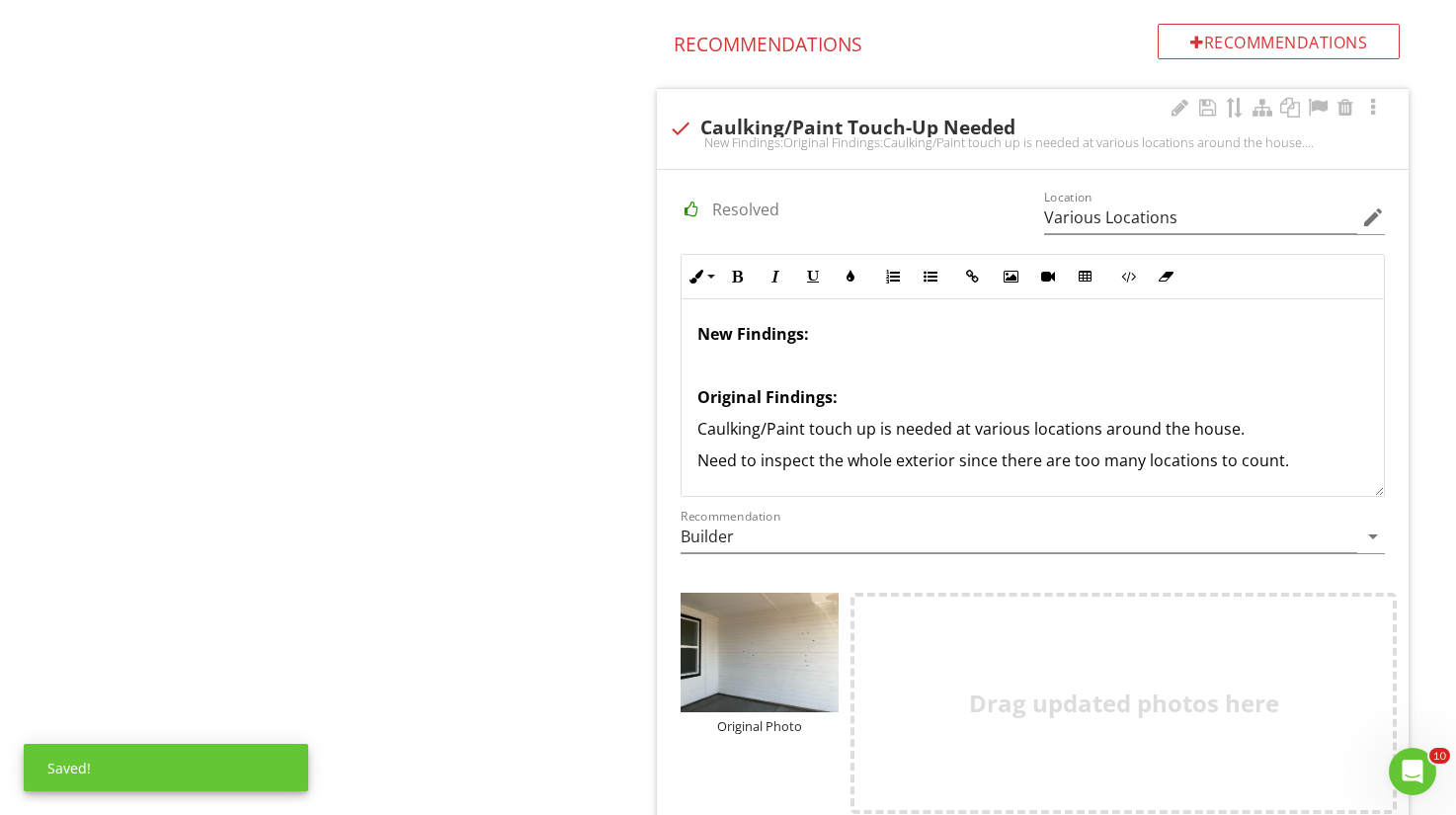 type 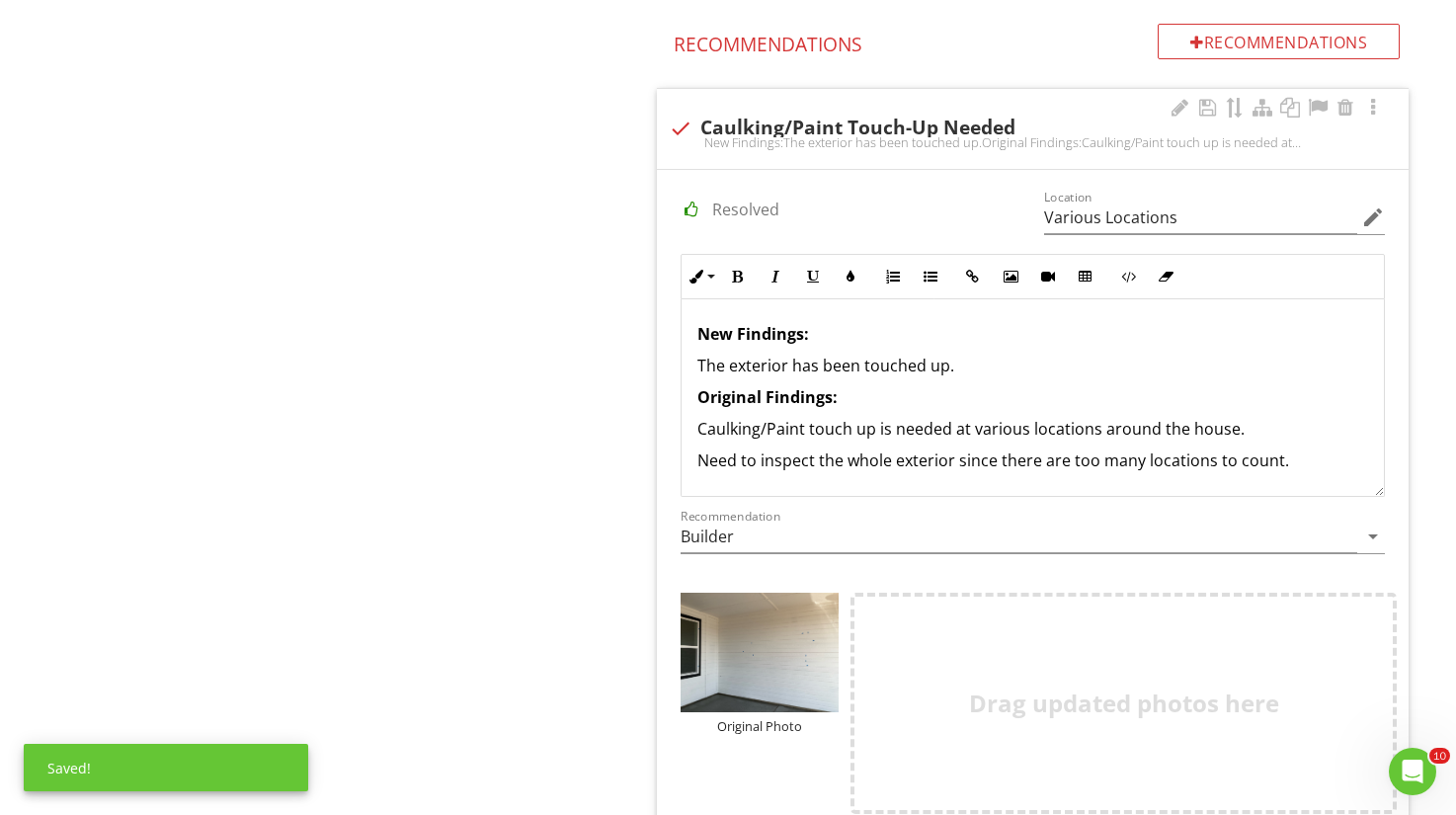 scroll, scrollTop: 33, scrollLeft: 0, axis: vertical 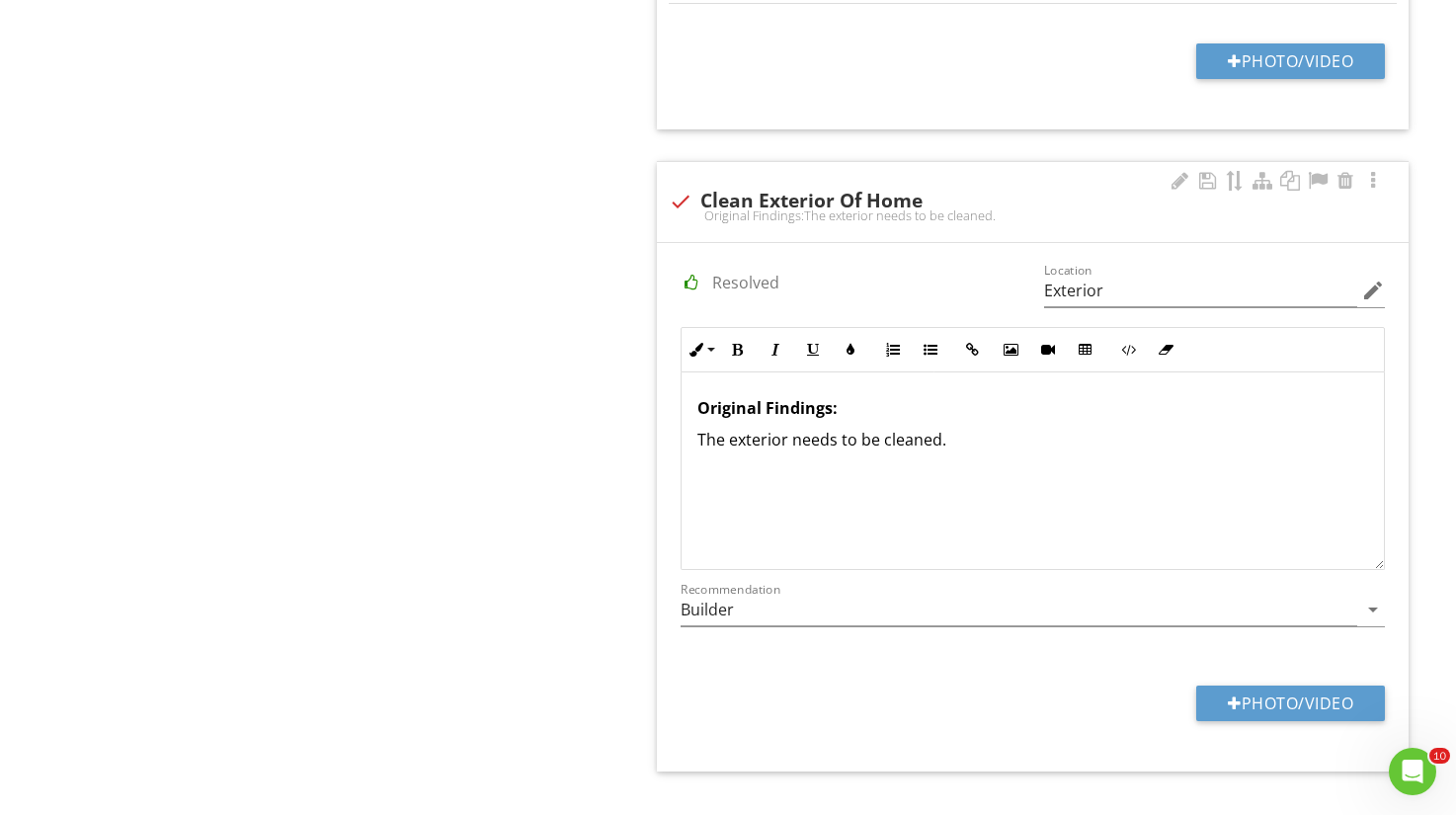 click on "Original Findings:" at bounding box center (768, 408) 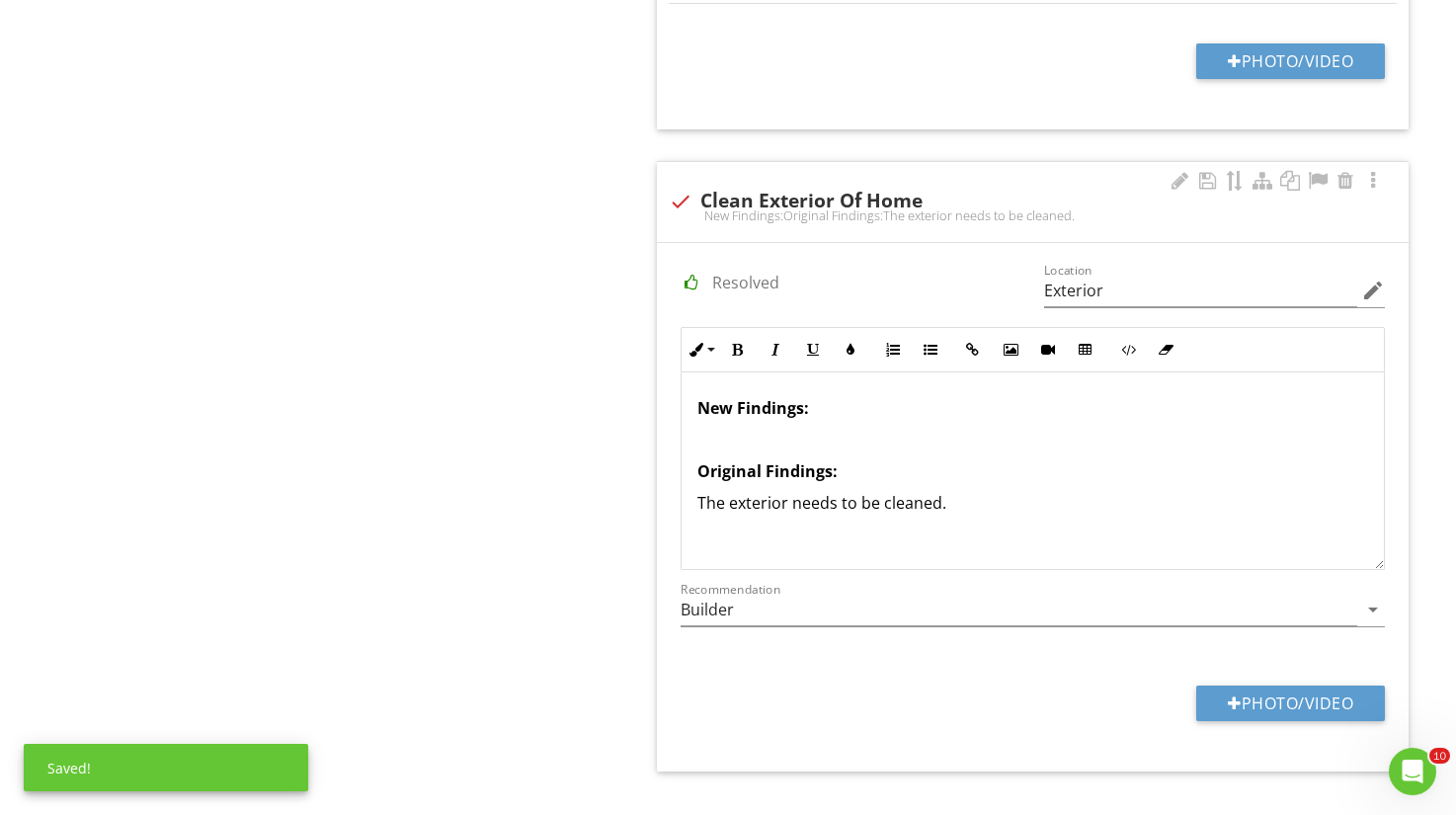 type 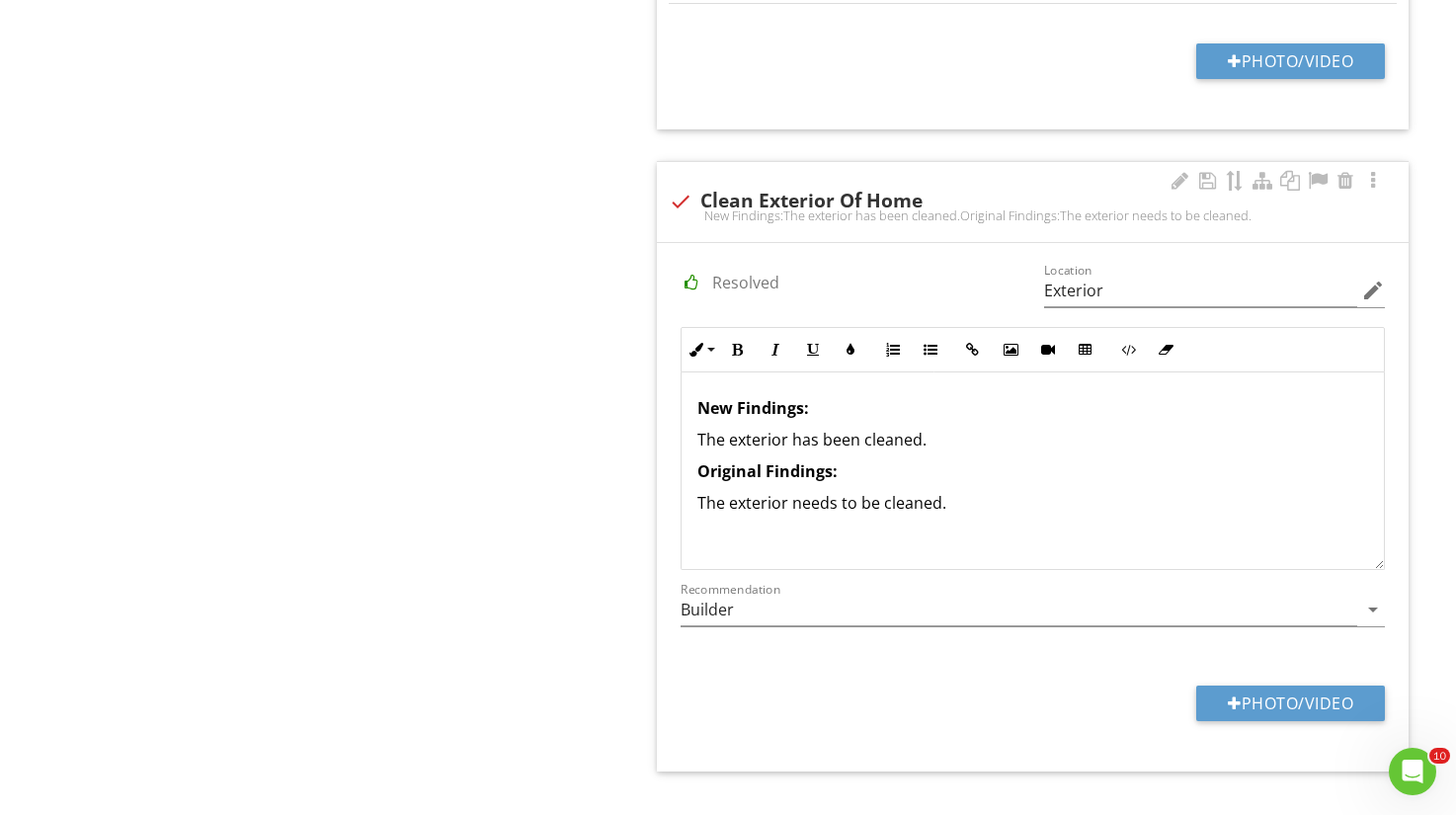 scroll, scrollTop: 1, scrollLeft: 0, axis: vertical 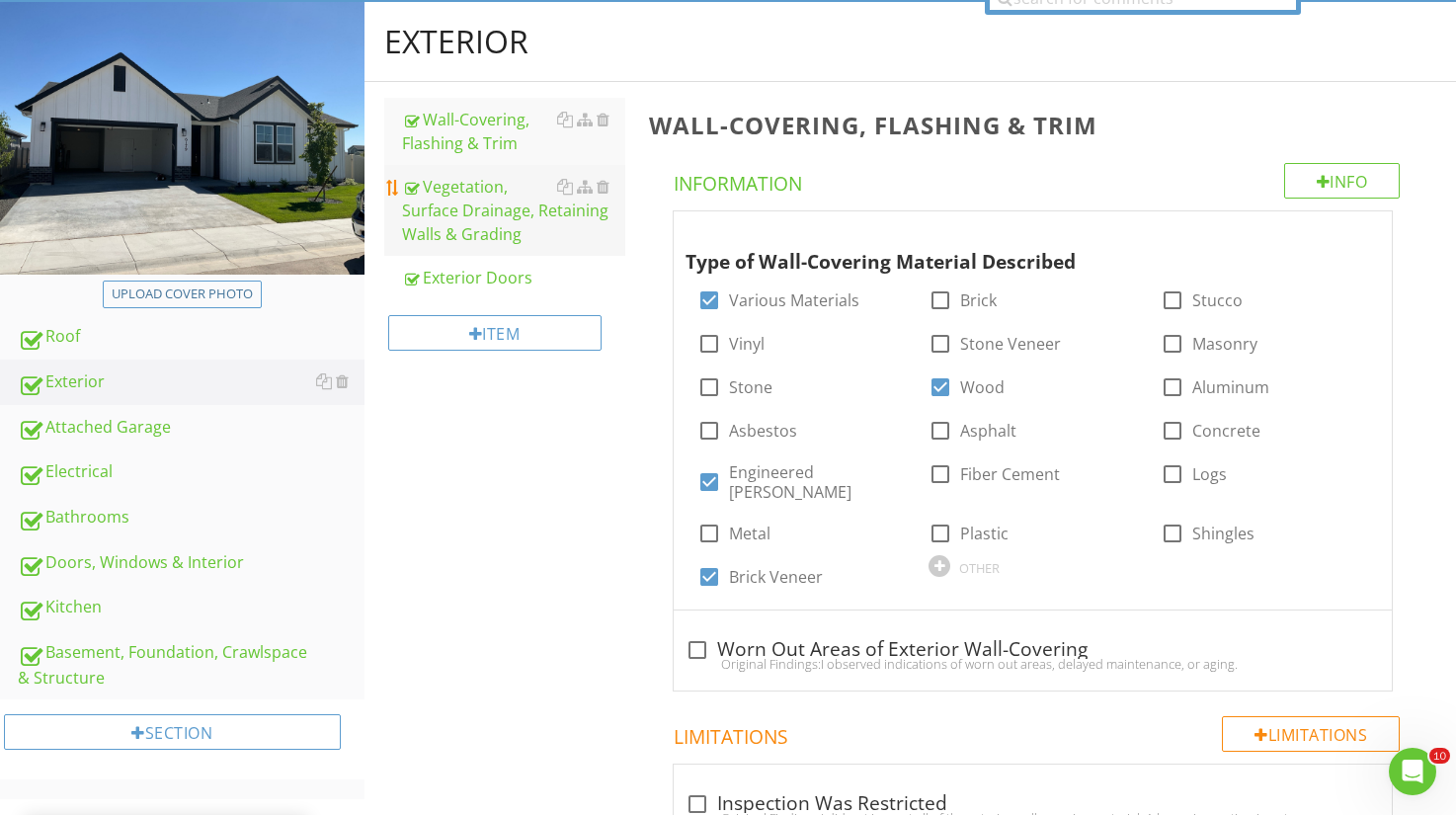 click on "Vegetation, Surface Drainage, Retaining Walls & Grading" at bounding box center [514, 210] 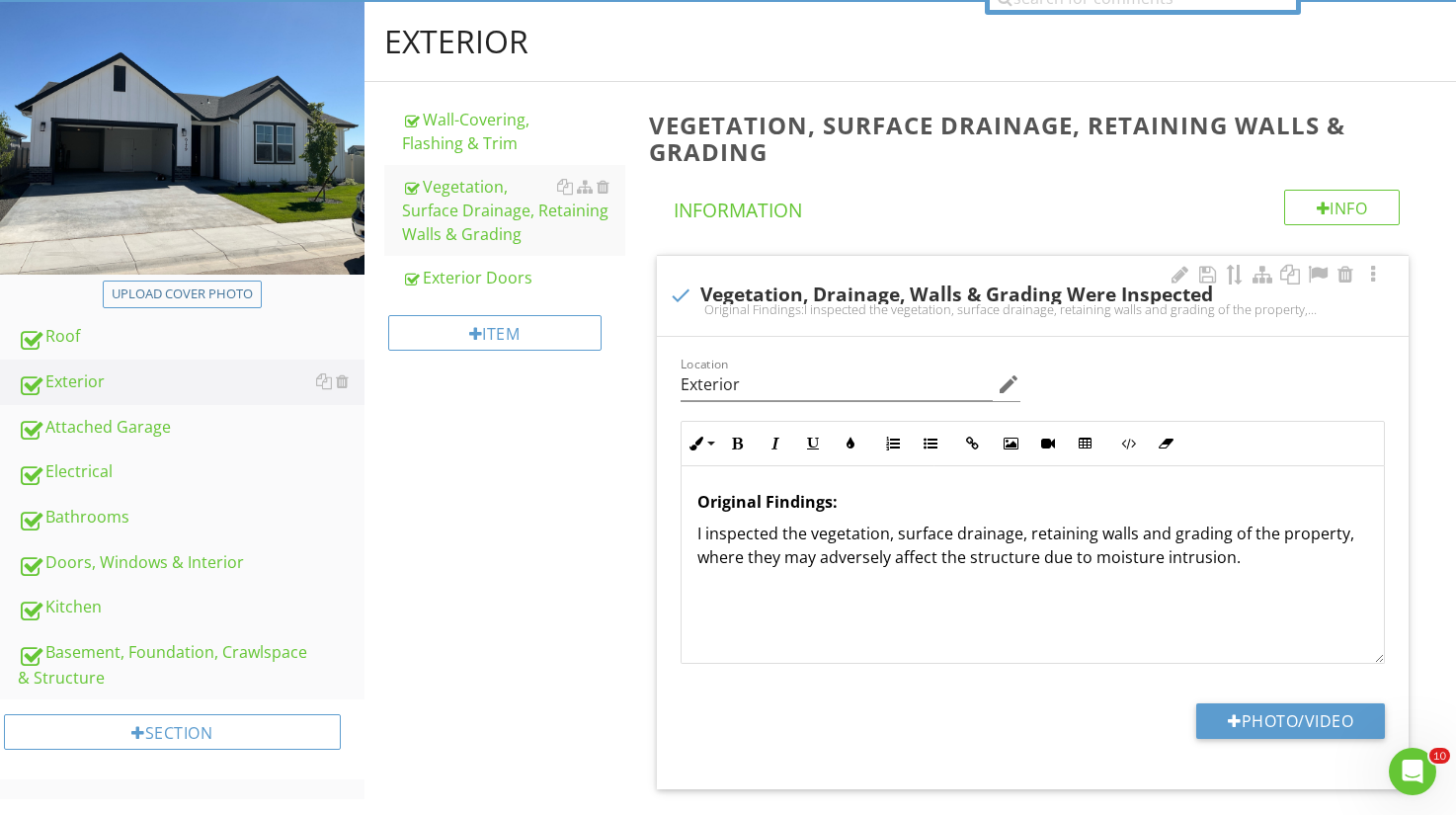 scroll, scrollTop: 677, scrollLeft: 0, axis: vertical 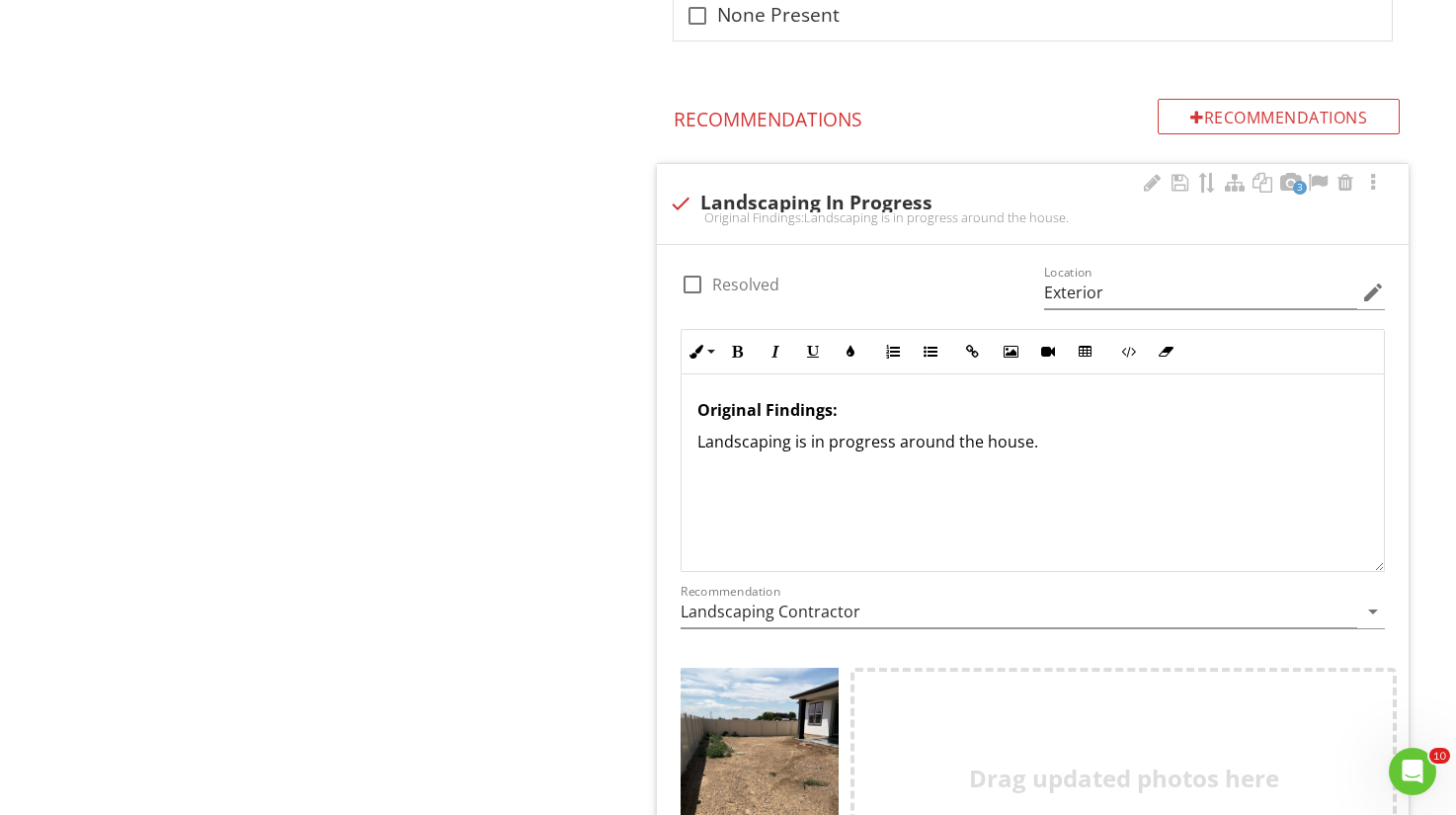 click on "Original Findings: Landscaping is in progress around the house." at bounding box center [1032, 473] 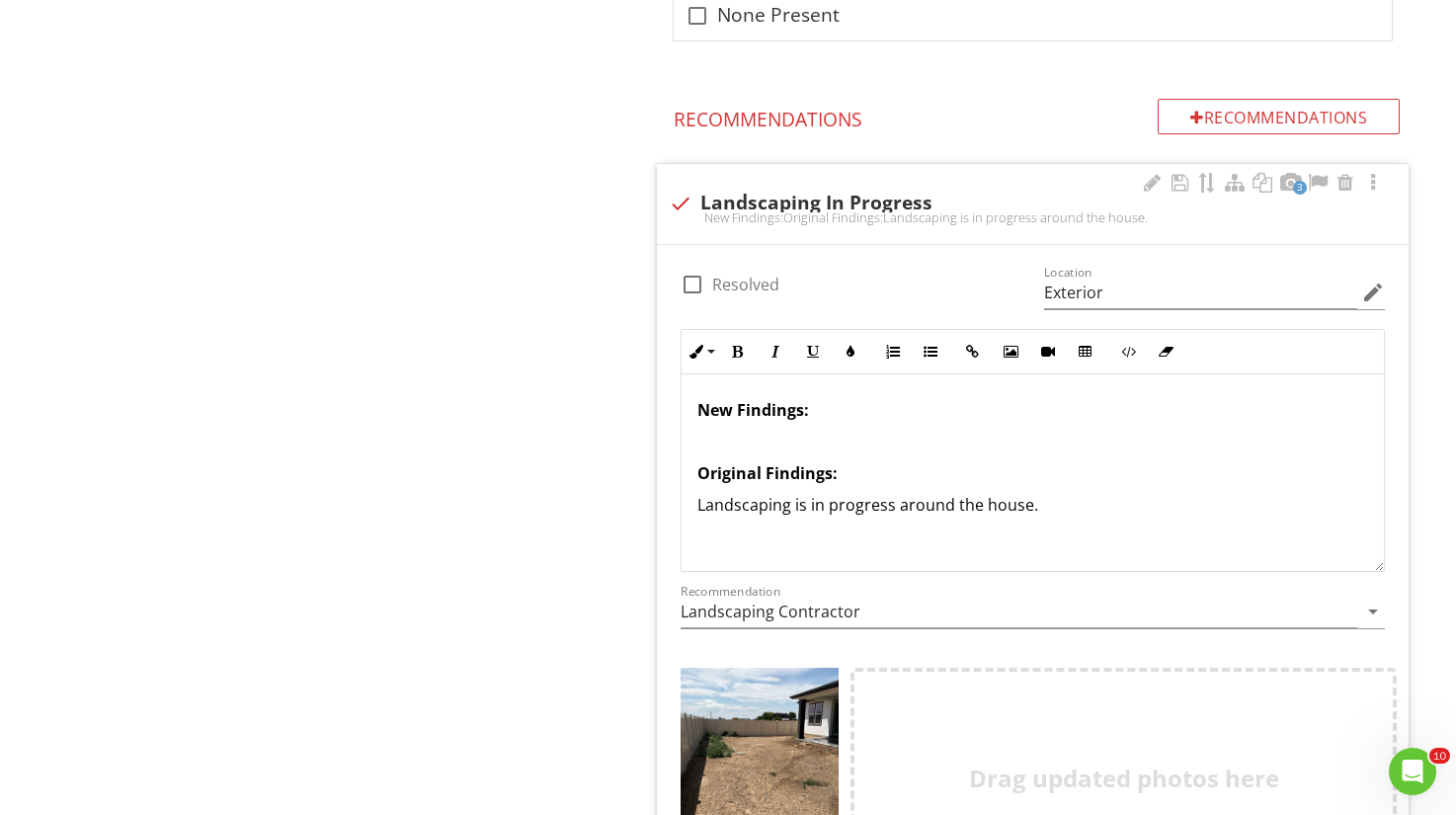 type 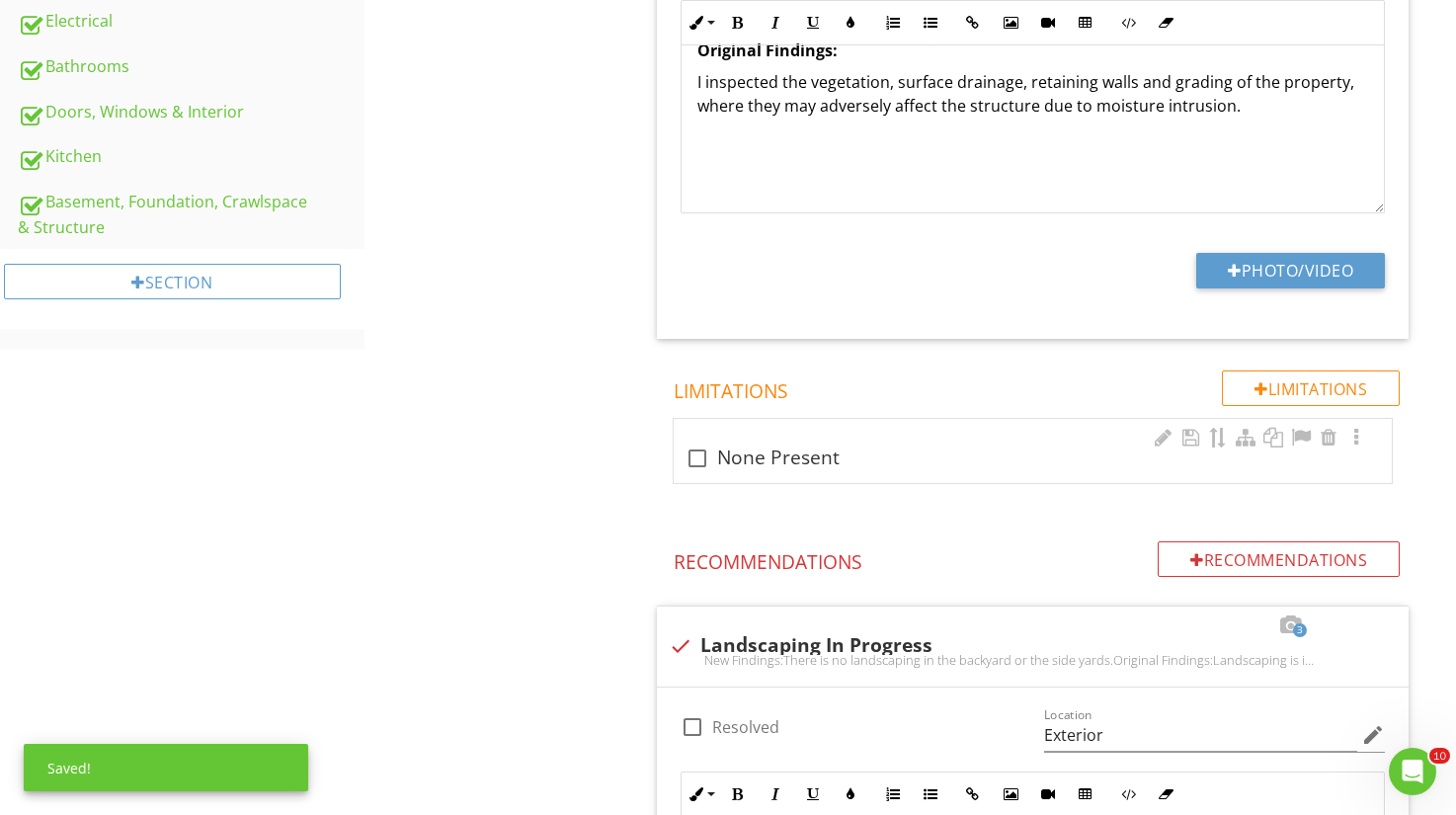 scroll, scrollTop: 0, scrollLeft: 0, axis: both 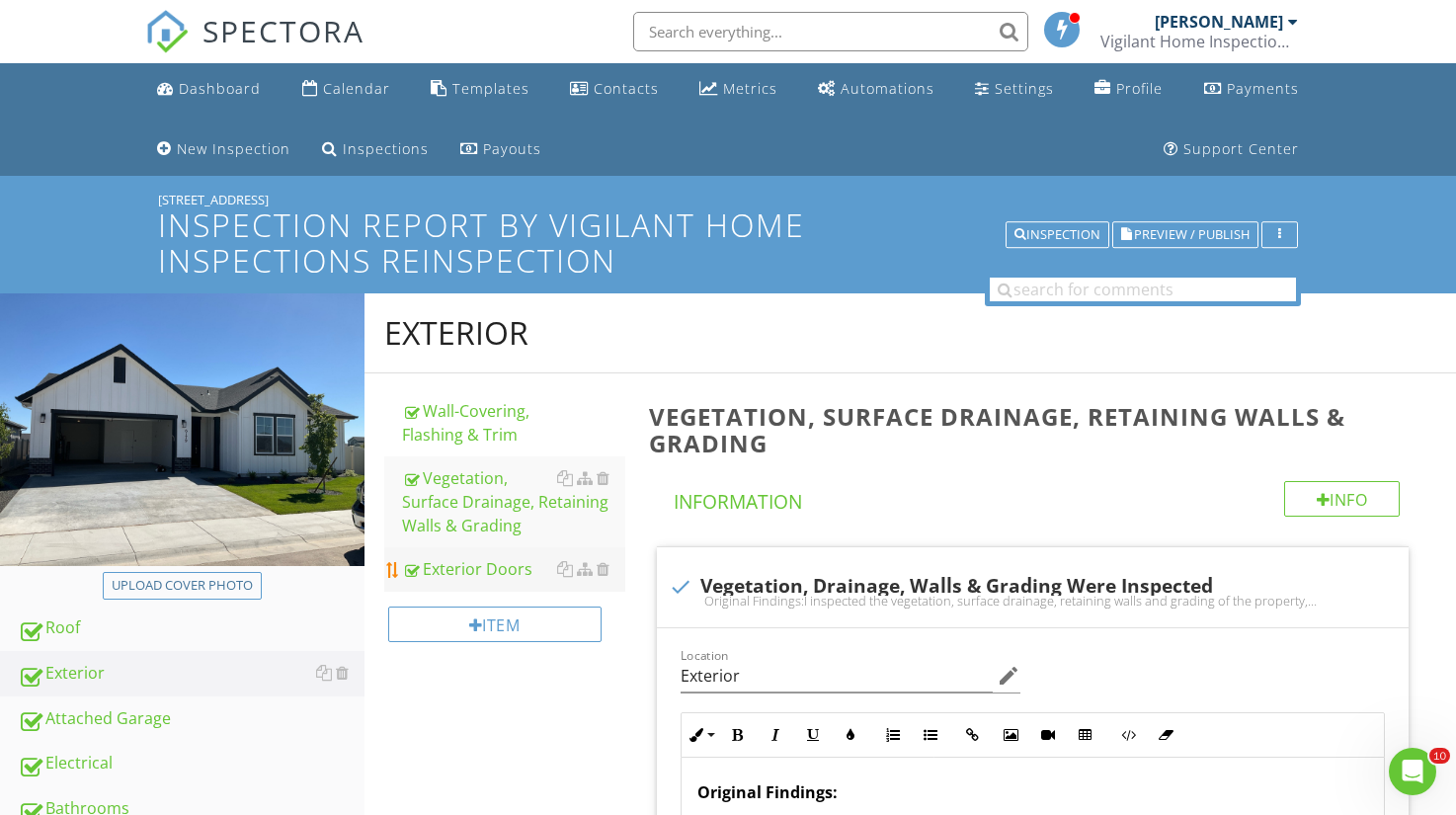 click on "Exterior Doors" at bounding box center [514, 569] 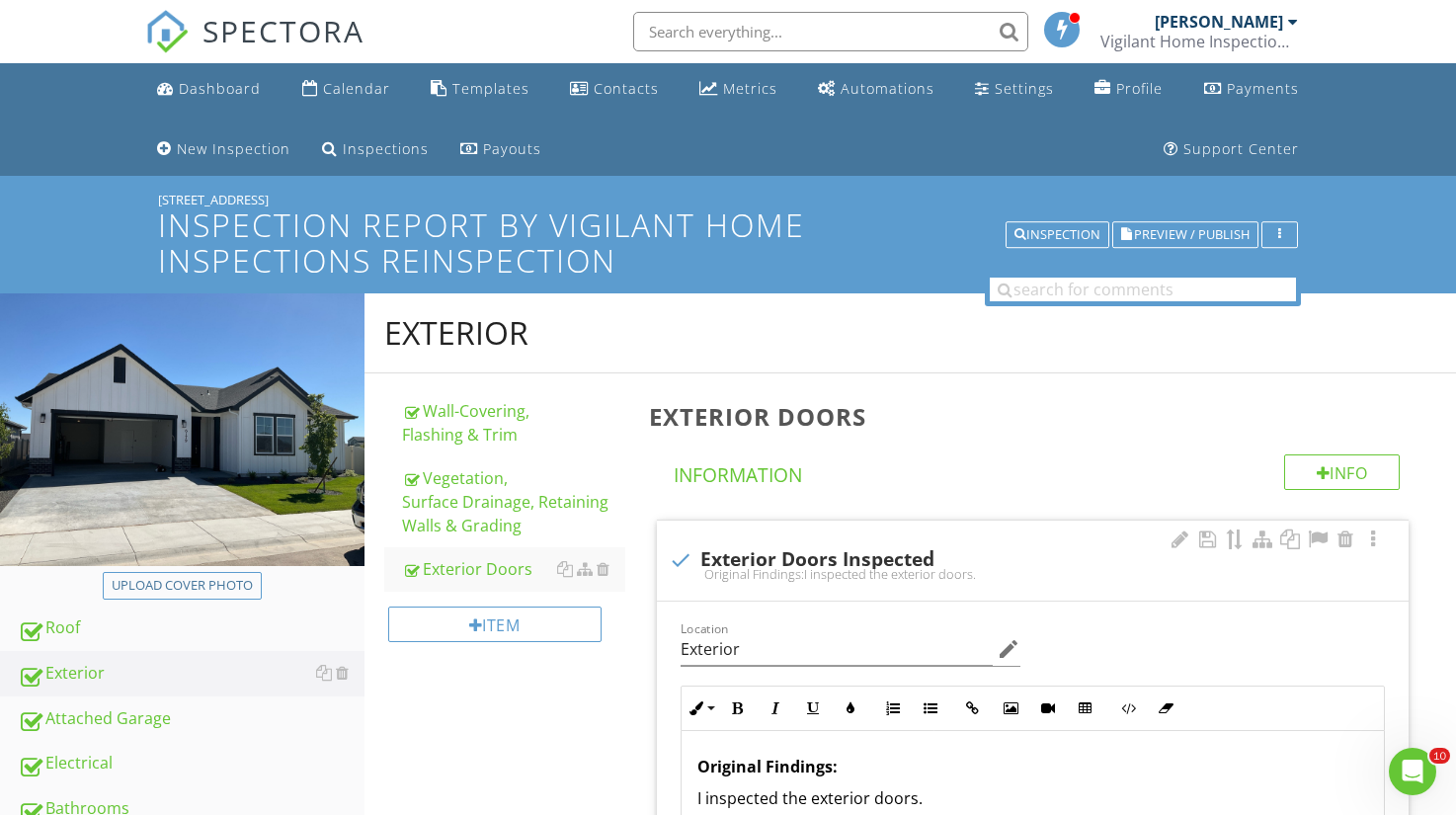 scroll, scrollTop: 503, scrollLeft: 0, axis: vertical 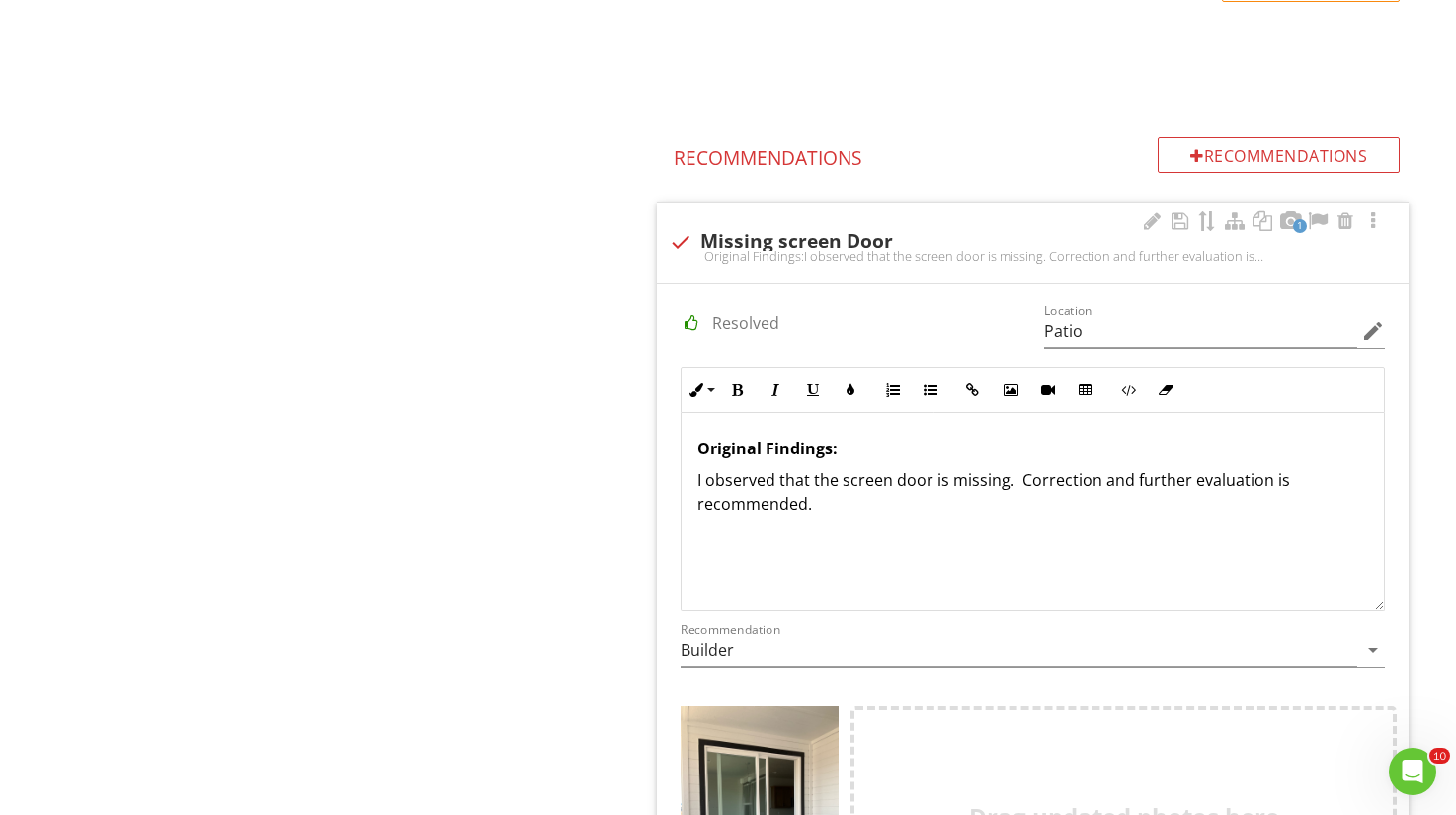 click on "Original Findings: I observed that the screen door is missing.  Correction and further evaluation is recommended." at bounding box center [1032, 512] 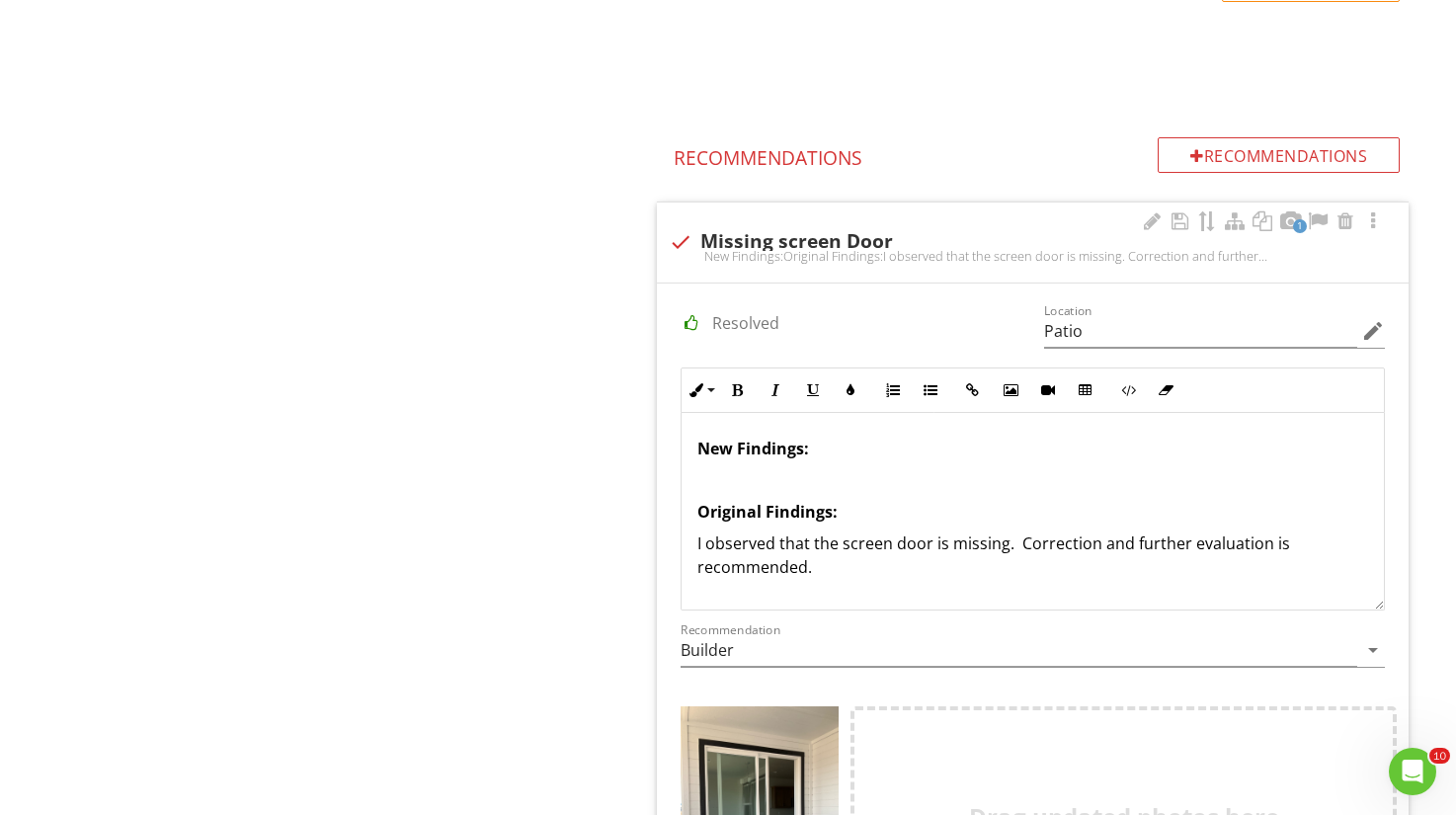 type 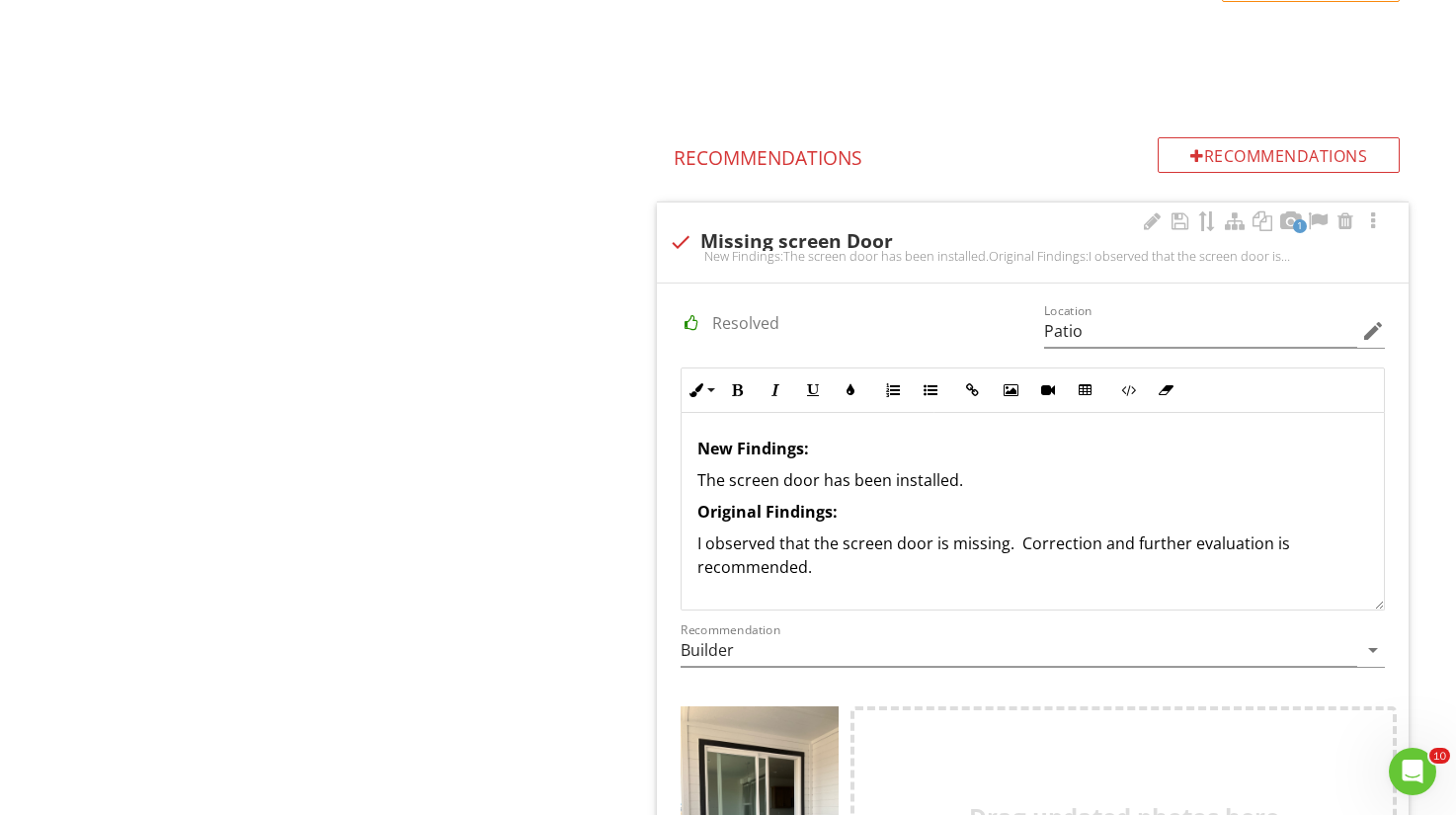 scroll, scrollTop: 1, scrollLeft: 0, axis: vertical 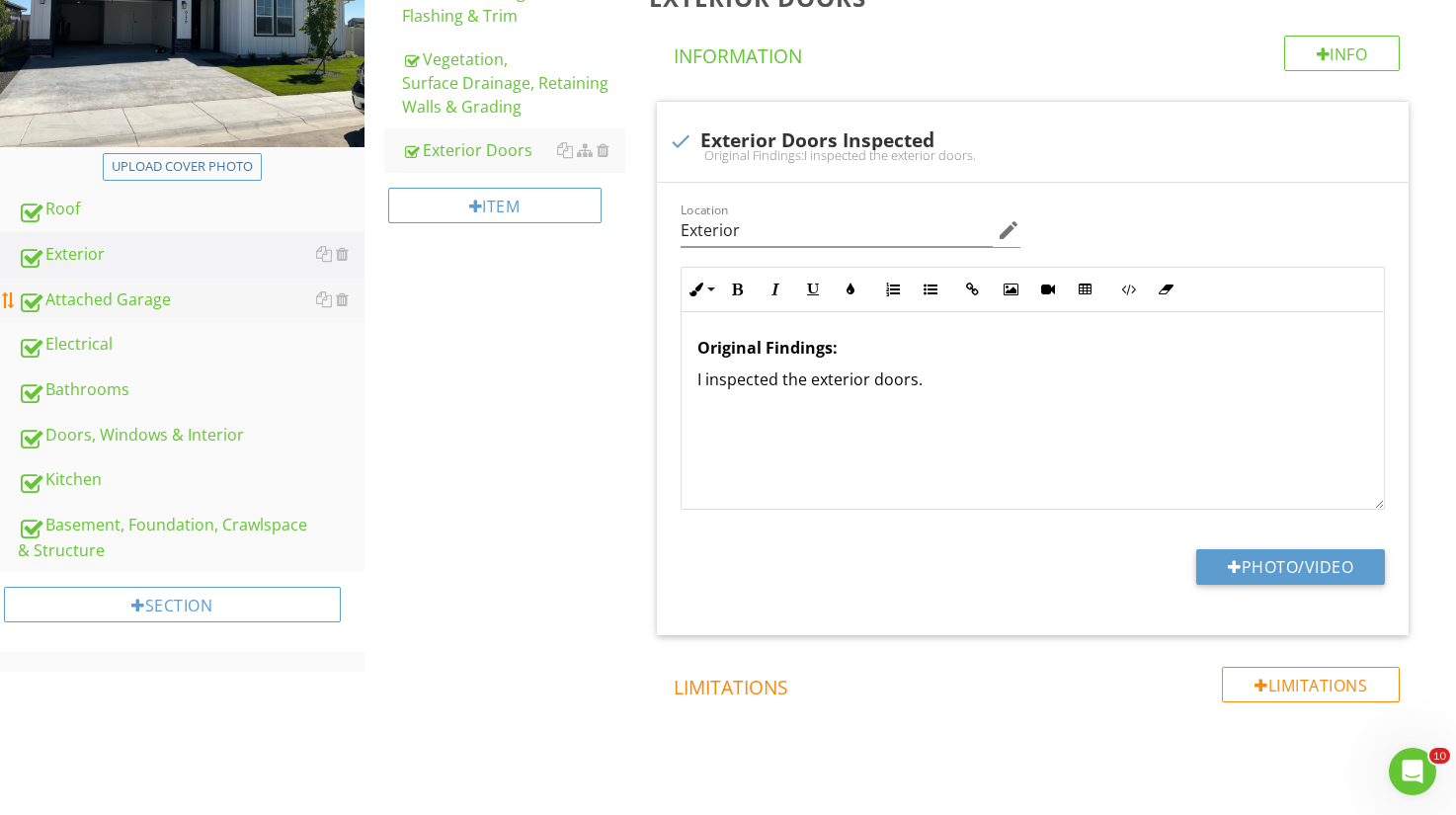 click on "Attached Garage" at bounding box center [191, 300] 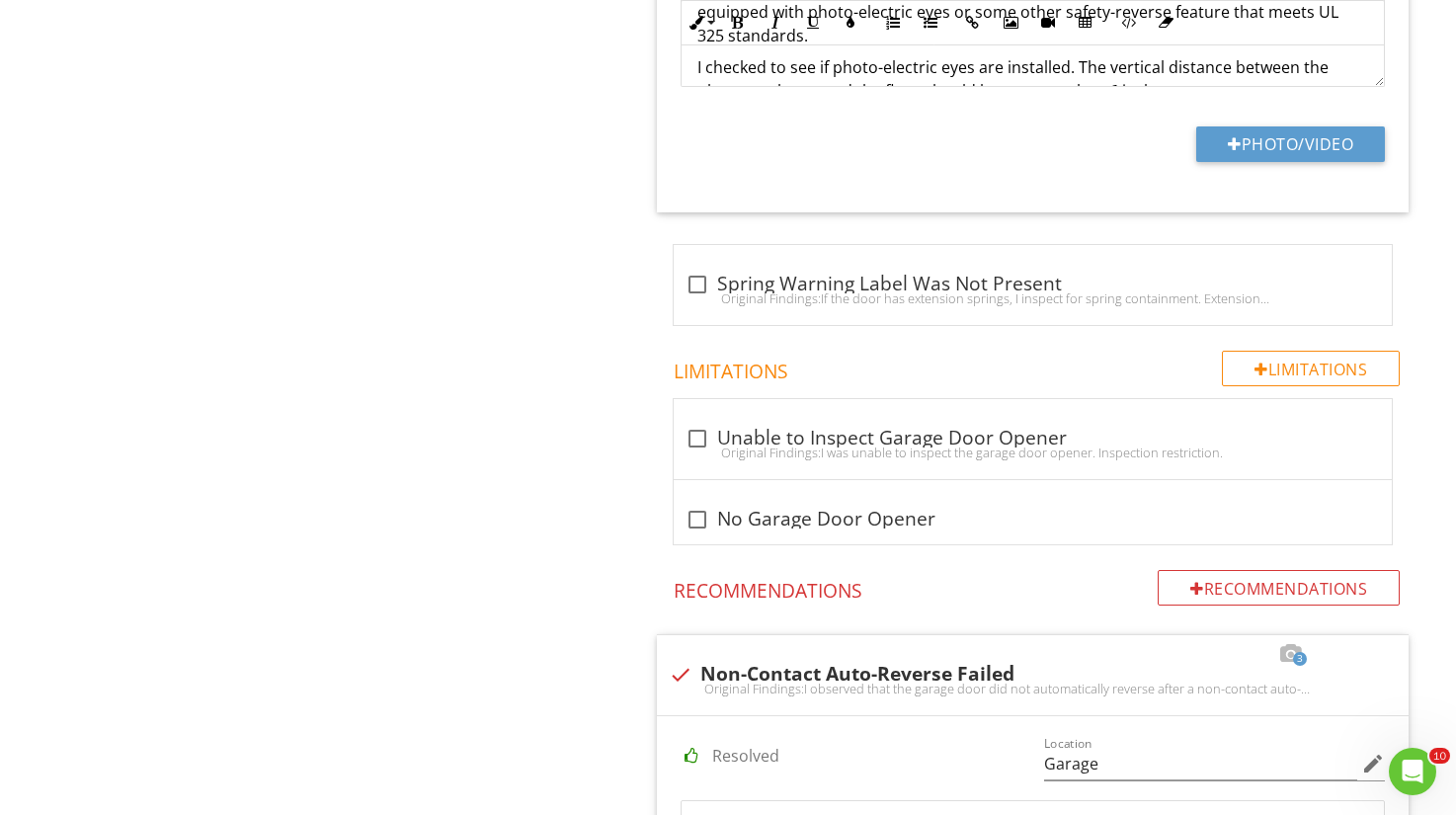 scroll, scrollTop: 5036, scrollLeft: 0, axis: vertical 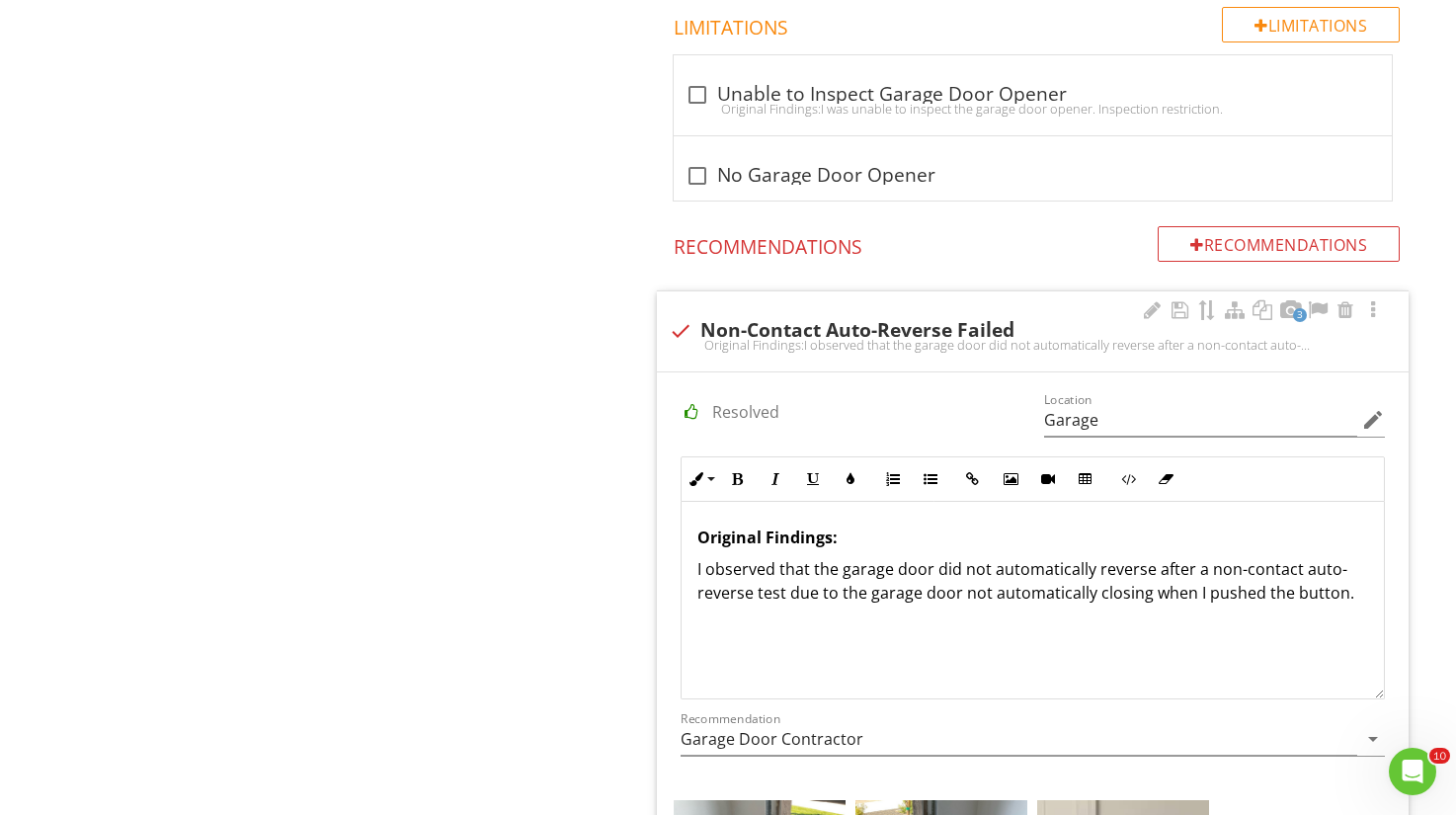click on "Original Findings: I observed that the garage door did not automatically reverse after a non-contact auto-reverse test due to the garage door not automatically closing when I pushed the button." at bounding box center (1032, 601) 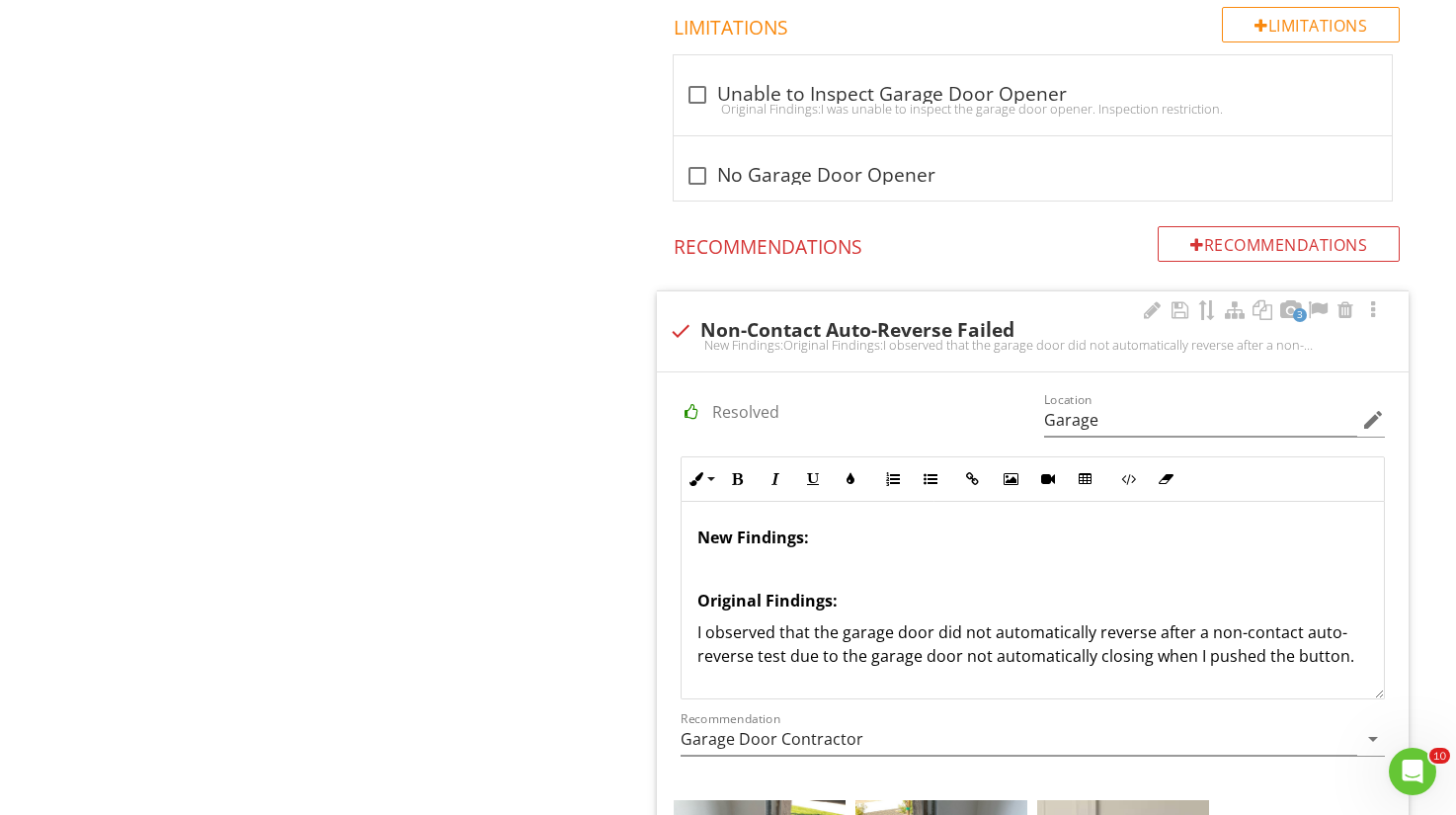 type 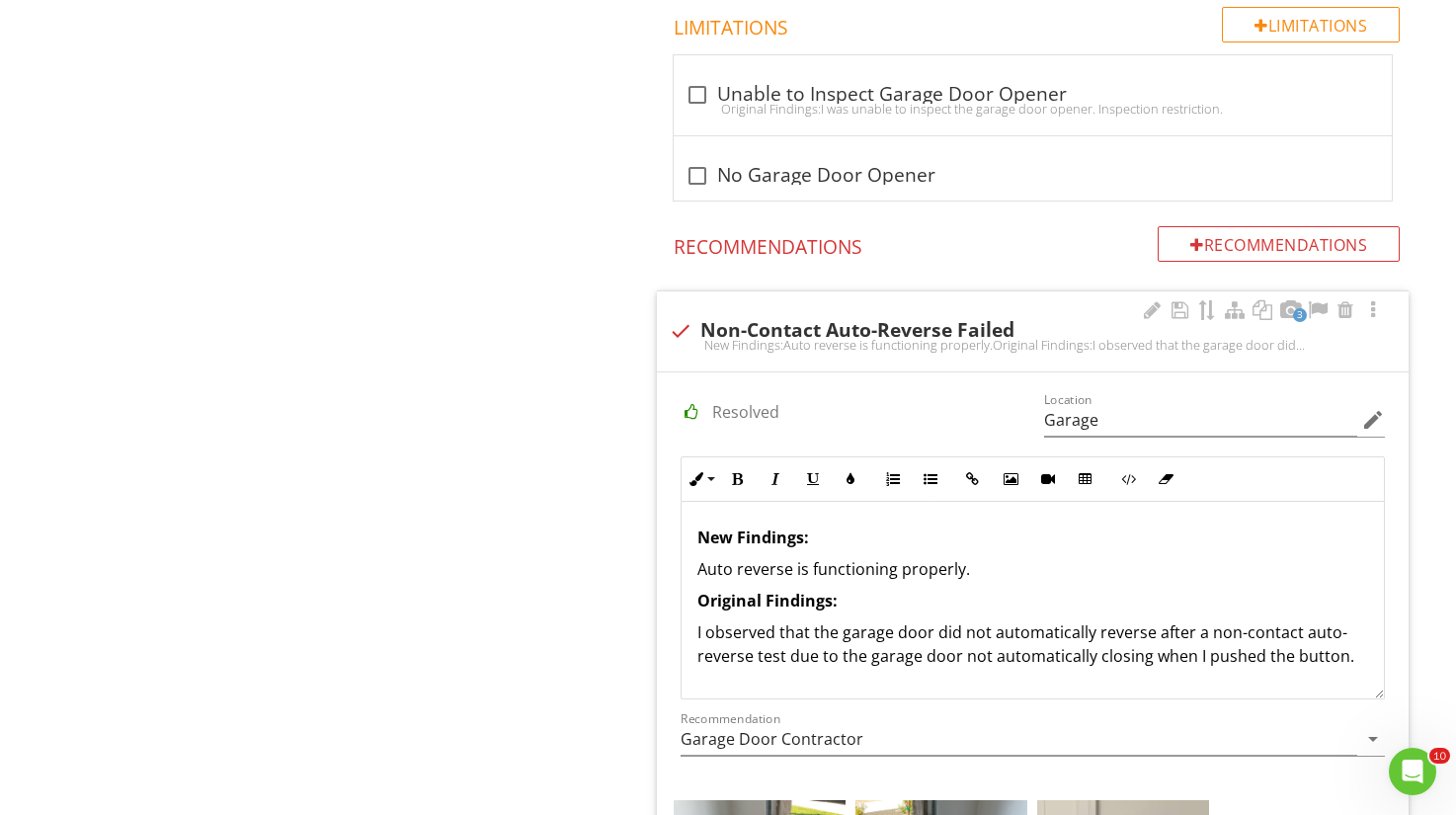 scroll, scrollTop: 5464, scrollLeft: 0, axis: vertical 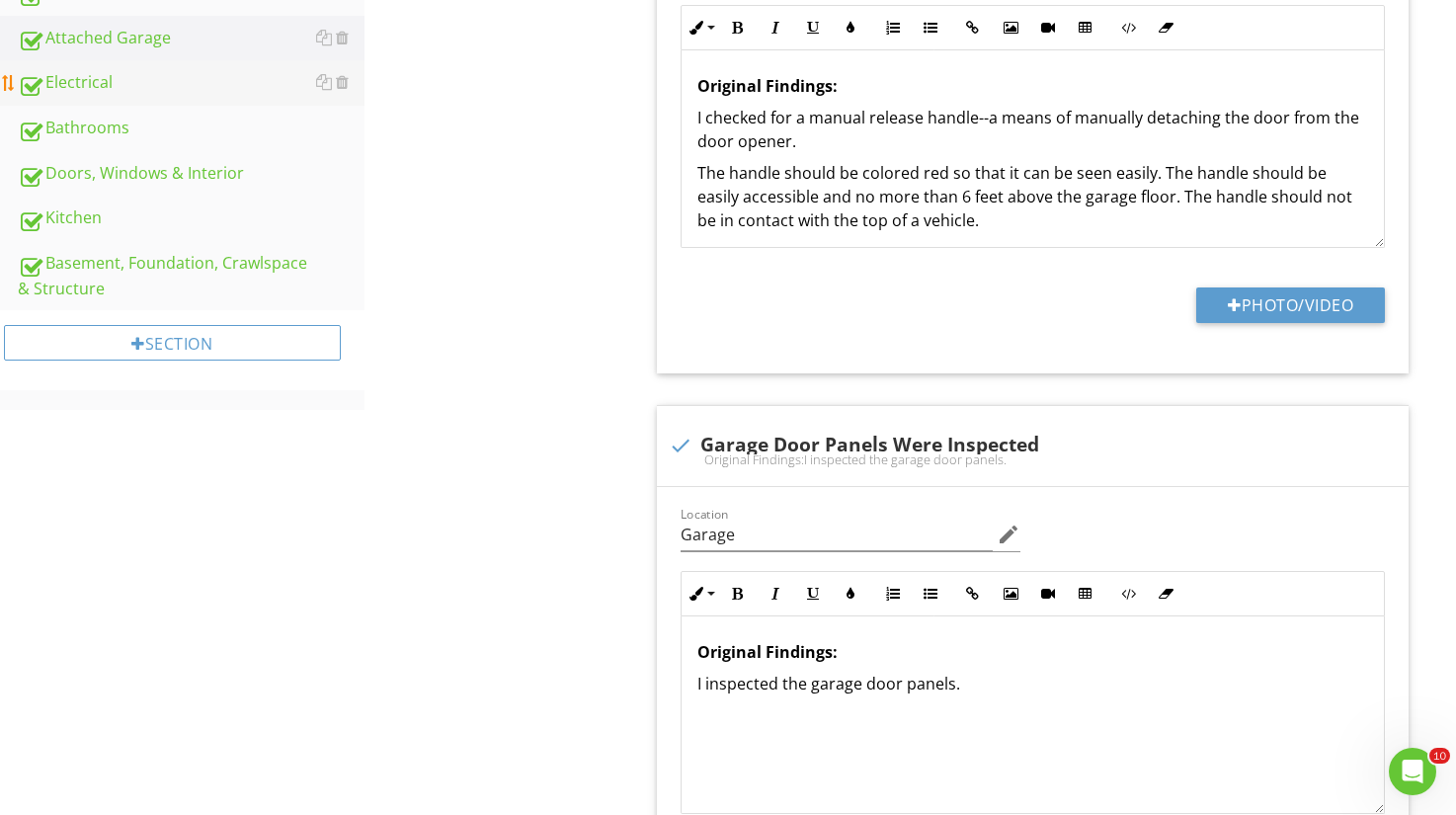 click on "Electrical" at bounding box center [191, 83] 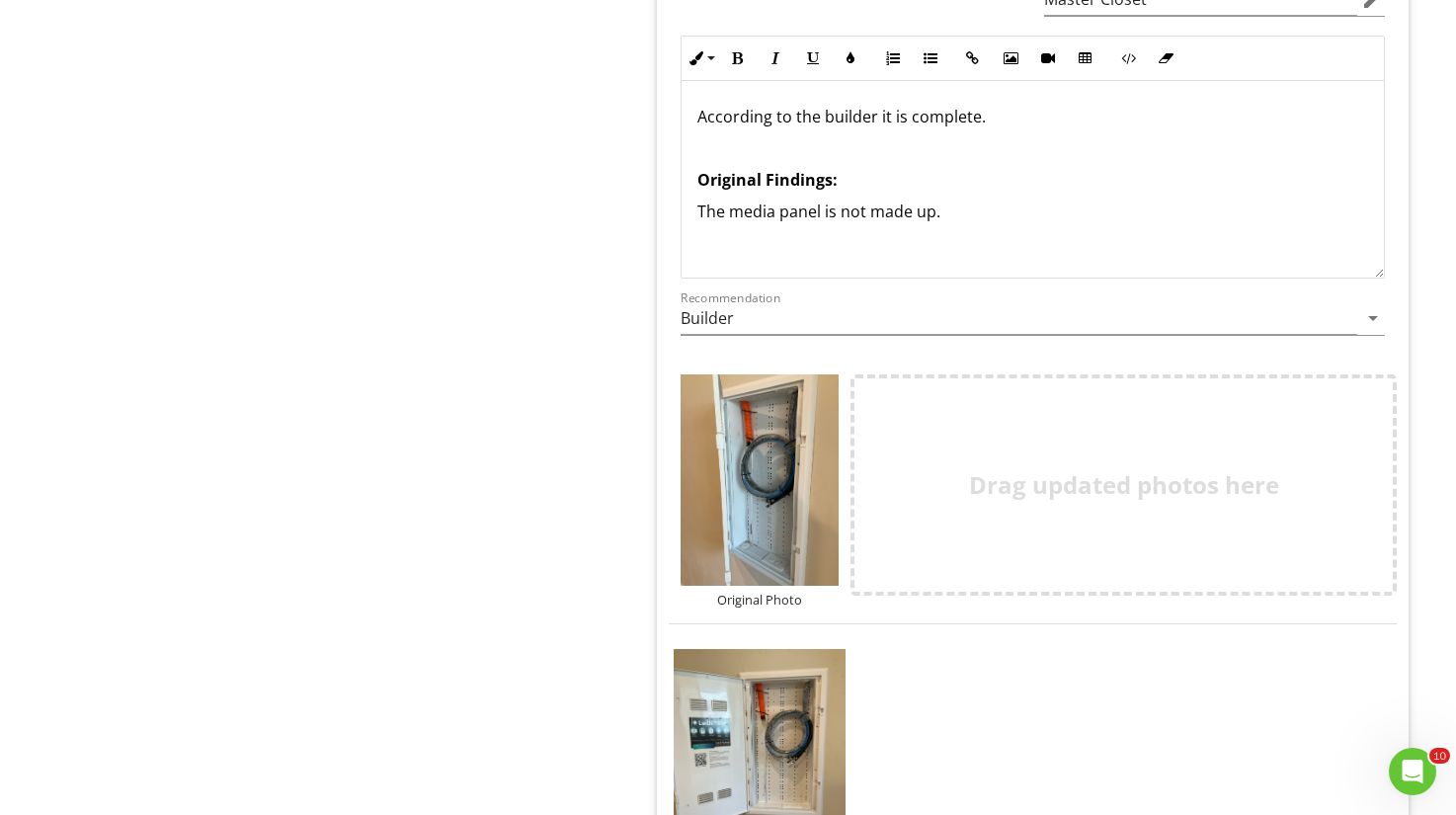 scroll, scrollTop: 1673, scrollLeft: 0, axis: vertical 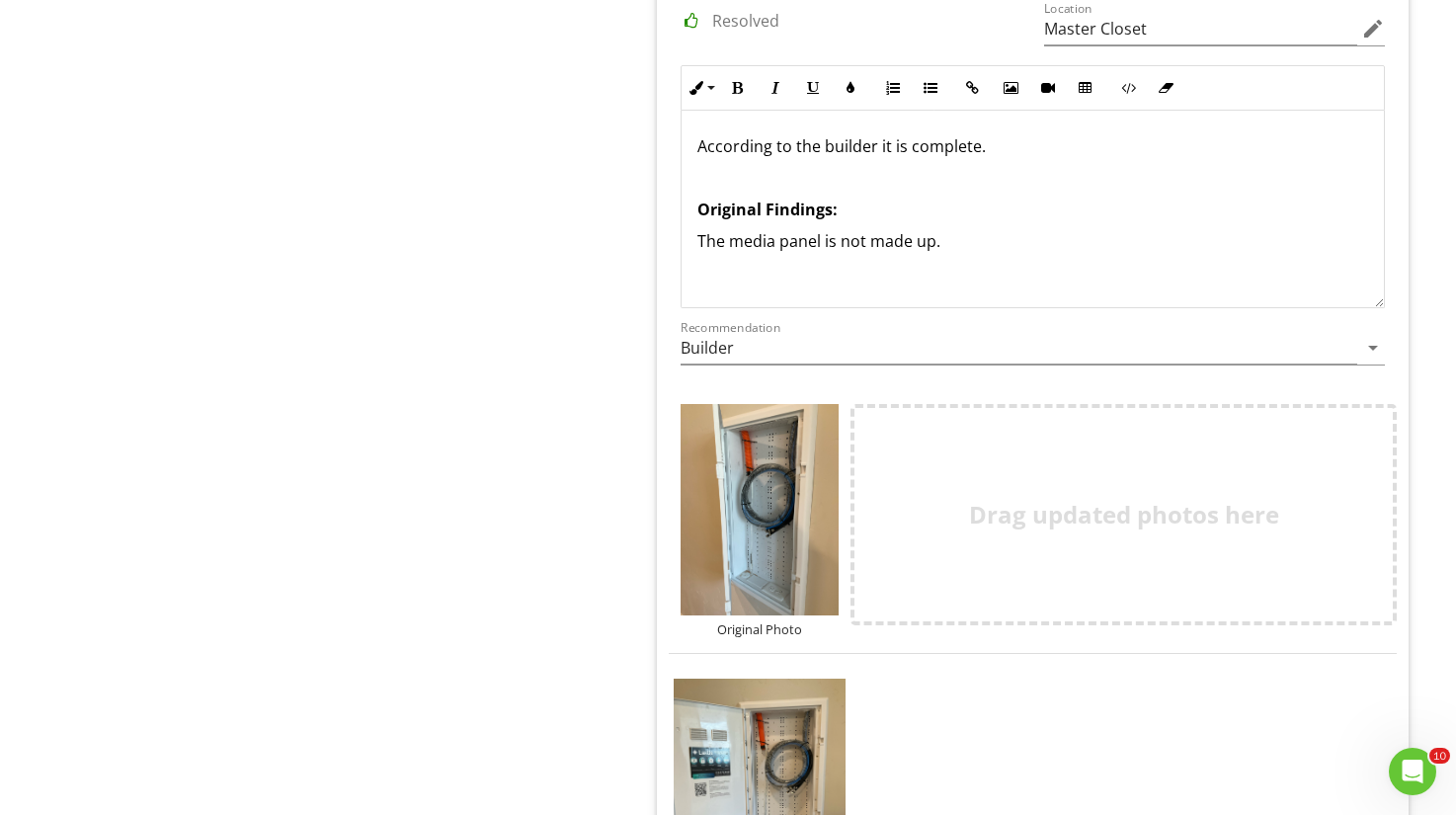 click on "According to the builder it is complete.   Original Findings: The media panel is not made up." at bounding box center [1032, 209] 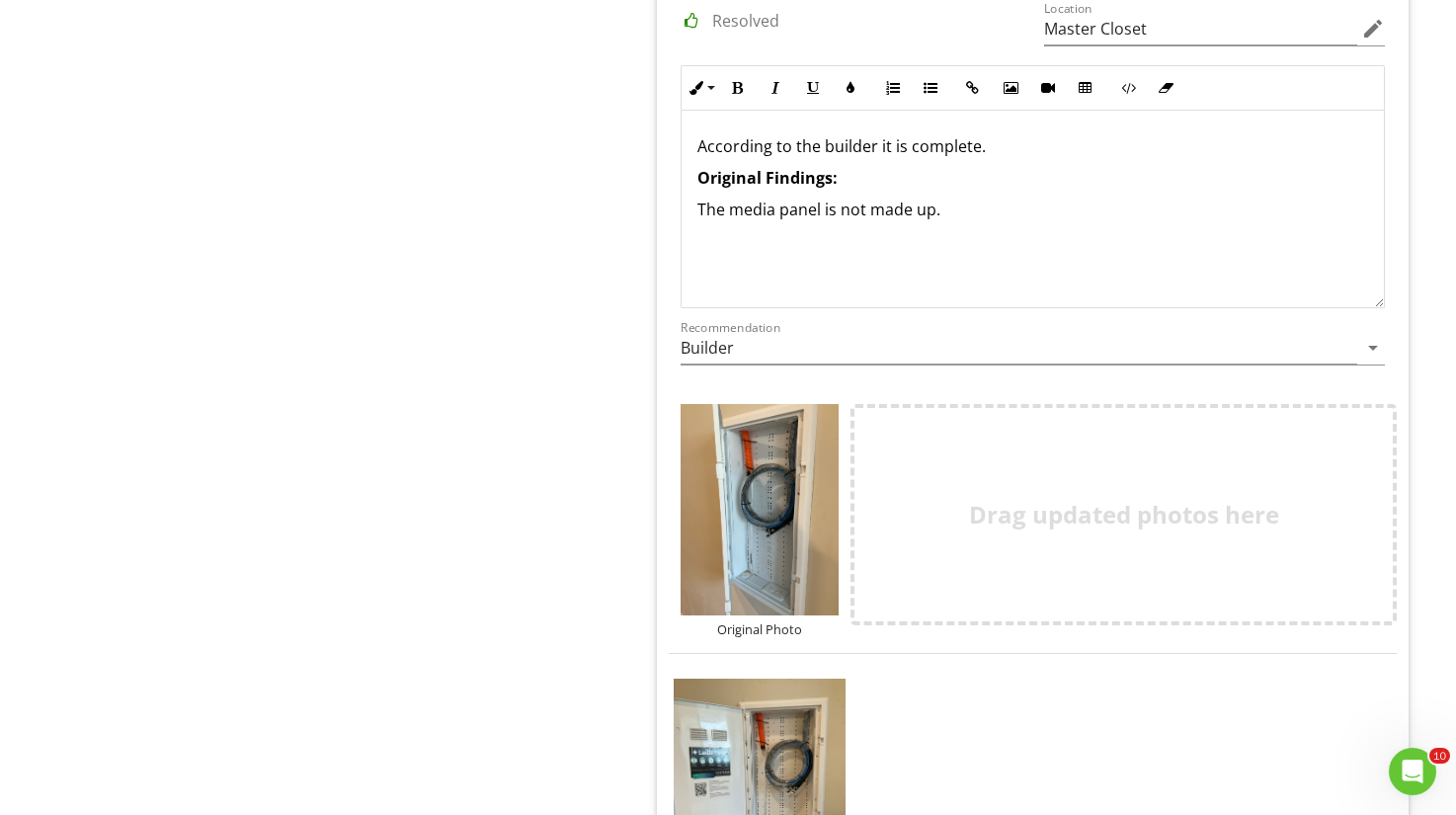 click on "According to the builder it is complete.   Original Findings: The media panel is not made up." at bounding box center [1032, 209] 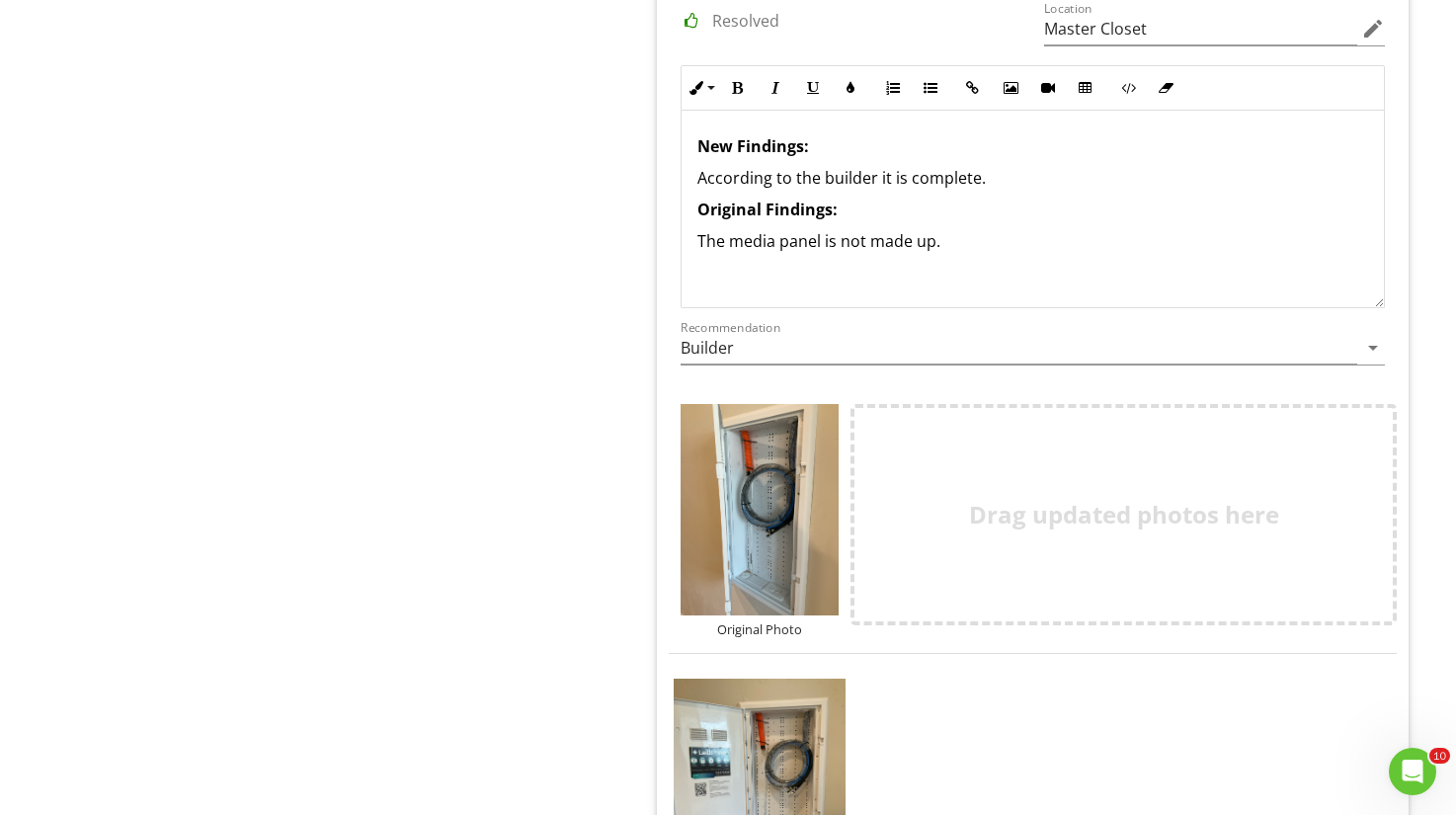 click on "According to the builder it is complete." at bounding box center [1032, 178] 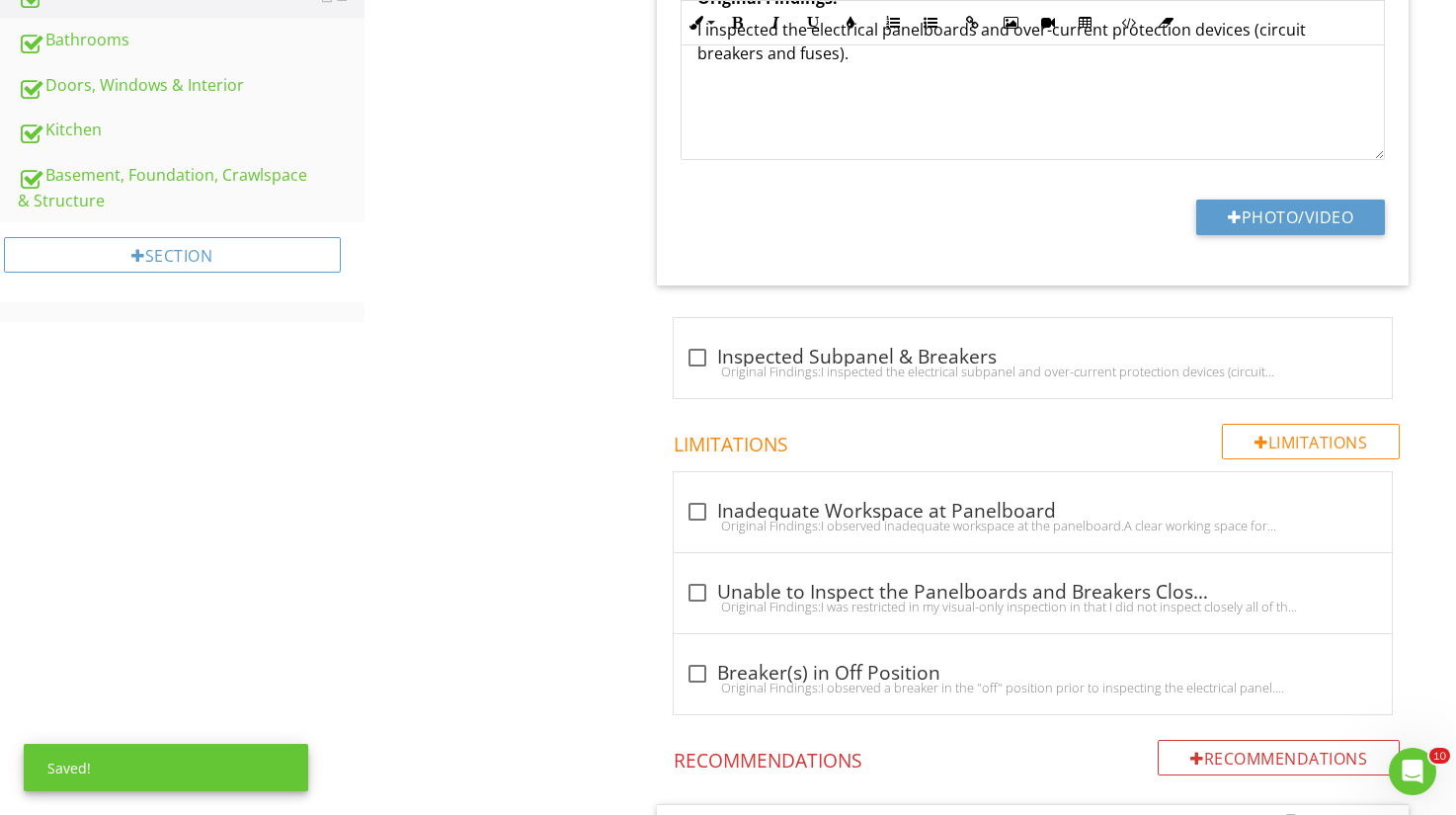 scroll, scrollTop: 392, scrollLeft: 0, axis: vertical 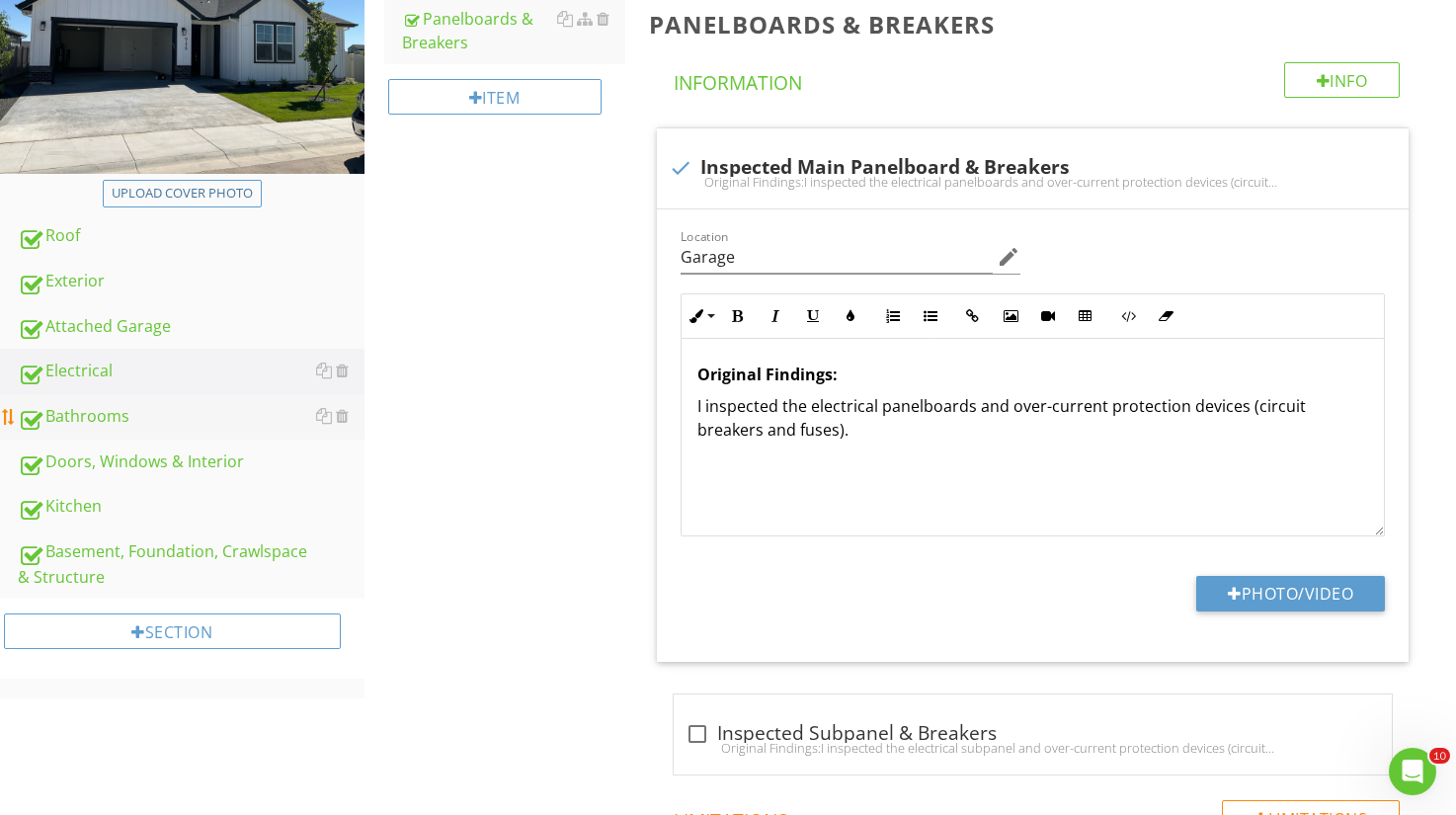 click on "Bathrooms" at bounding box center [191, 417] 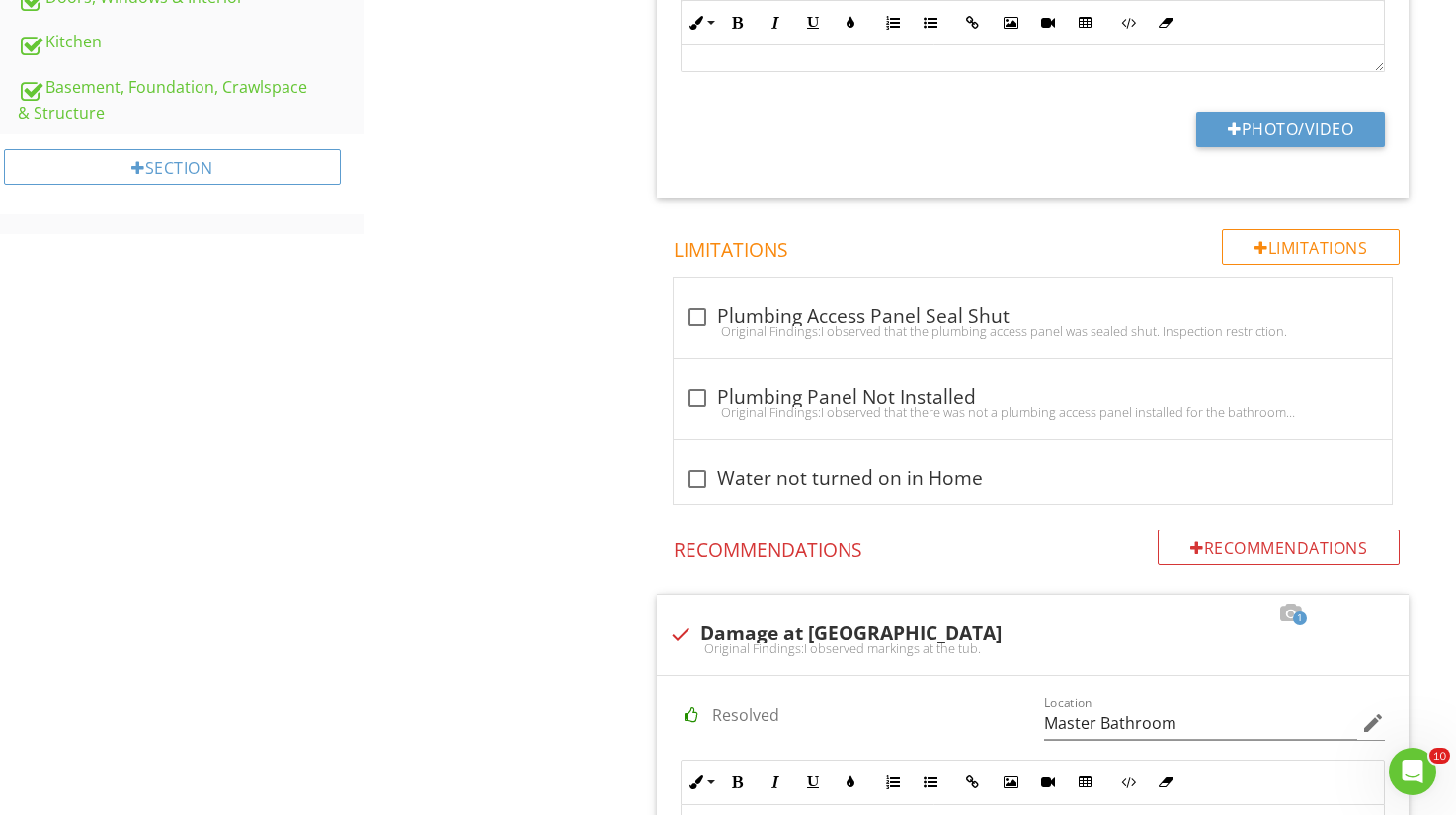 scroll, scrollTop: 1359, scrollLeft: 0, axis: vertical 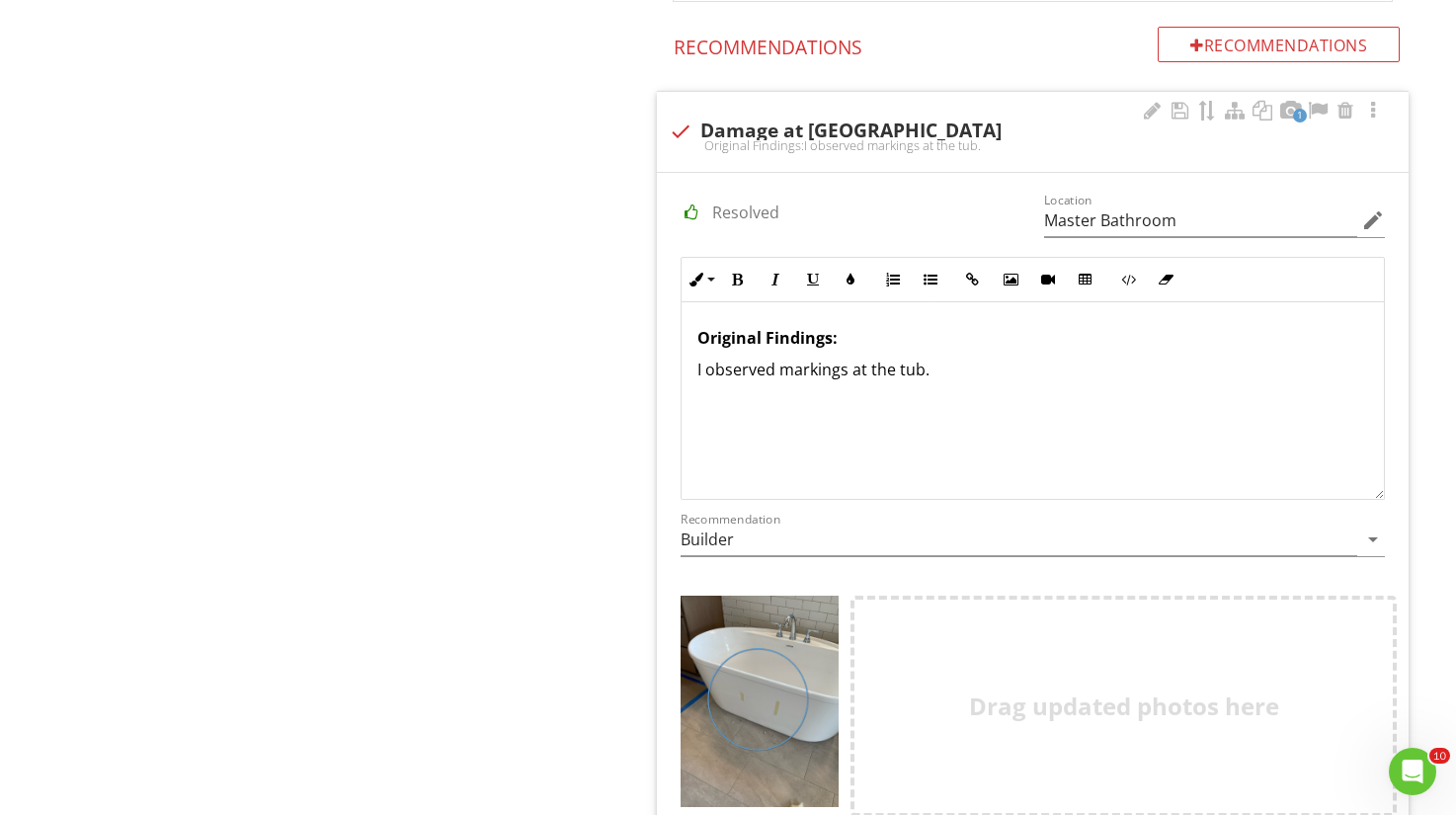 click on "Original Findings: I observed markings at the tub." at bounding box center [1032, 401] 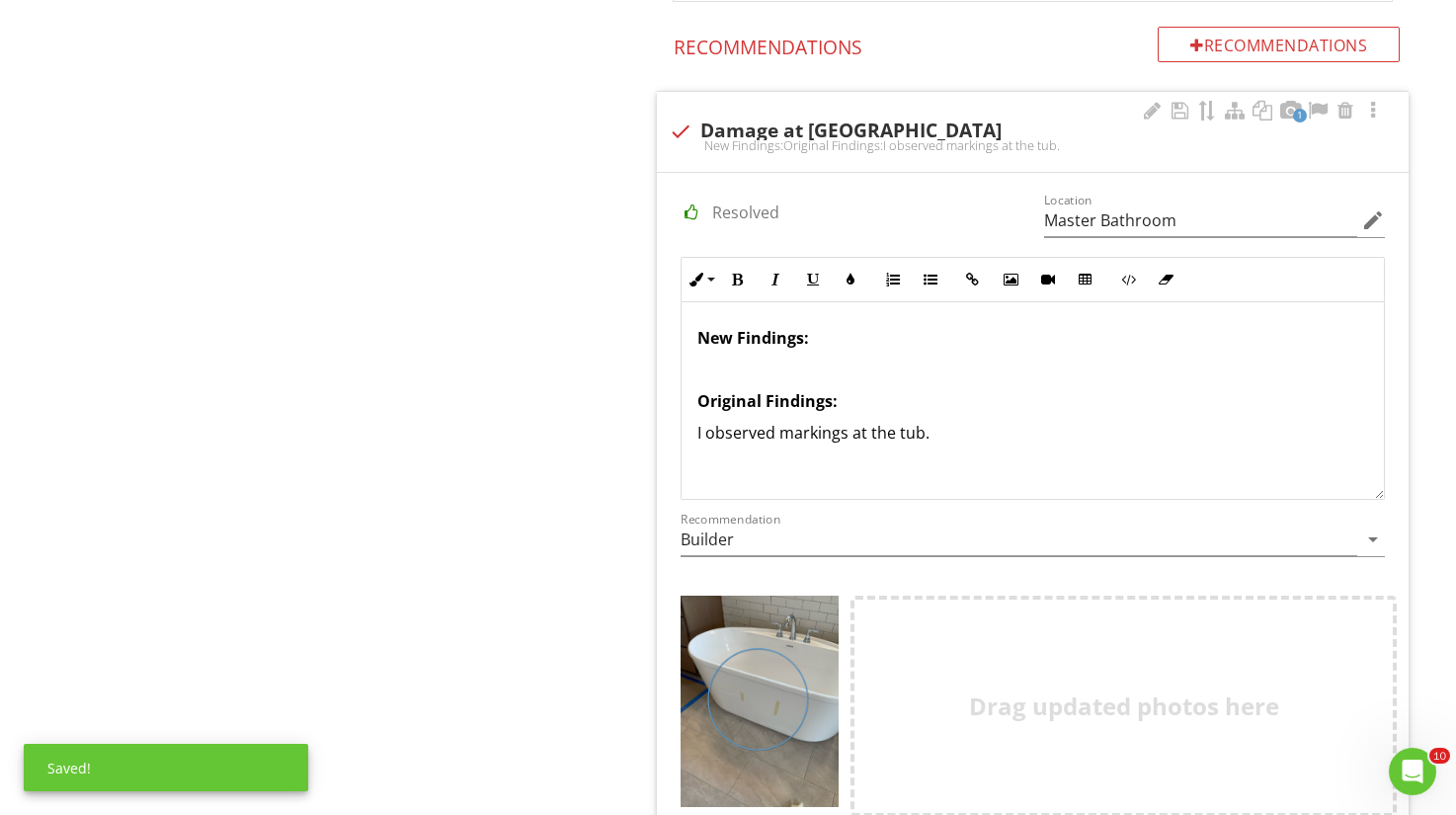 type 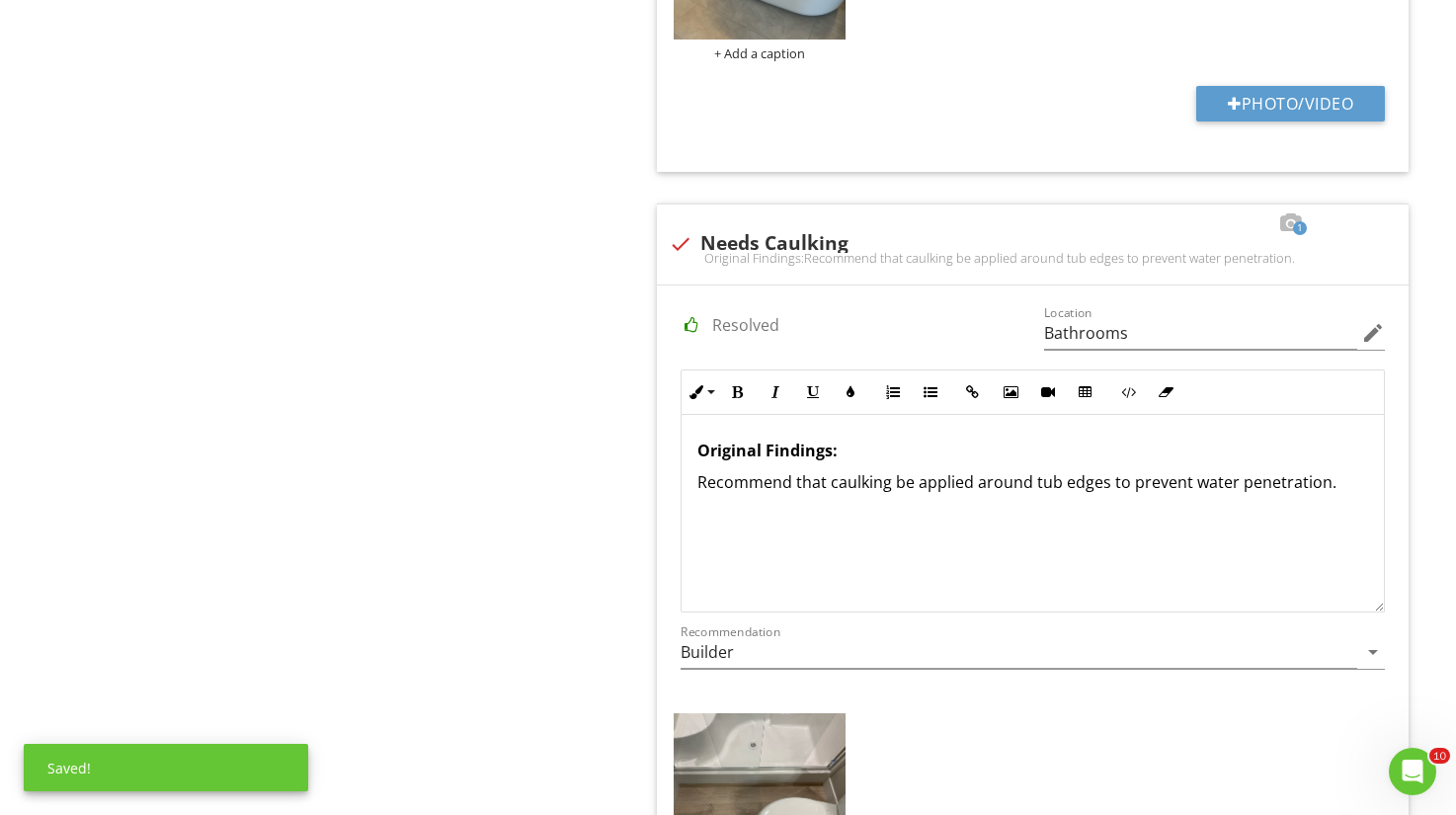 scroll, scrollTop: 2459, scrollLeft: 0, axis: vertical 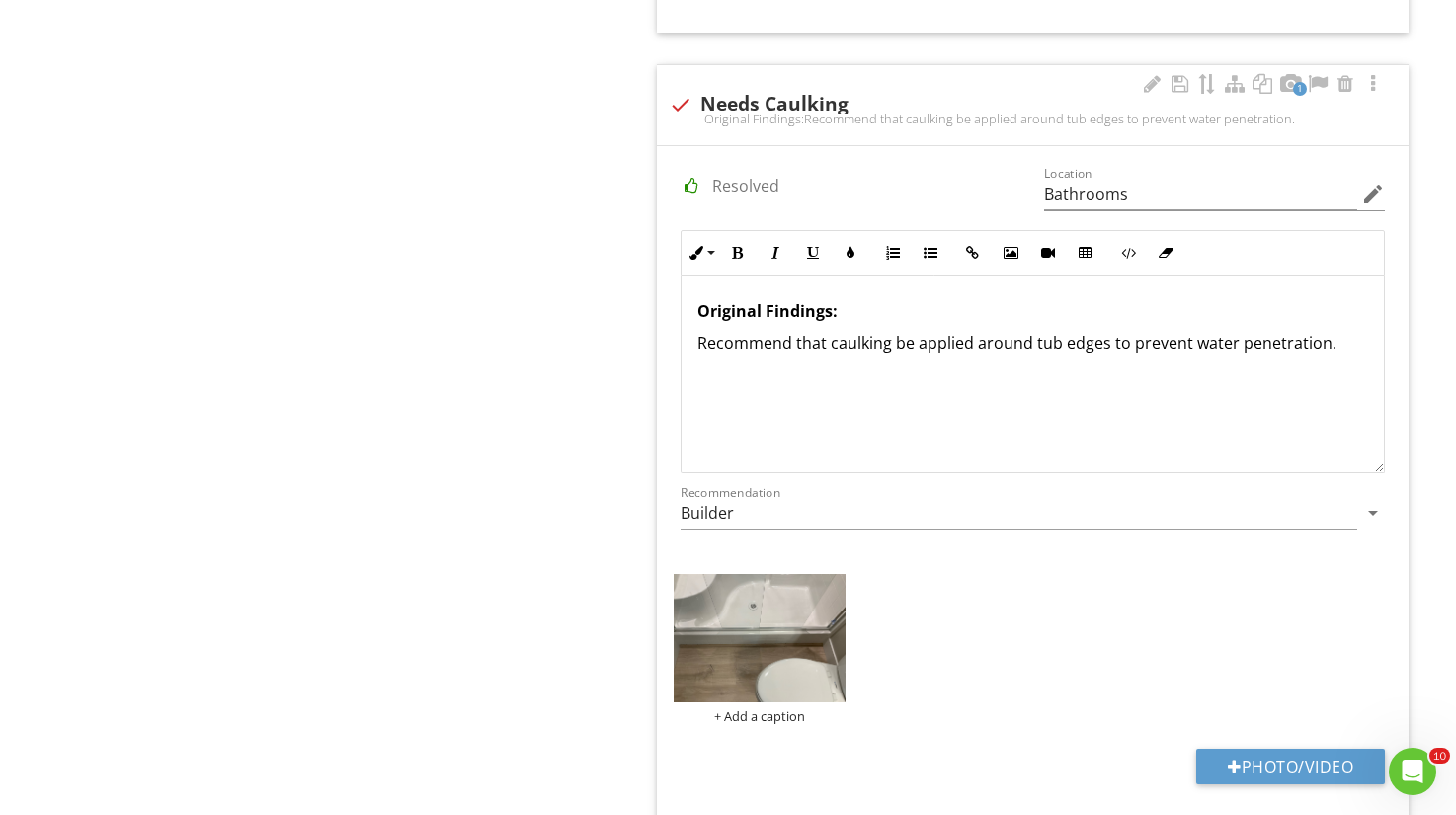 click on "Original Findings:" at bounding box center (768, 311) 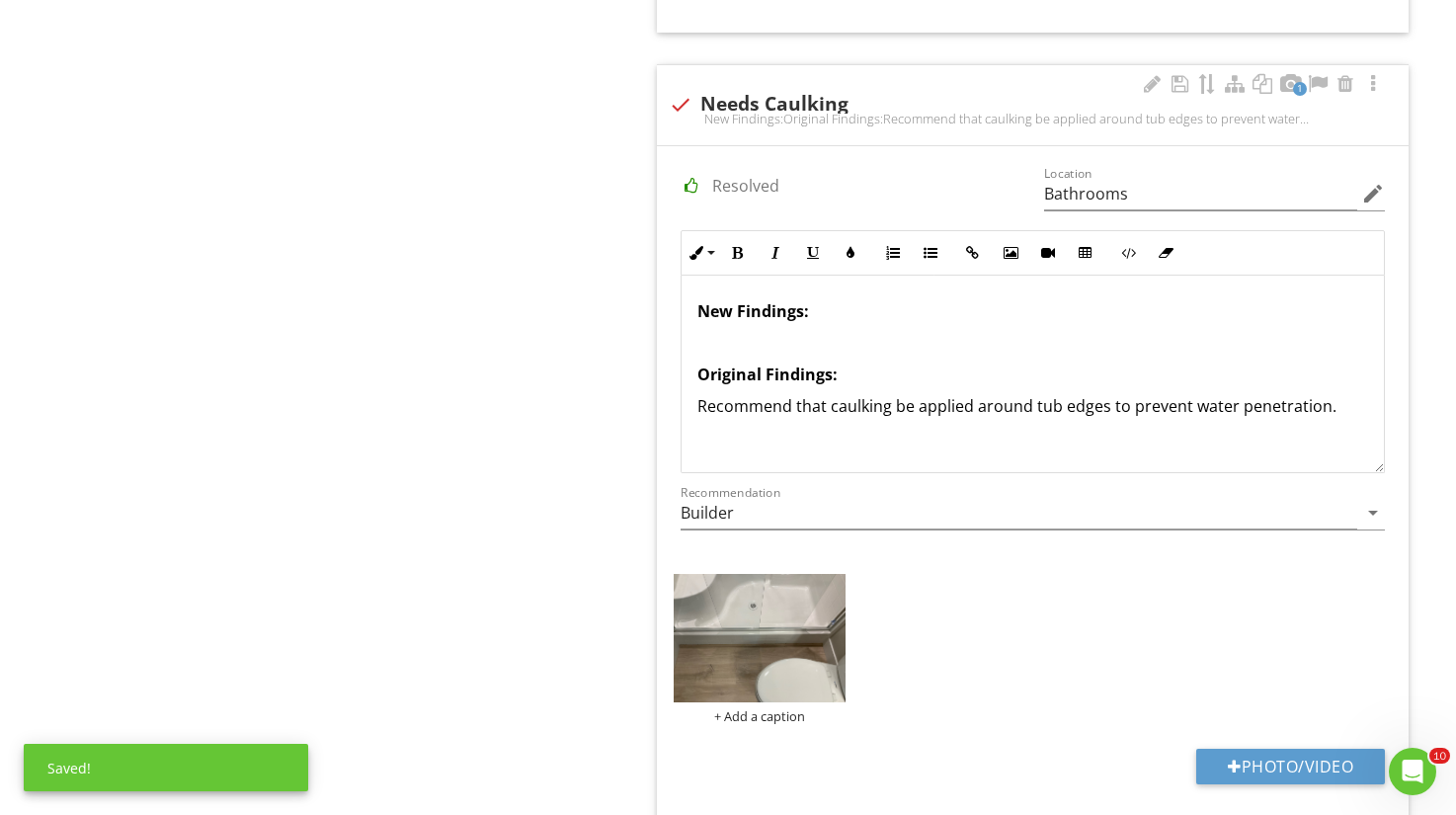 type 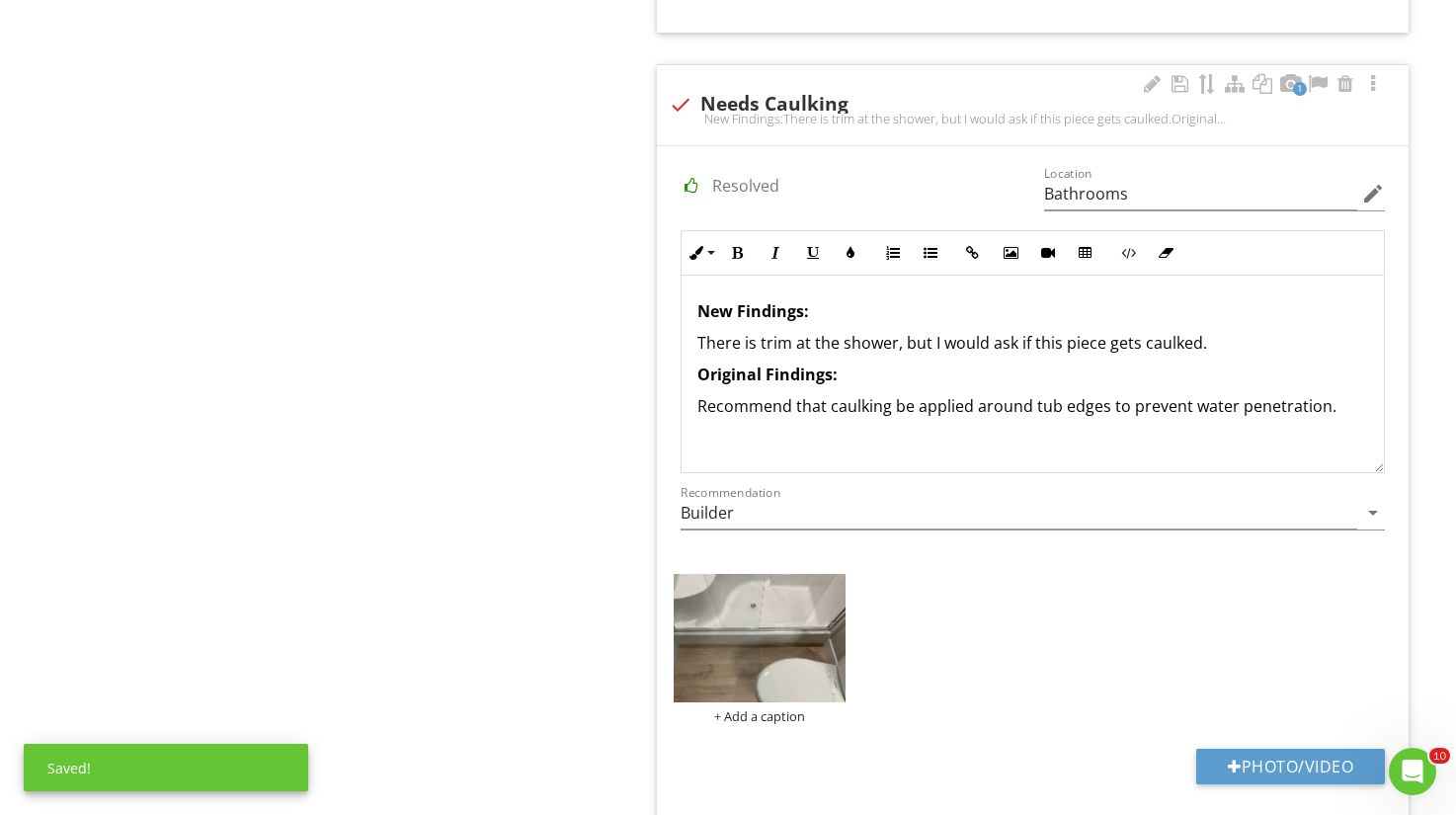 click on "There is trim at the shower, but I would ask if this piece gets caulked." at bounding box center [1032, 343] 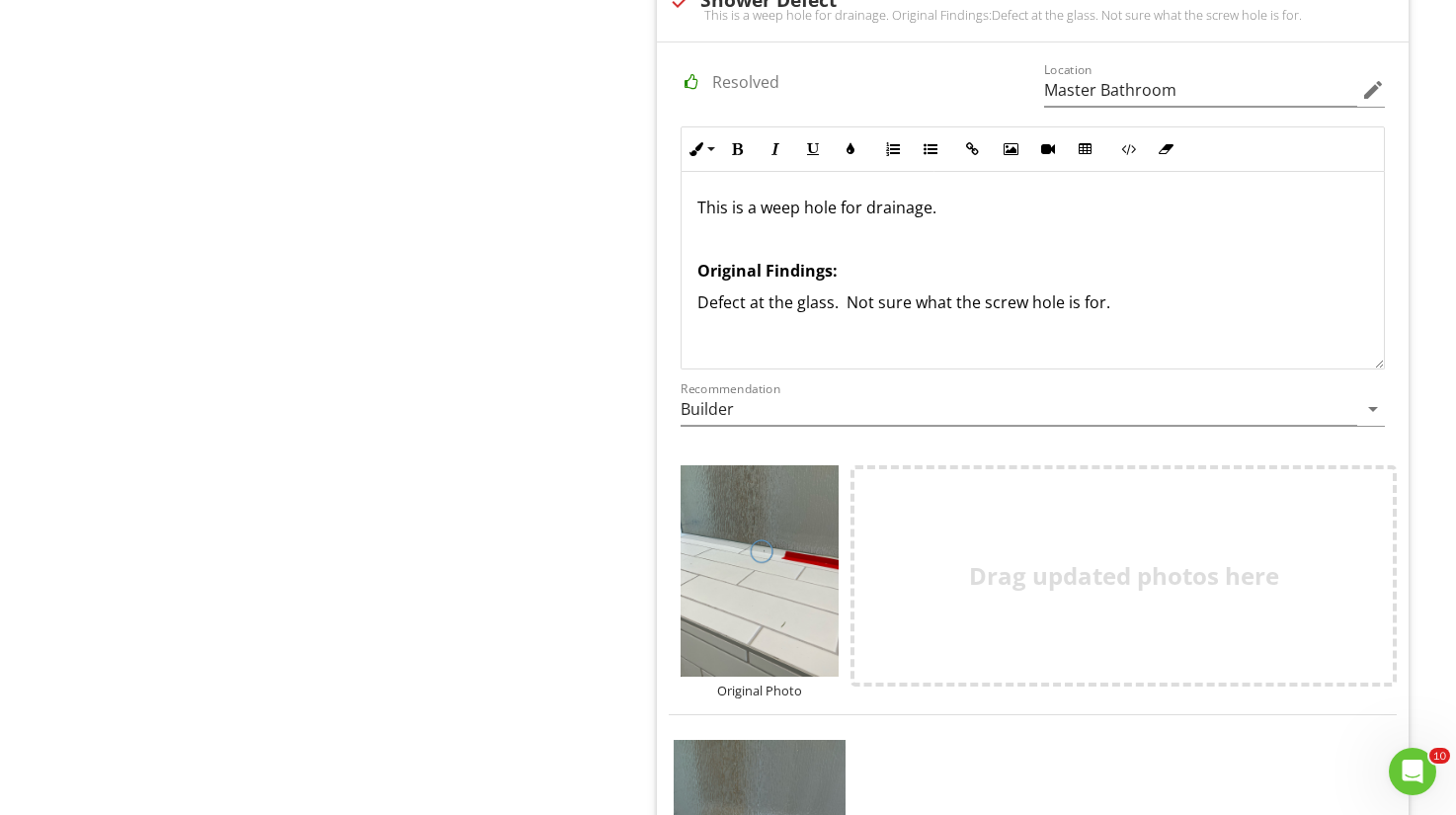 scroll, scrollTop: 3294, scrollLeft: 0, axis: vertical 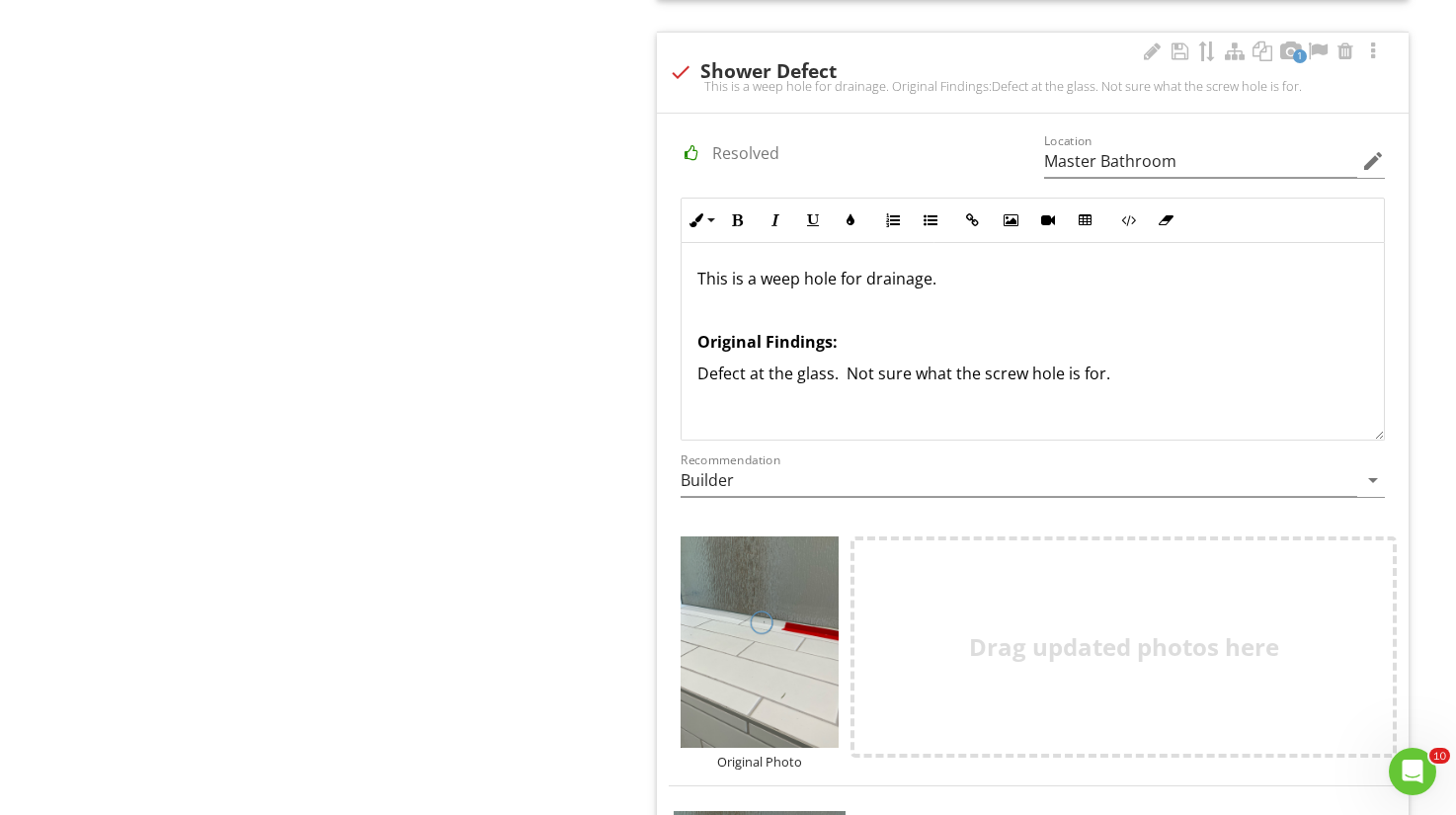 click on "This is a weep hole for drainage." at bounding box center [1032, 279] 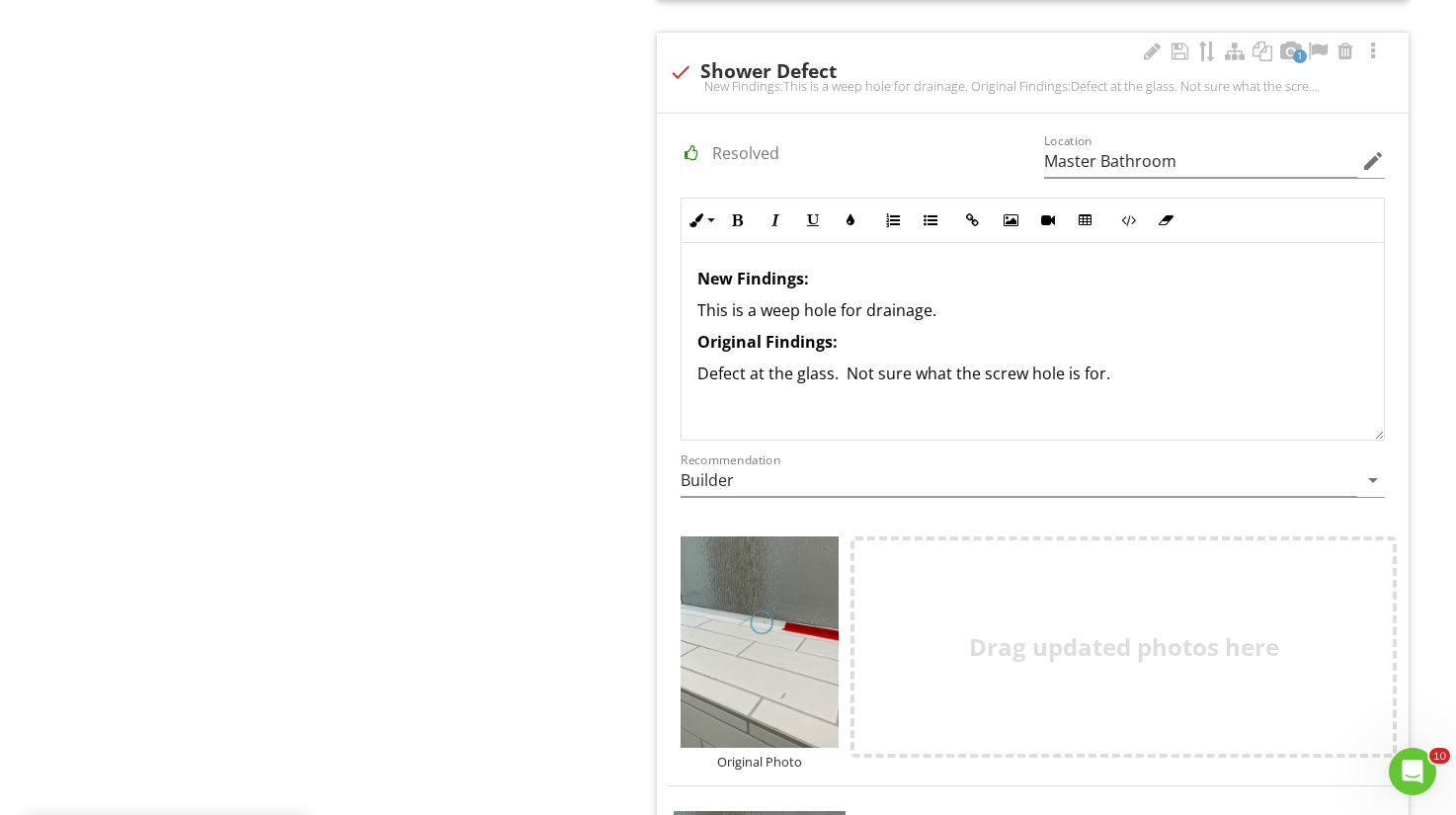 click on "This is a weep hole for drainage." at bounding box center [1032, 310] 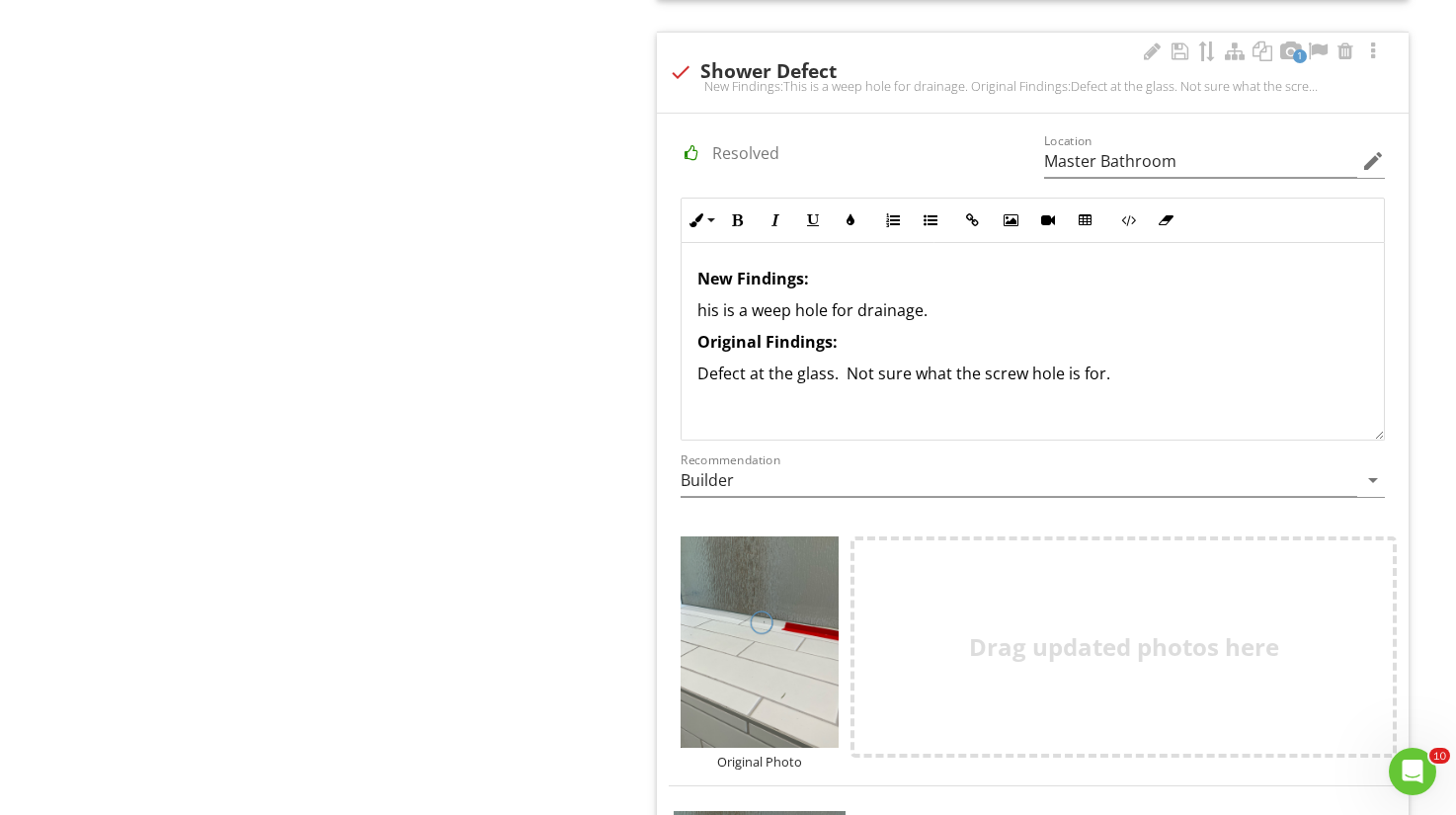 type 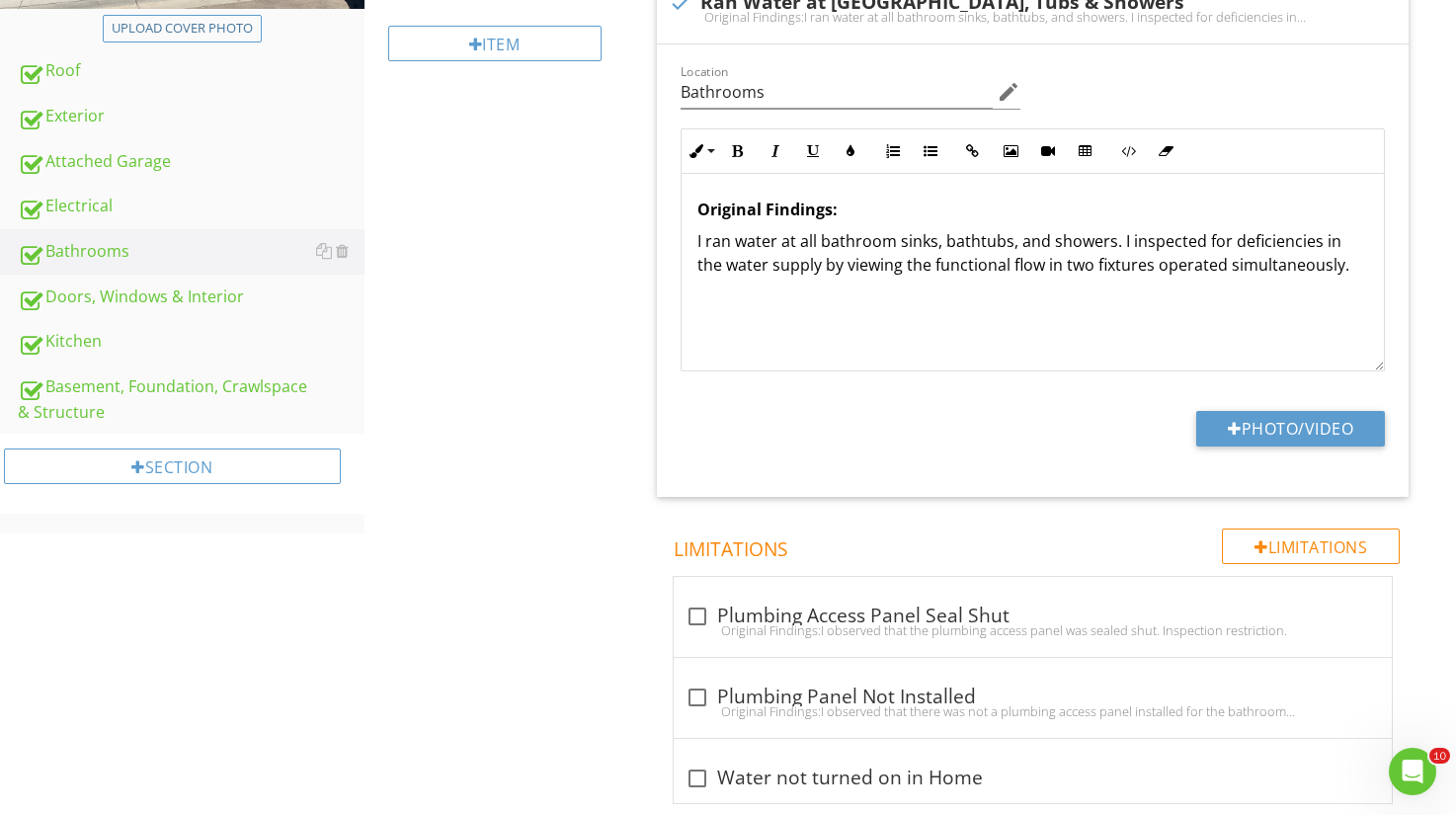 scroll, scrollTop: 0, scrollLeft: 0, axis: both 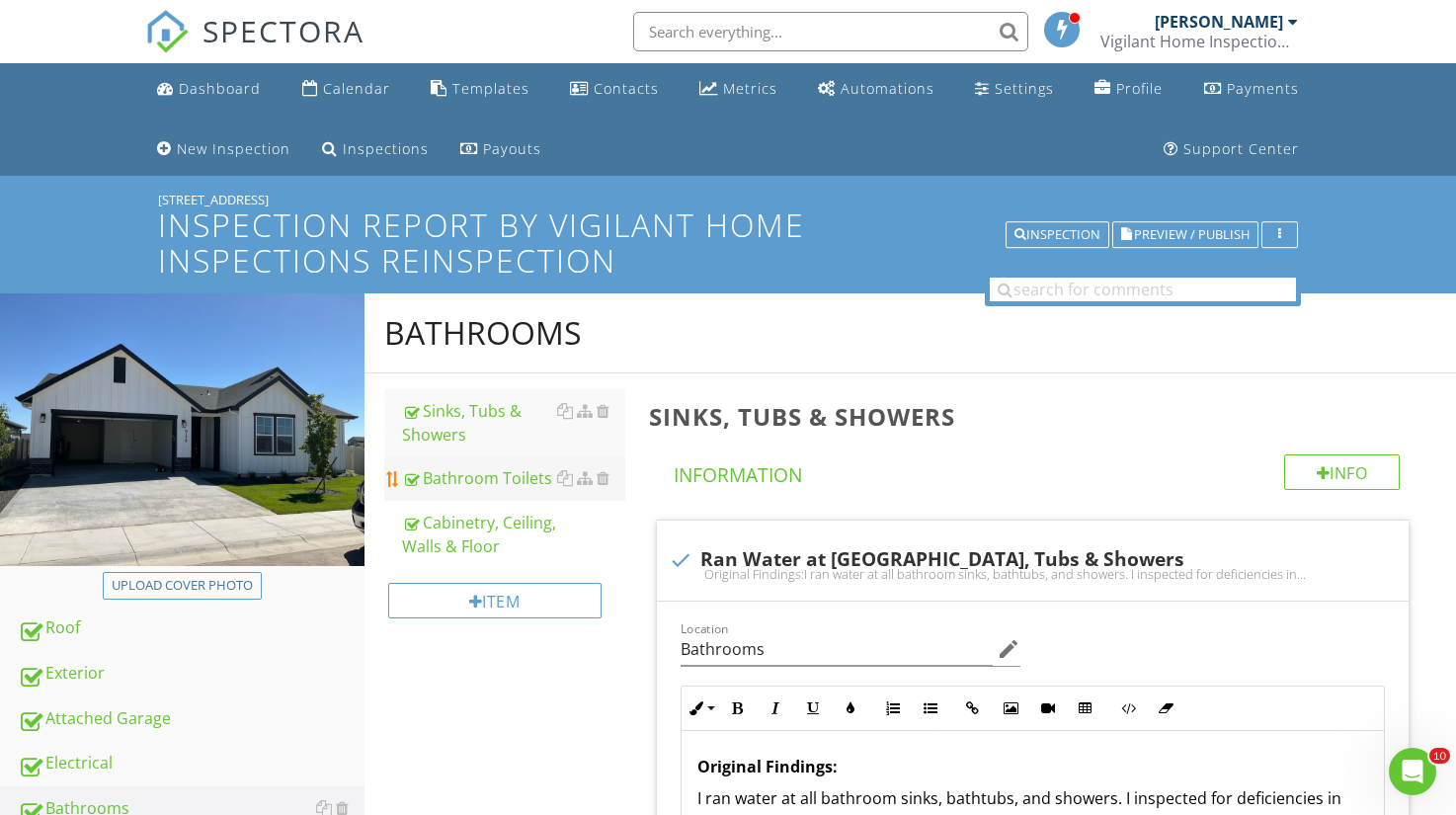 click on "Bathroom Toilets" at bounding box center [514, 478] 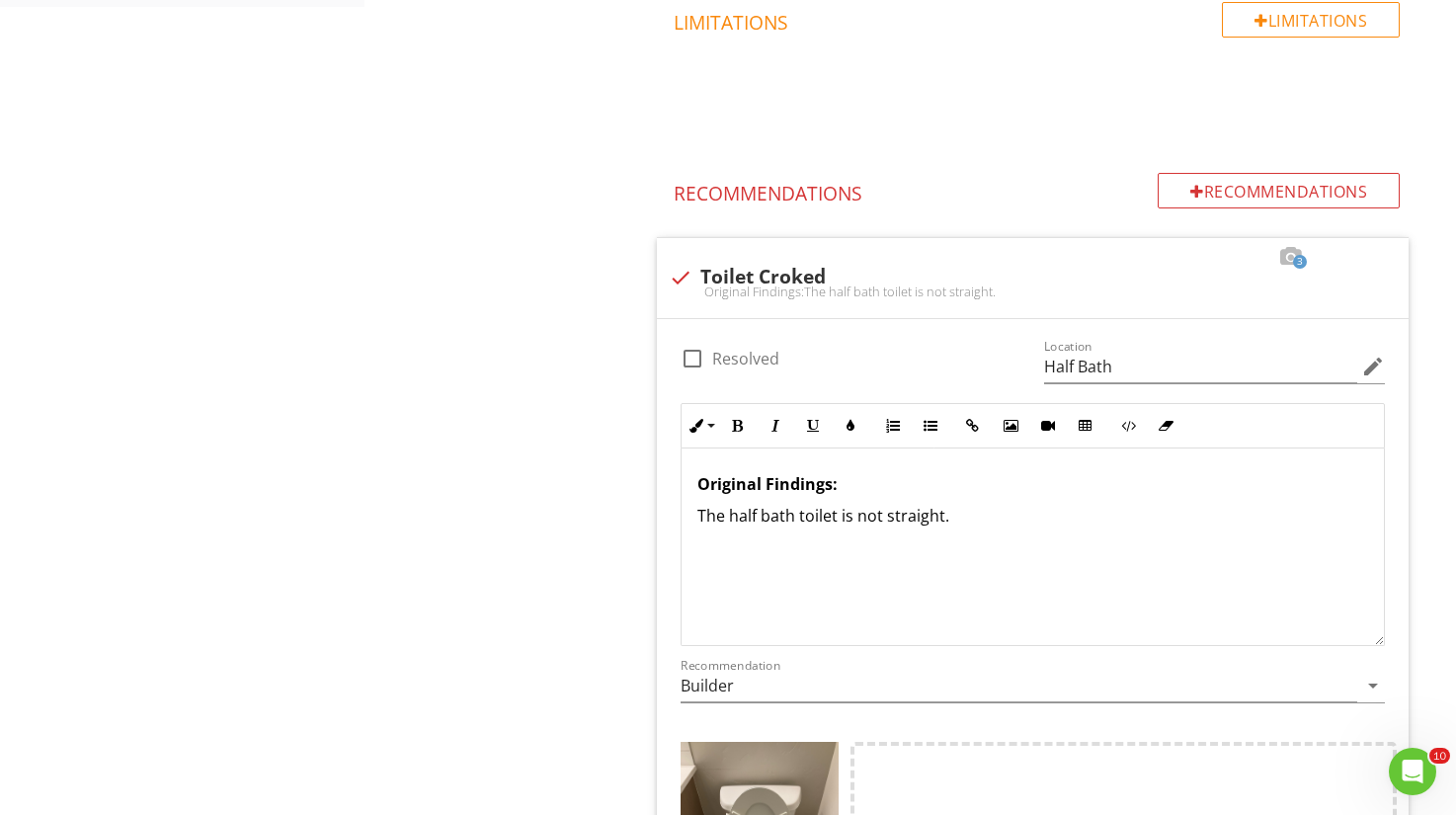 scroll, scrollTop: 1183, scrollLeft: 0, axis: vertical 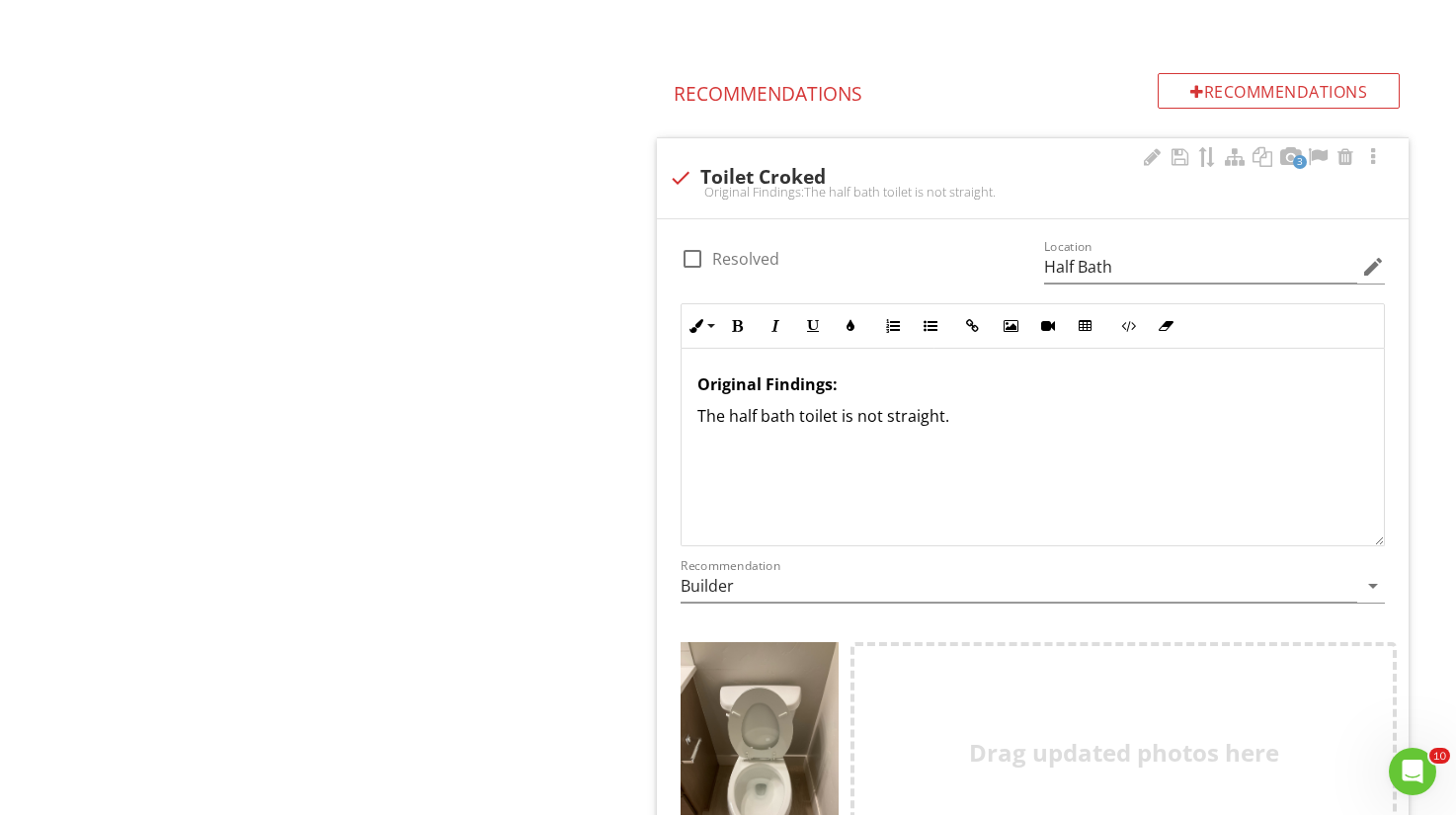 click on "Original Findings: The half bath toilet is not straight." at bounding box center [1032, 448] 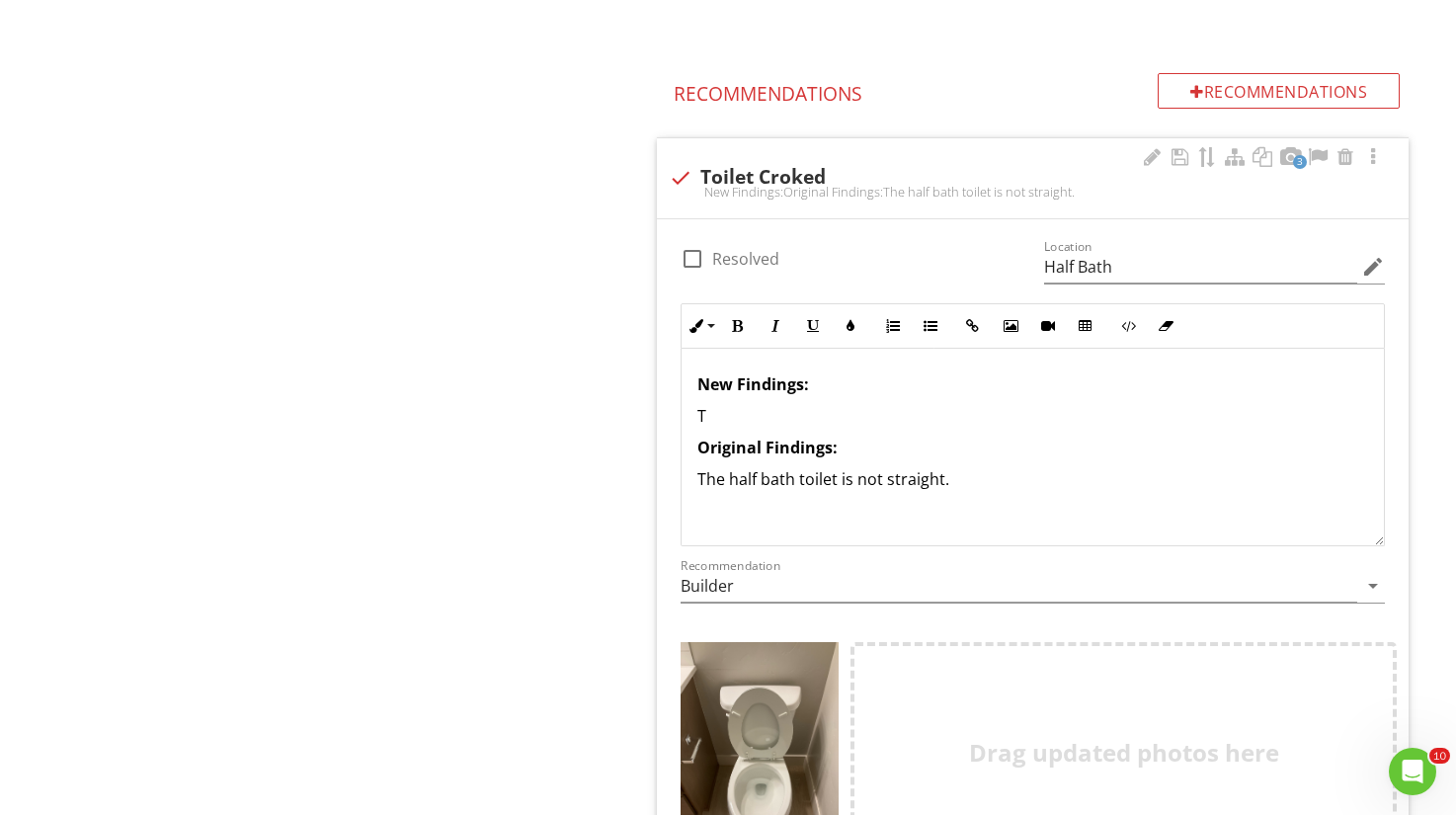 type 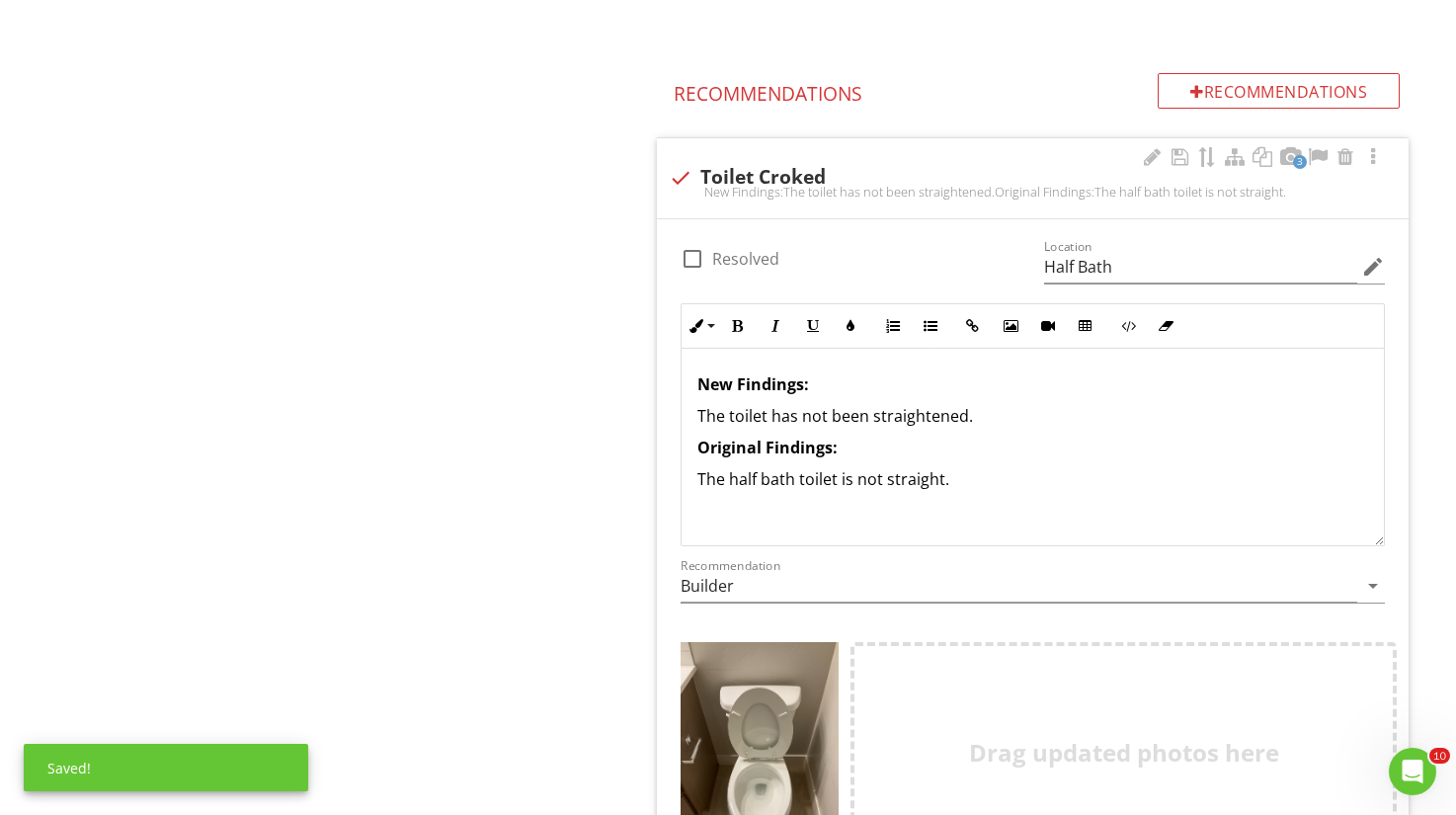 click on "New Findings: The toilet has not been straightened. Original Findings: The half bath toilet is not straight." at bounding box center (1032, 448) 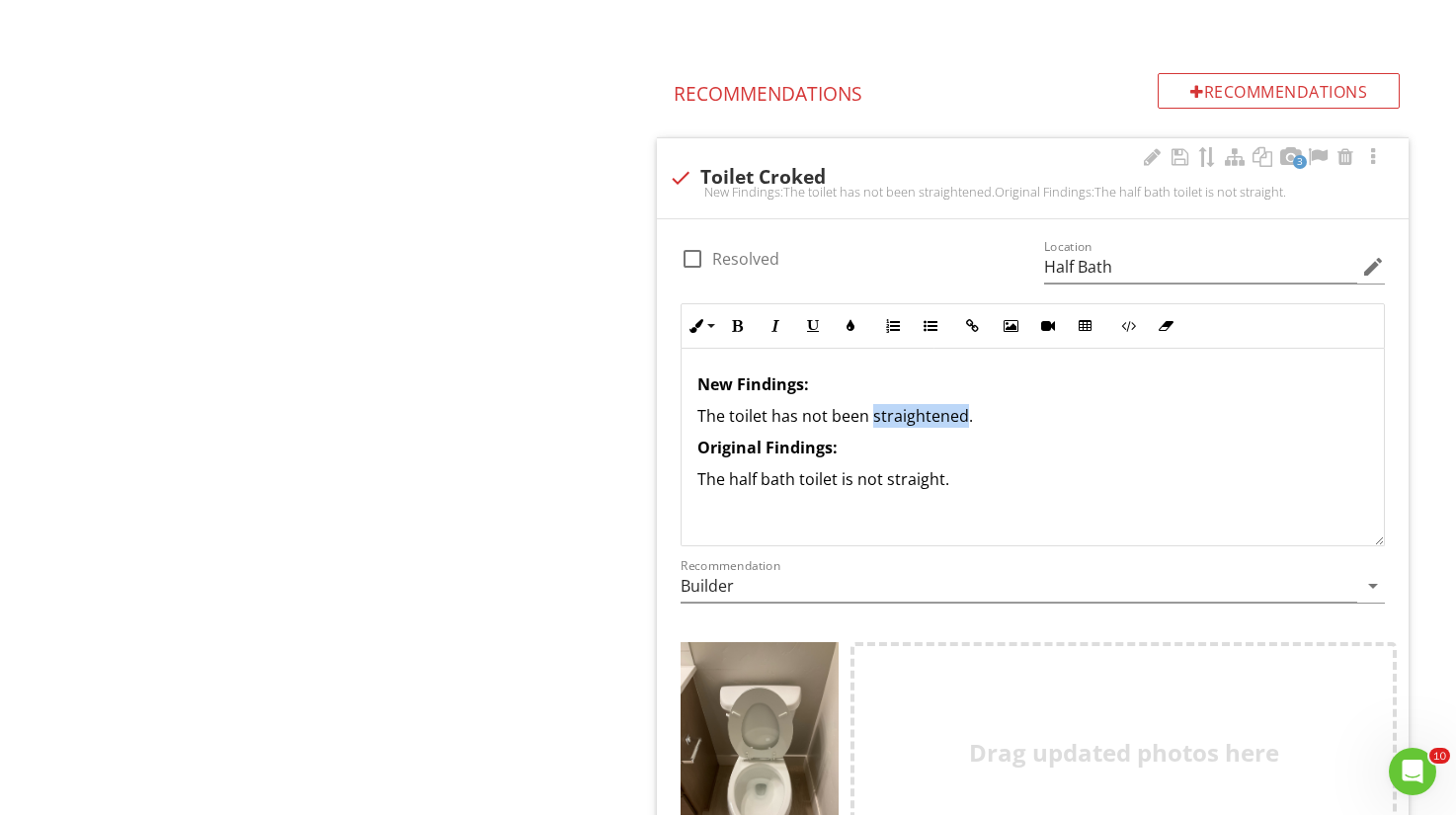 scroll, scrollTop: 1, scrollLeft: 0, axis: vertical 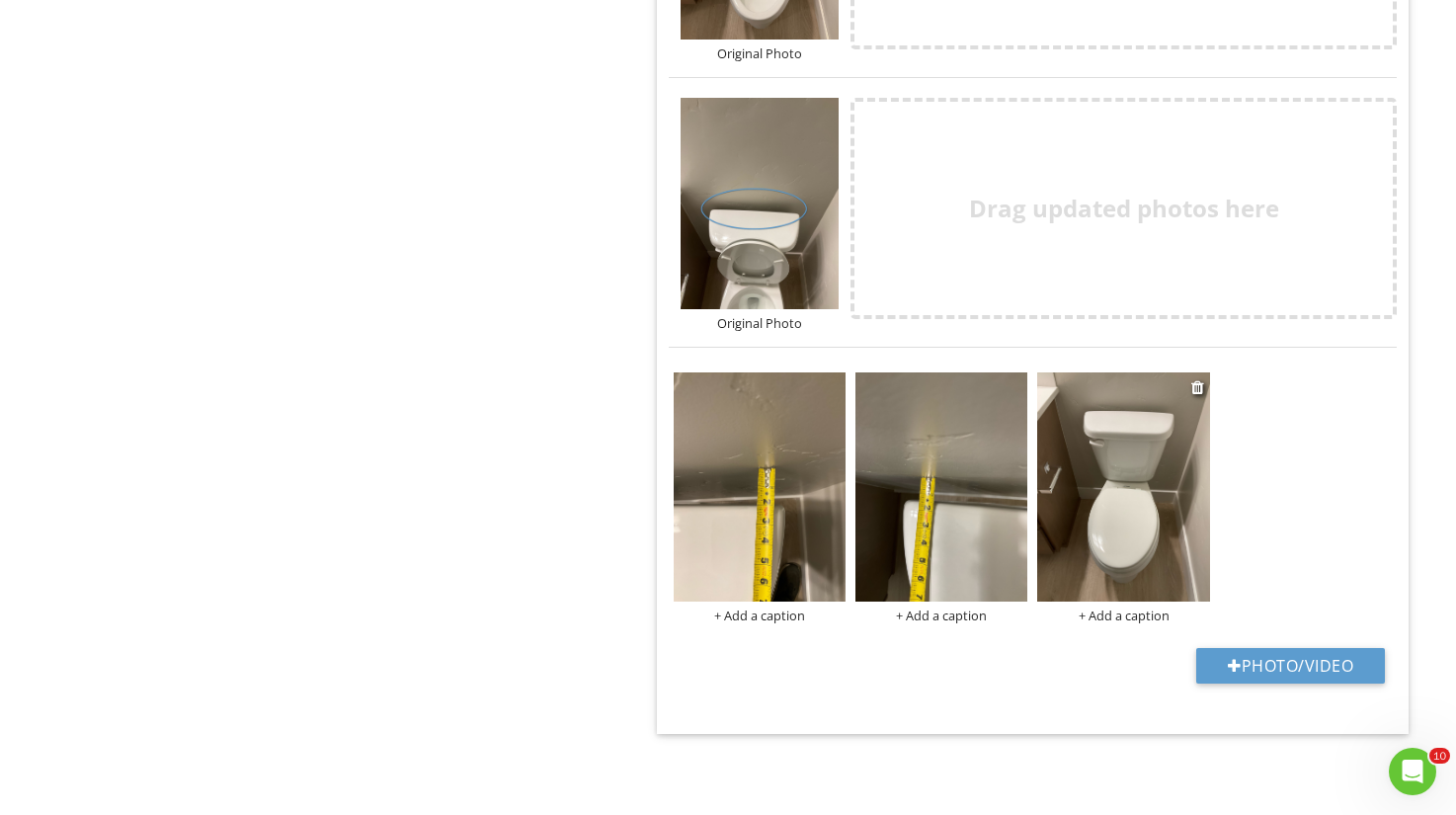 click at bounding box center [1123, 487] 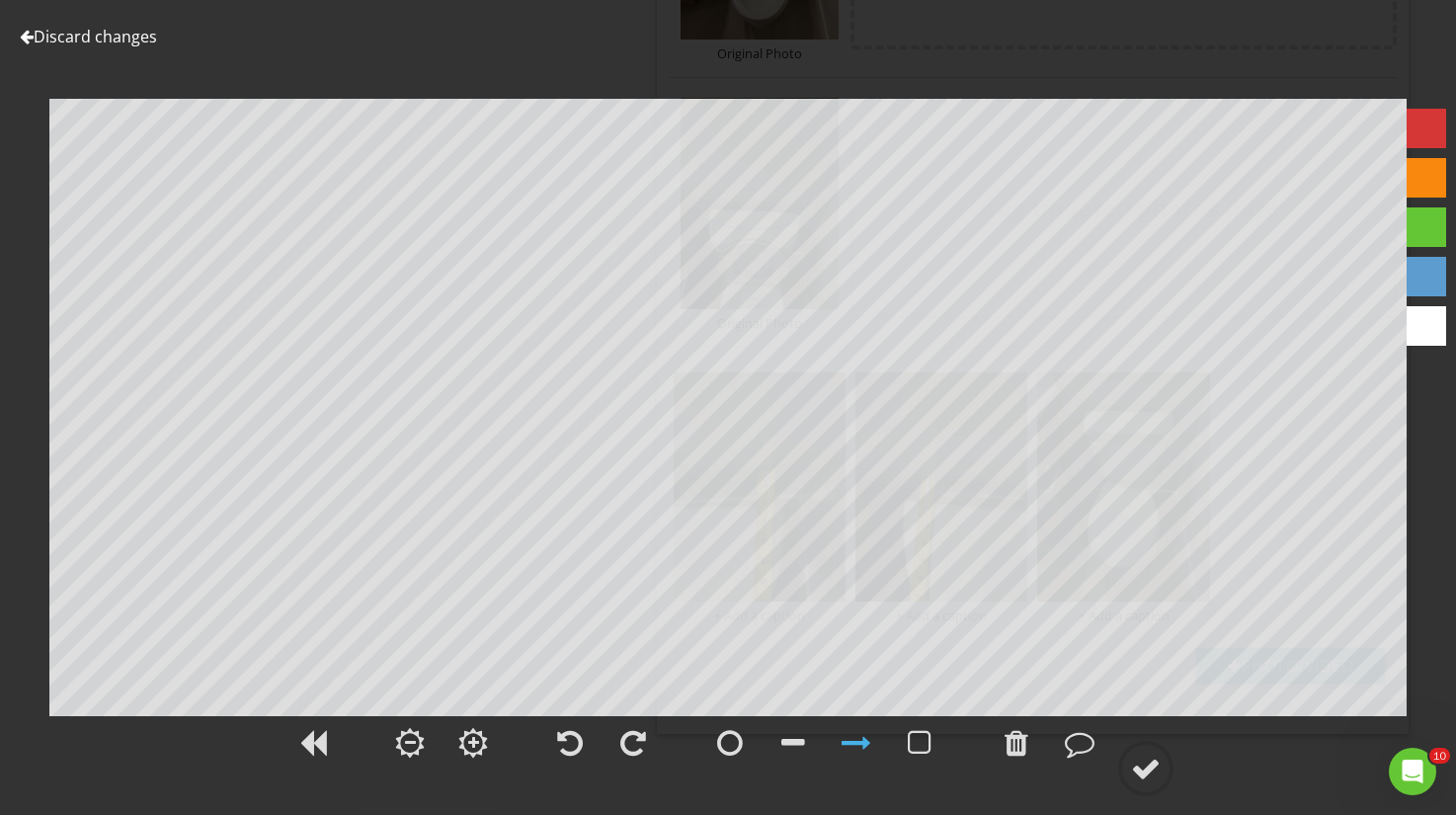 click on "Discard changes" at bounding box center (88, 37) 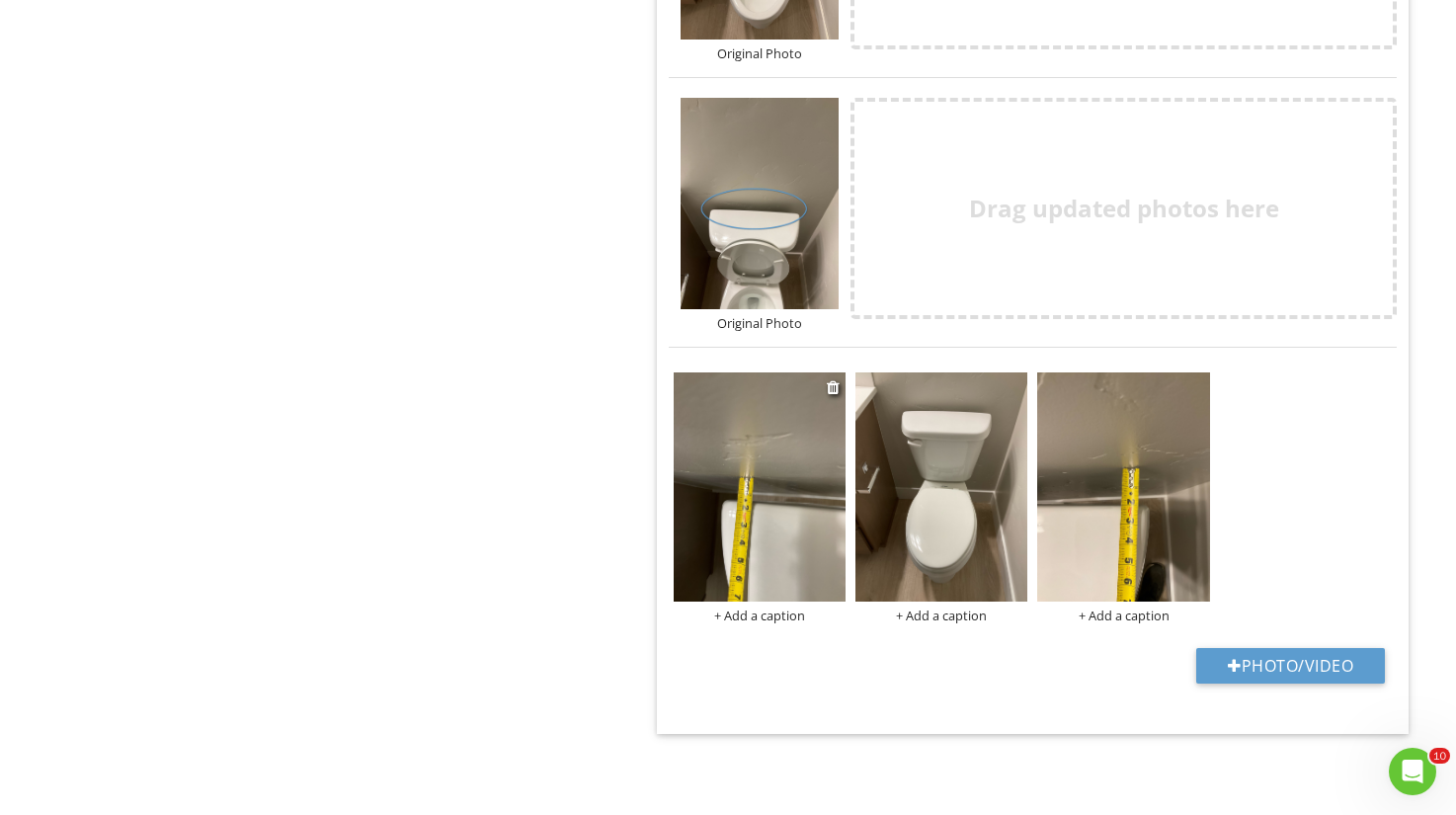 drag, startPoint x: 770, startPoint y: 441, endPoint x: 783, endPoint y: 441, distance: 13 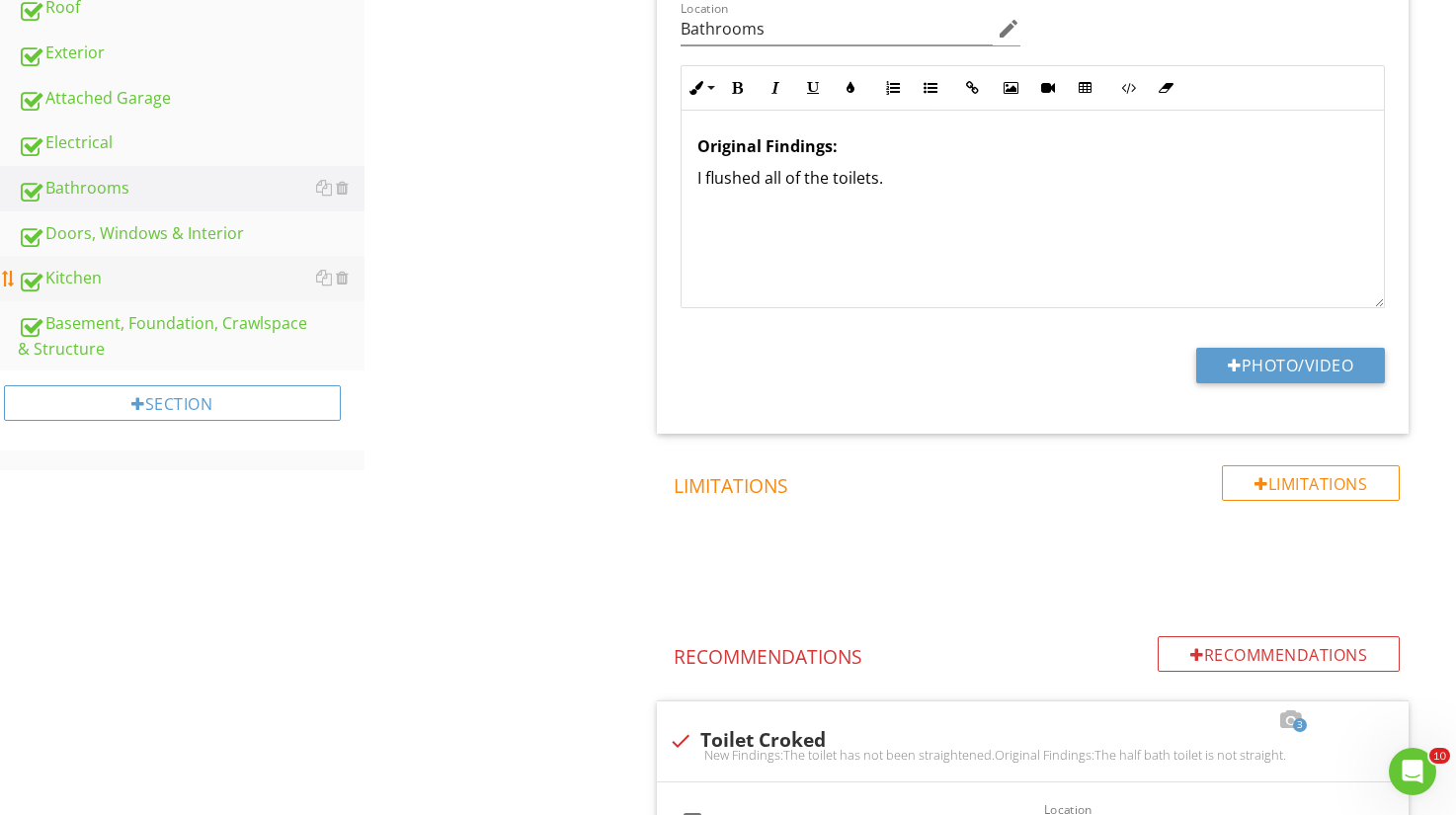 scroll, scrollTop: 0, scrollLeft: 0, axis: both 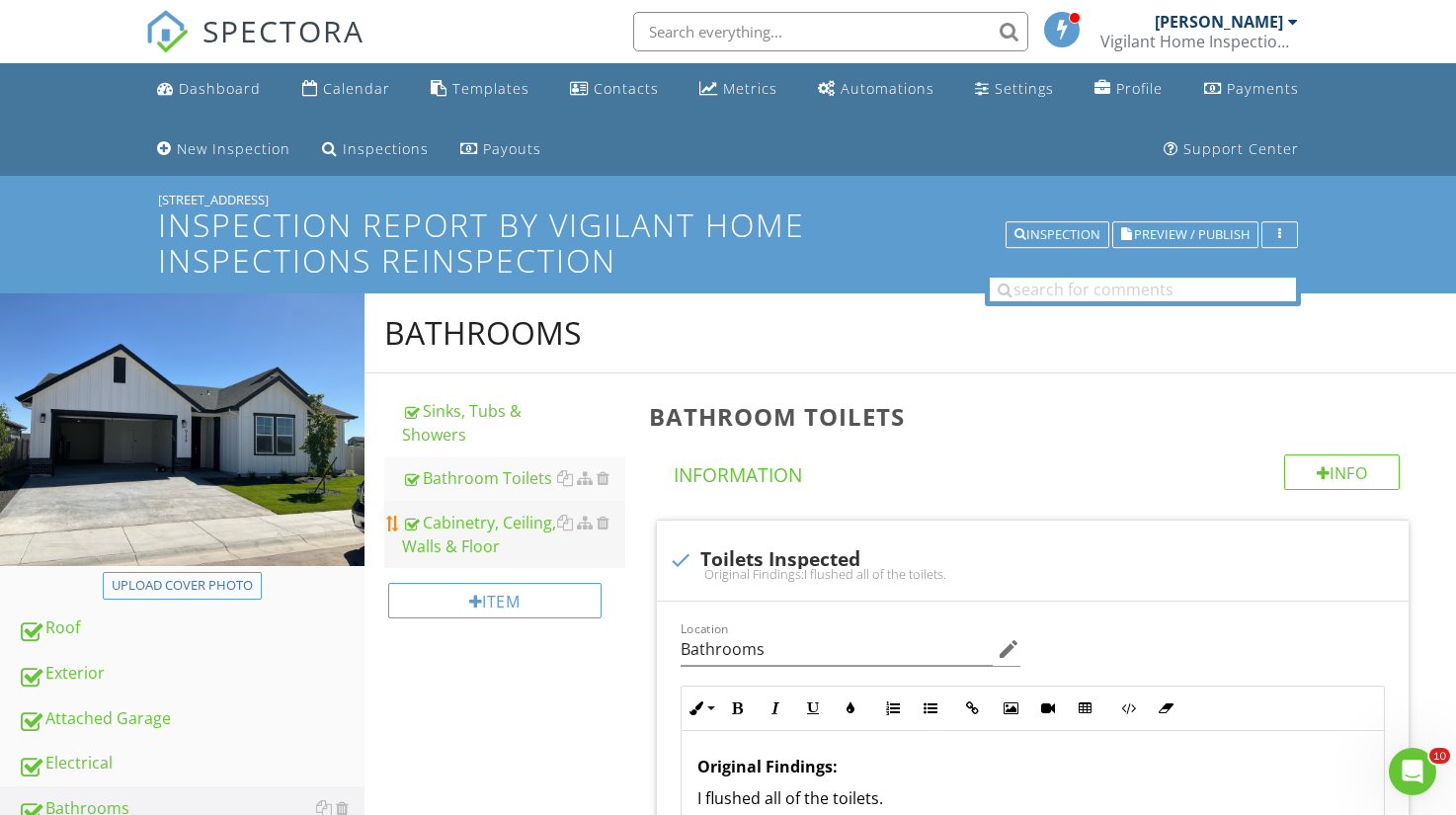 click on "Cabinetry, Ceiling, Walls & Floor" at bounding box center [514, 534] 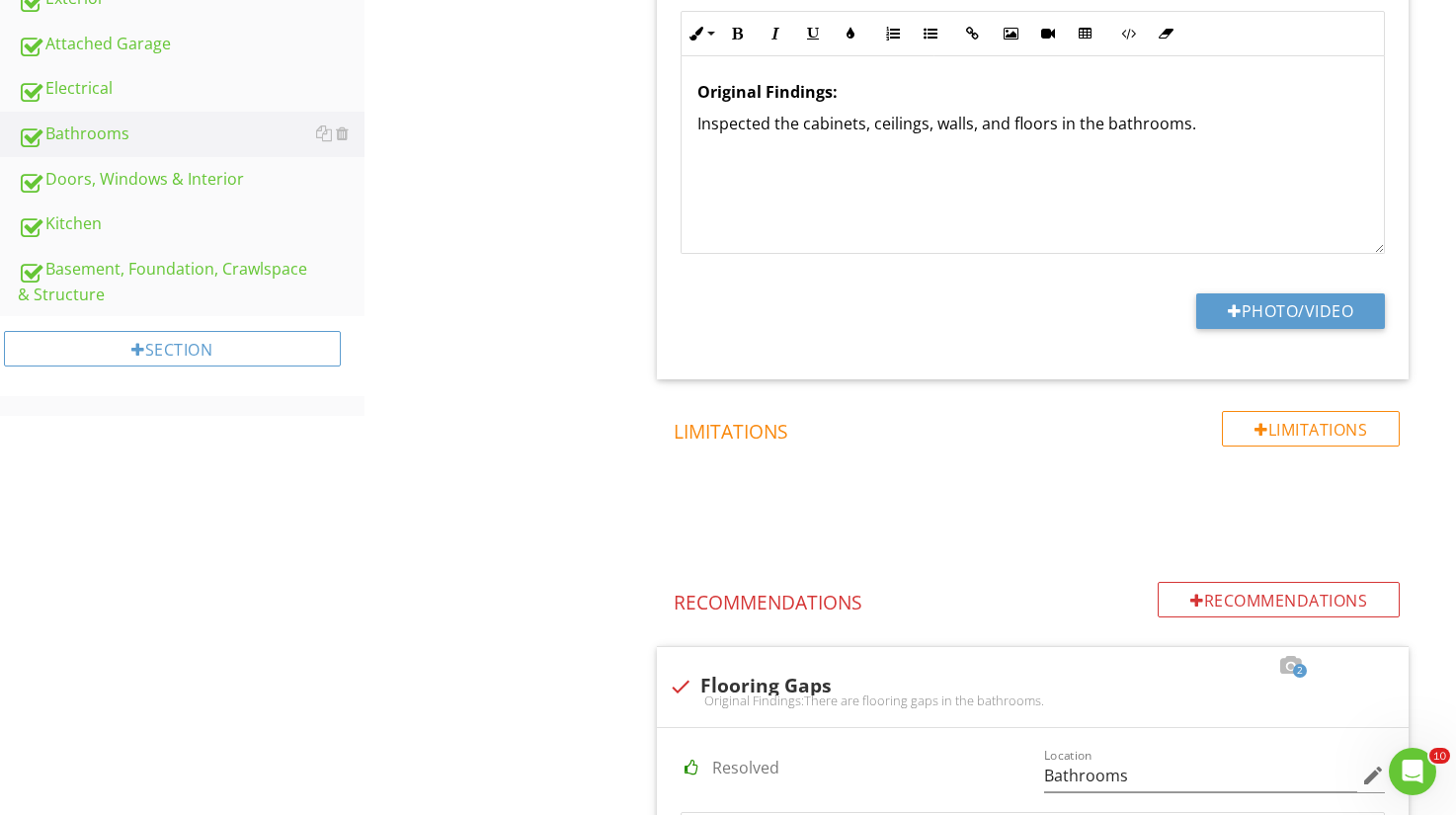 scroll, scrollTop: 1194, scrollLeft: 0, axis: vertical 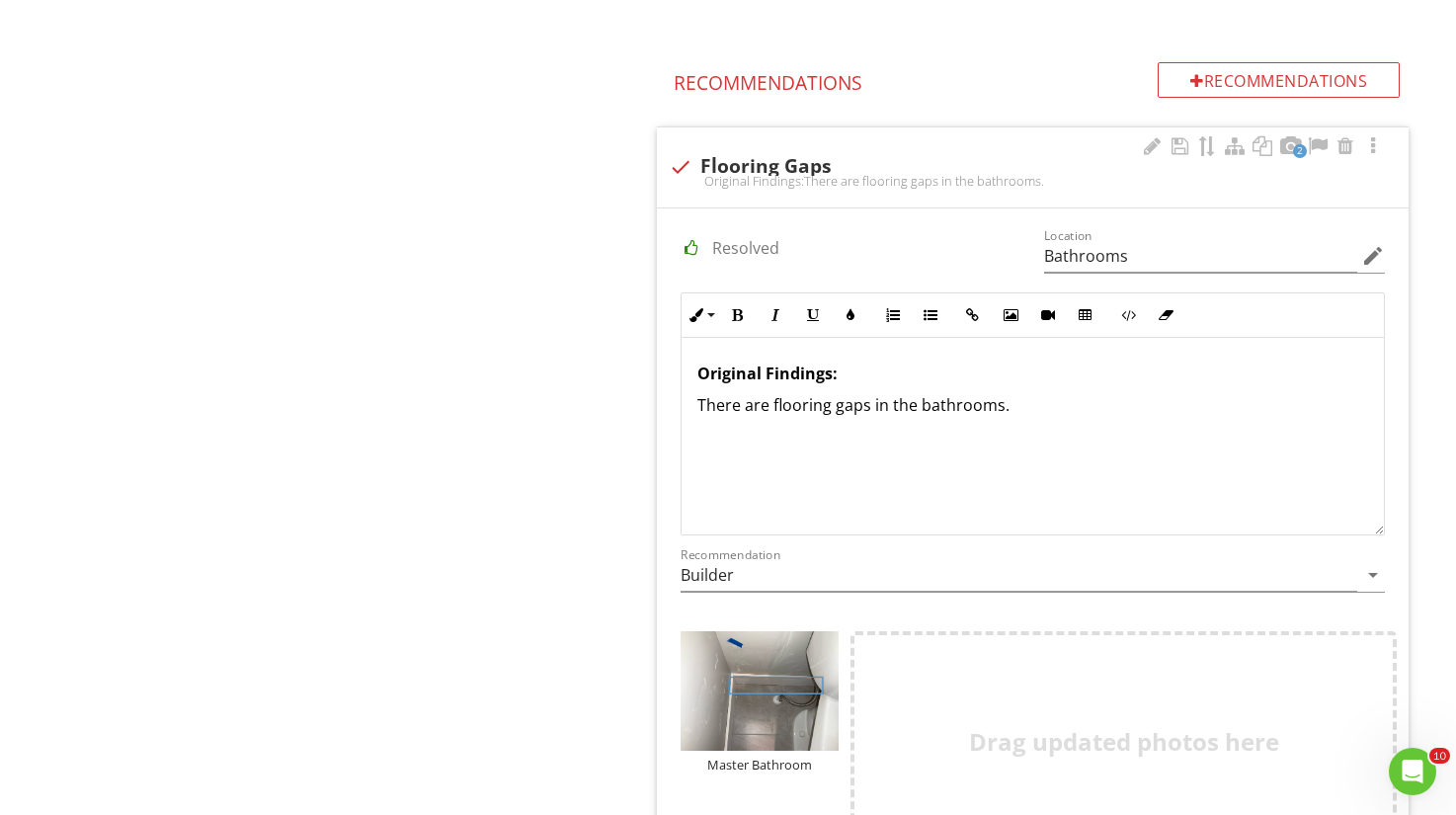 click on "Original Findings: There are flooring gaps in the bathrooms." at bounding box center (1032, 437) 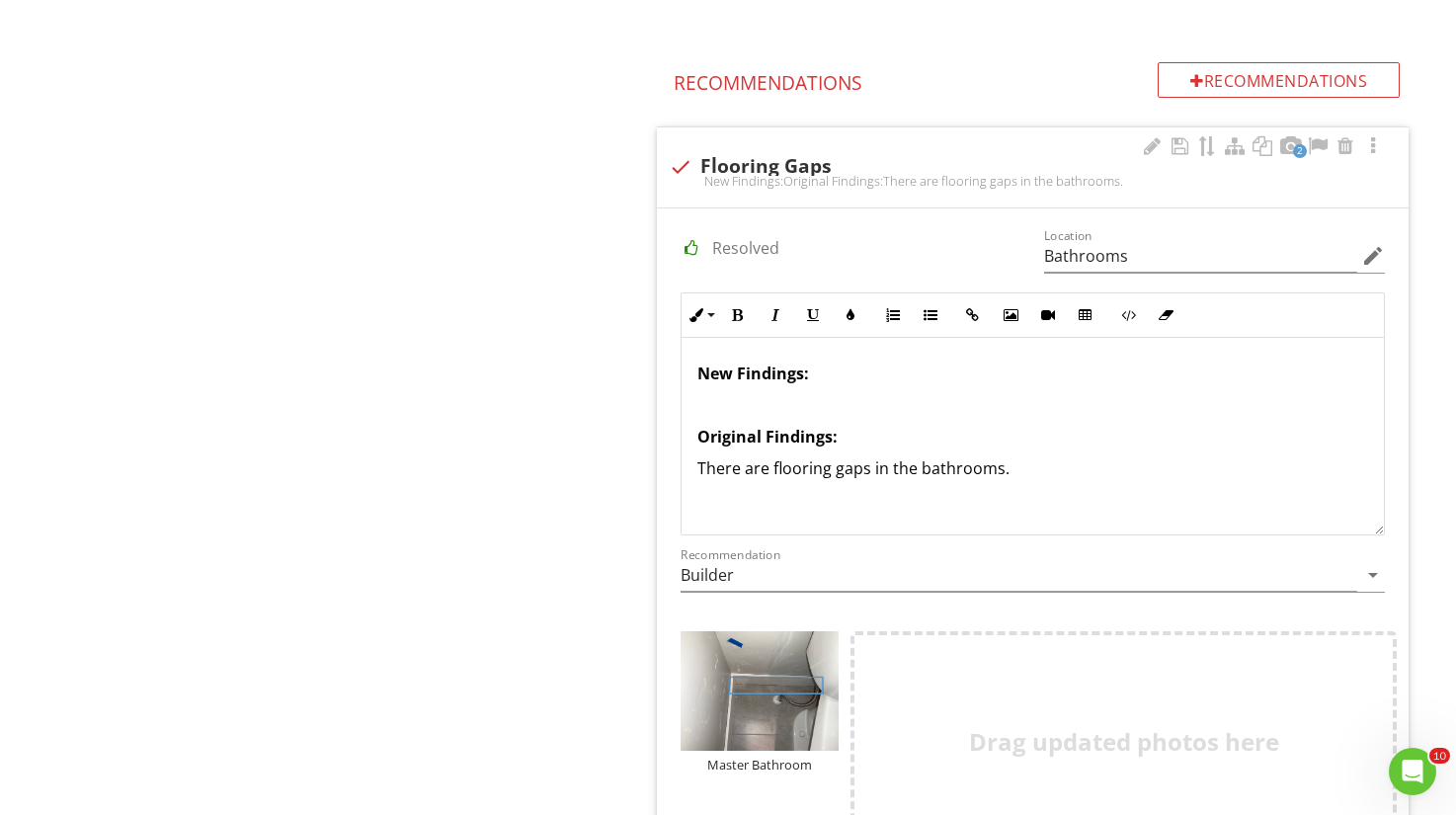 type 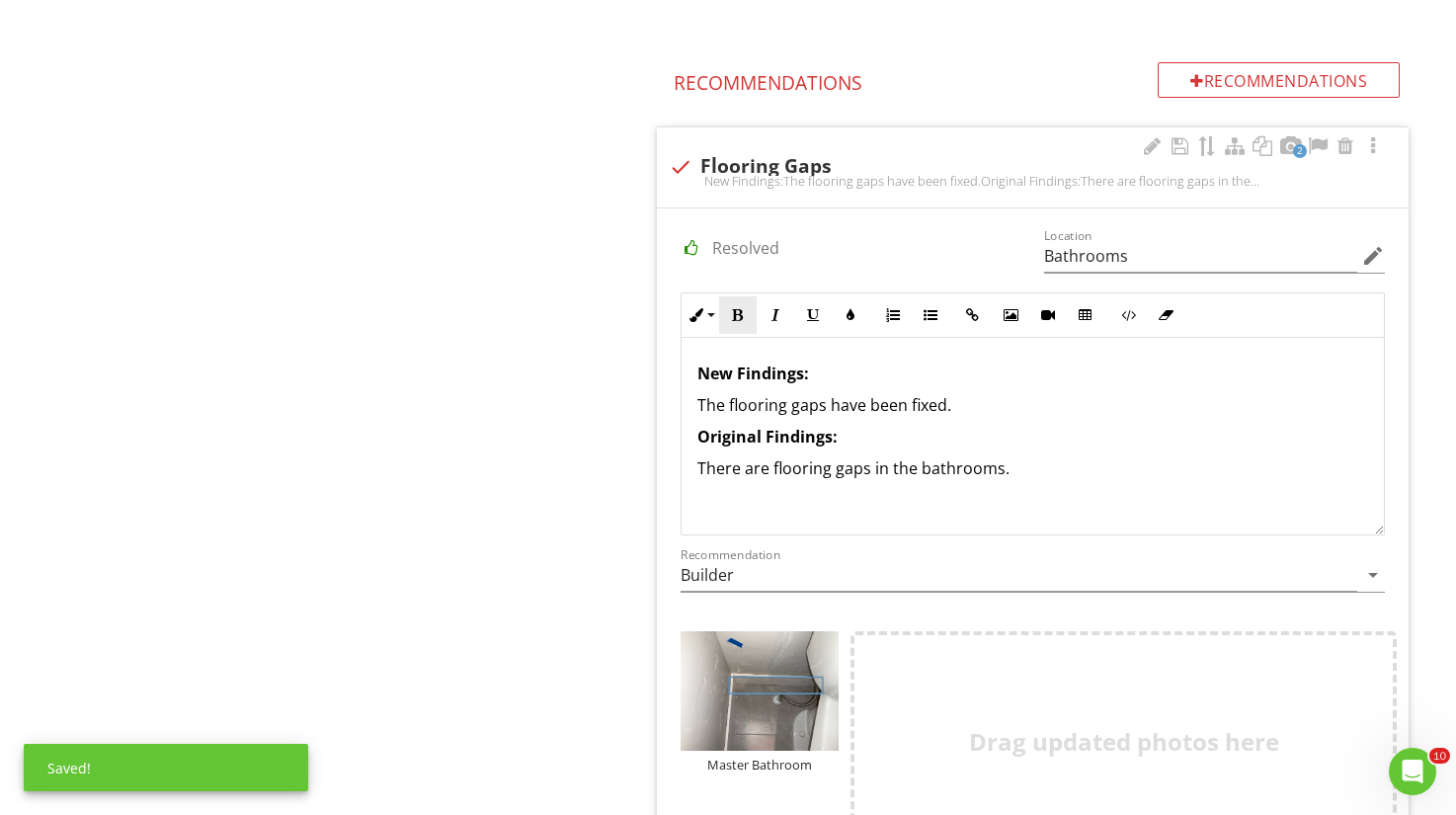scroll, scrollTop: 1953, scrollLeft: 0, axis: vertical 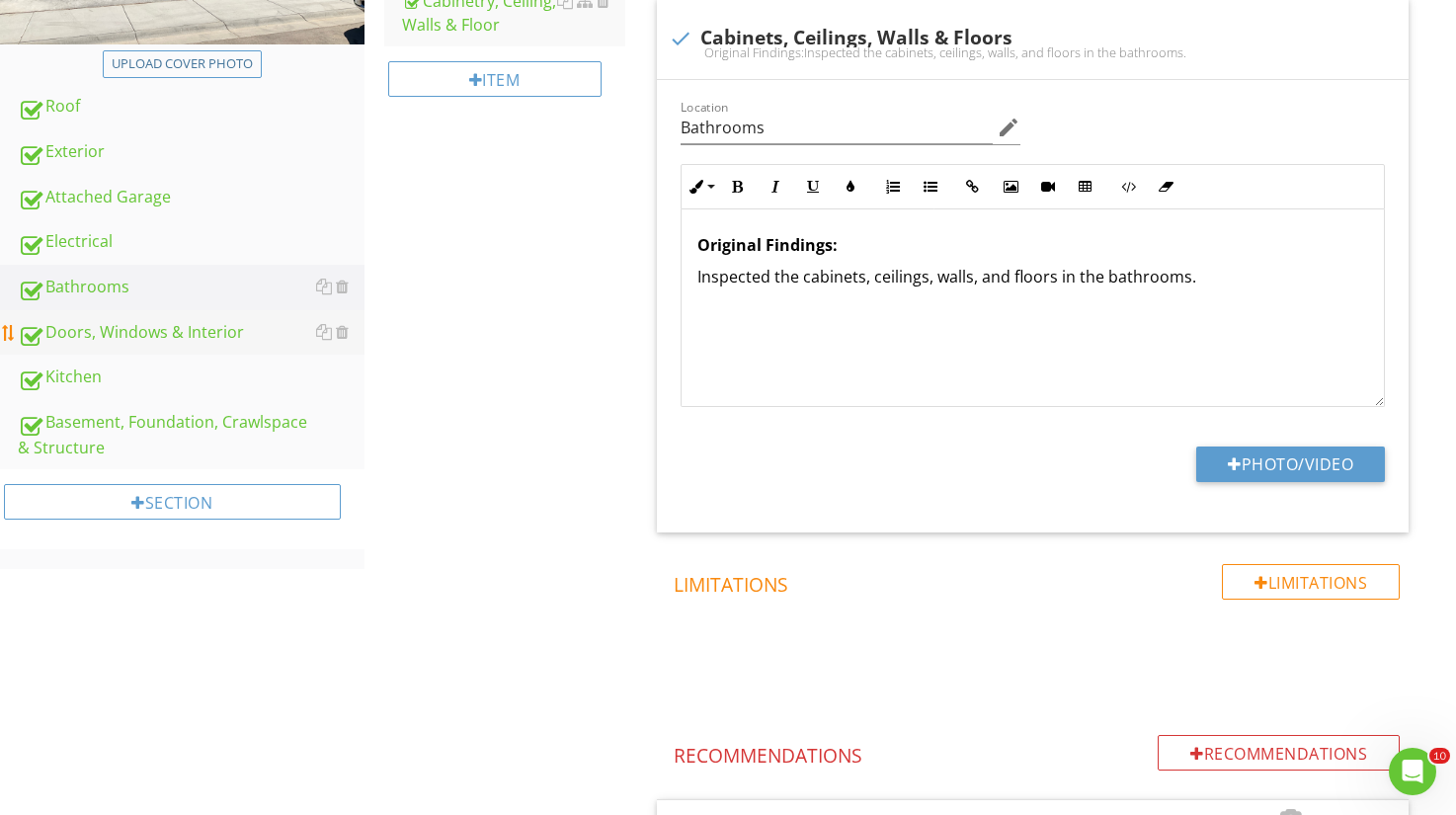 click on "Doors, Windows & Interior" at bounding box center [191, 333] 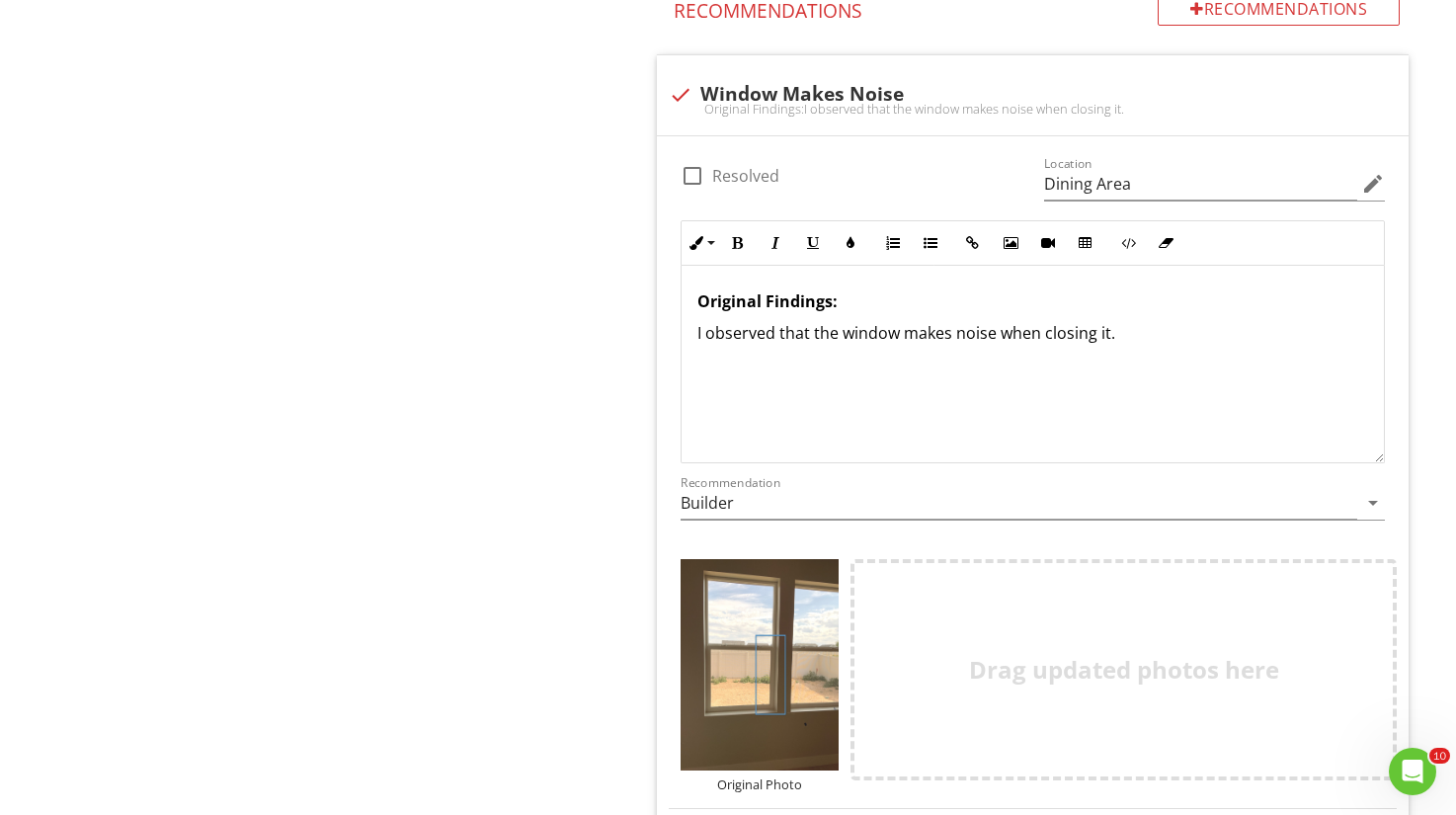 scroll, scrollTop: 1203, scrollLeft: 0, axis: vertical 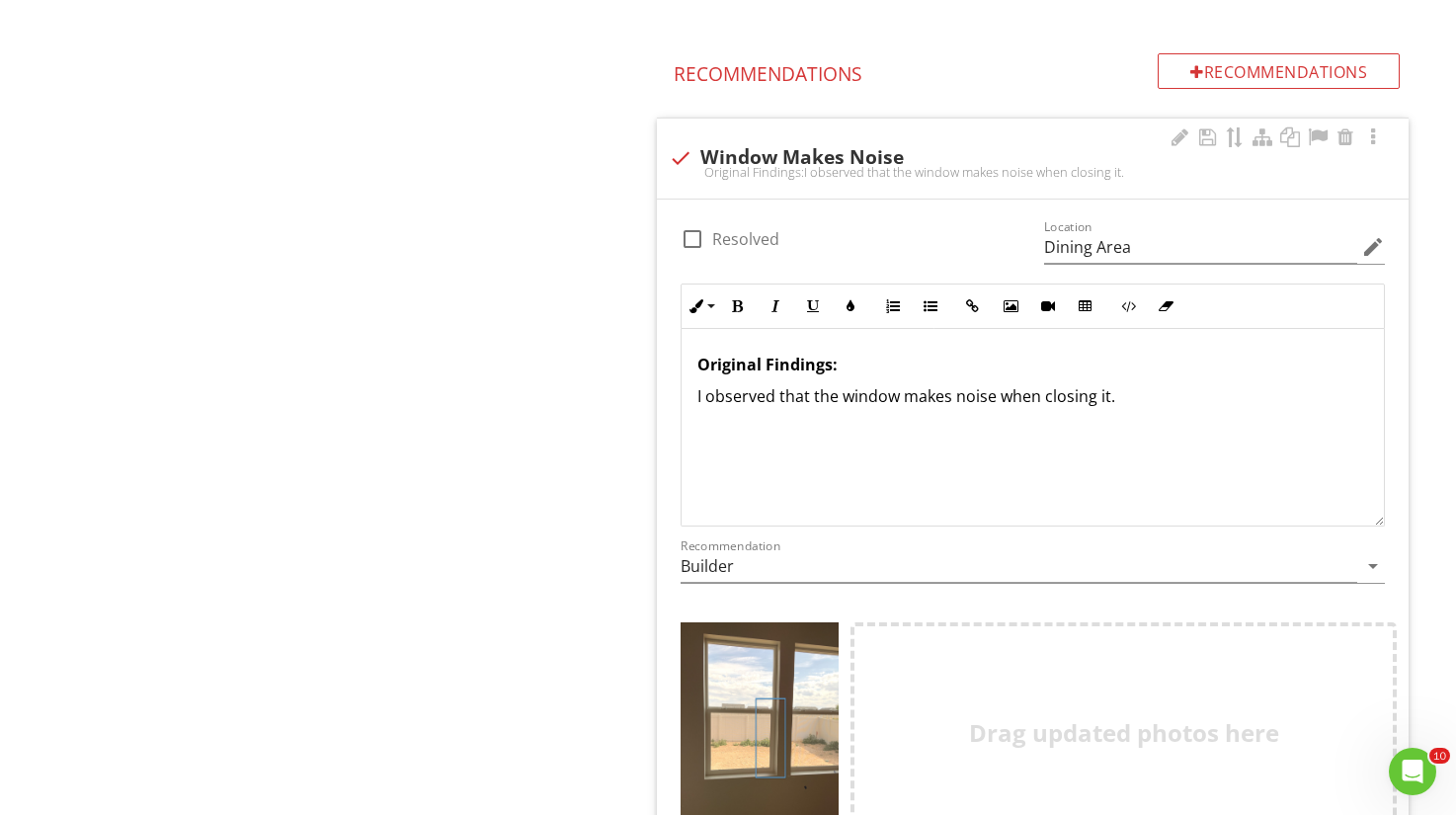 click on "Original Findings: I observed that the window makes noise when closing it." at bounding box center [1032, 428] 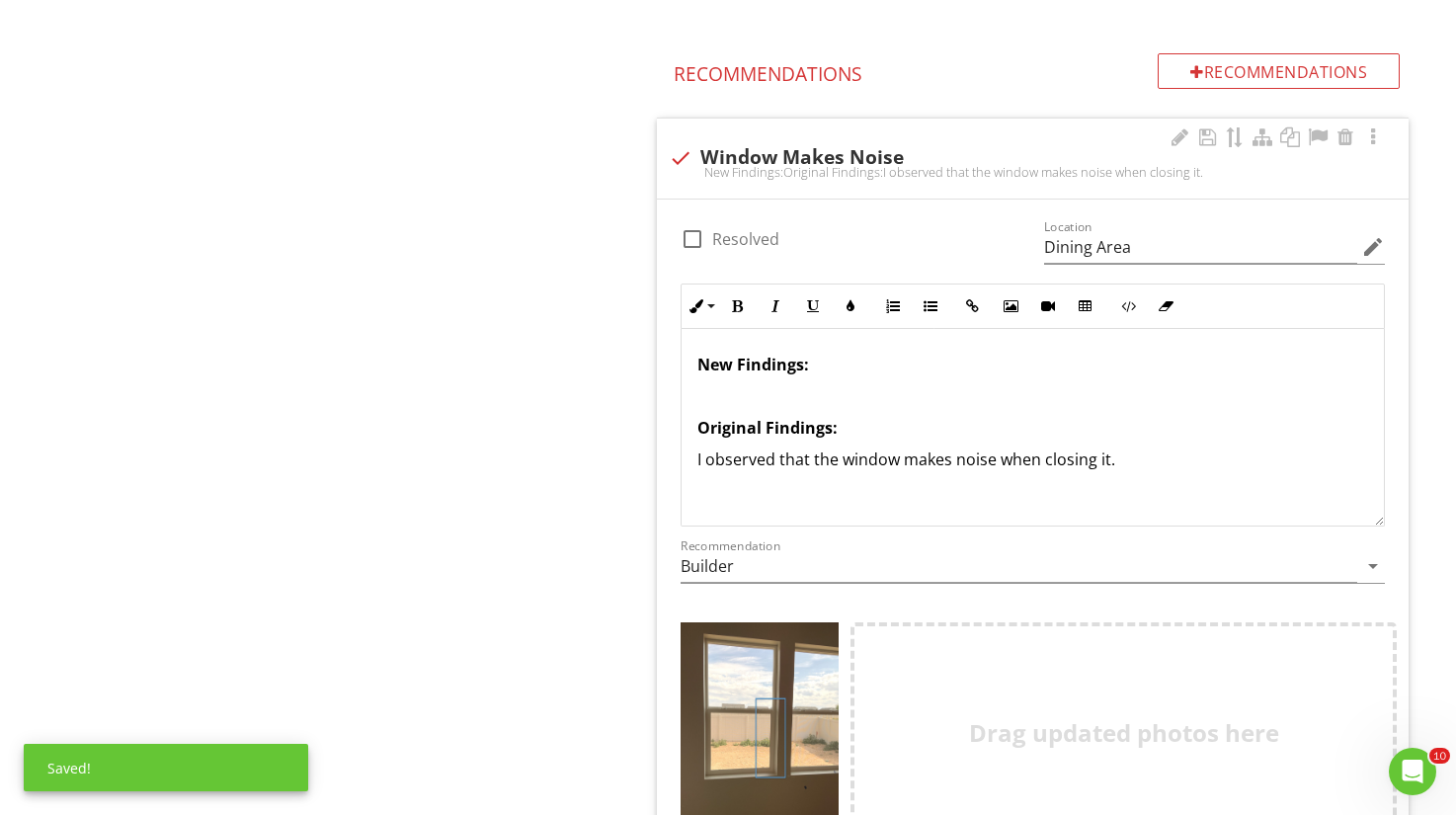 type 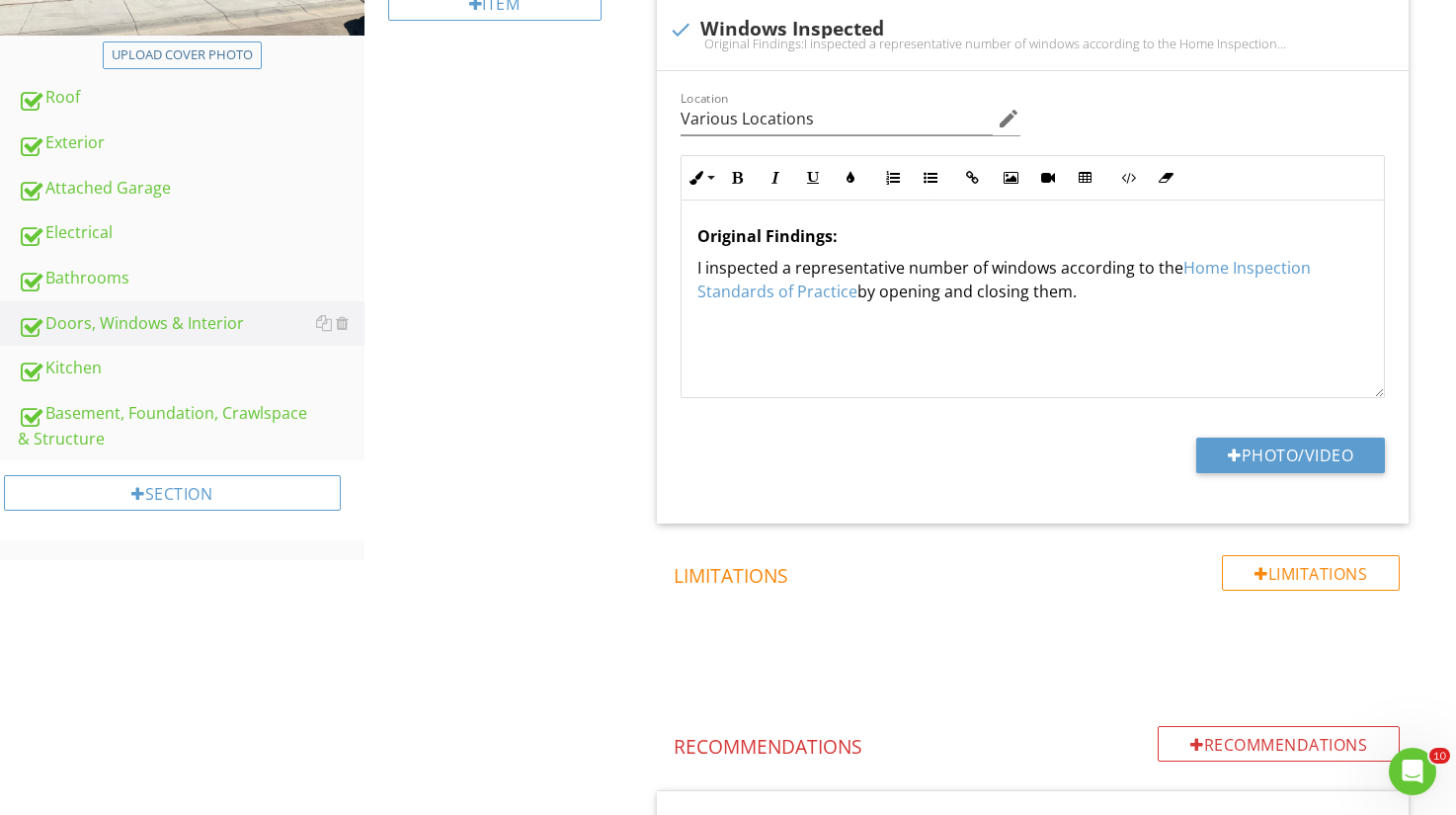 scroll, scrollTop: 0, scrollLeft: 0, axis: both 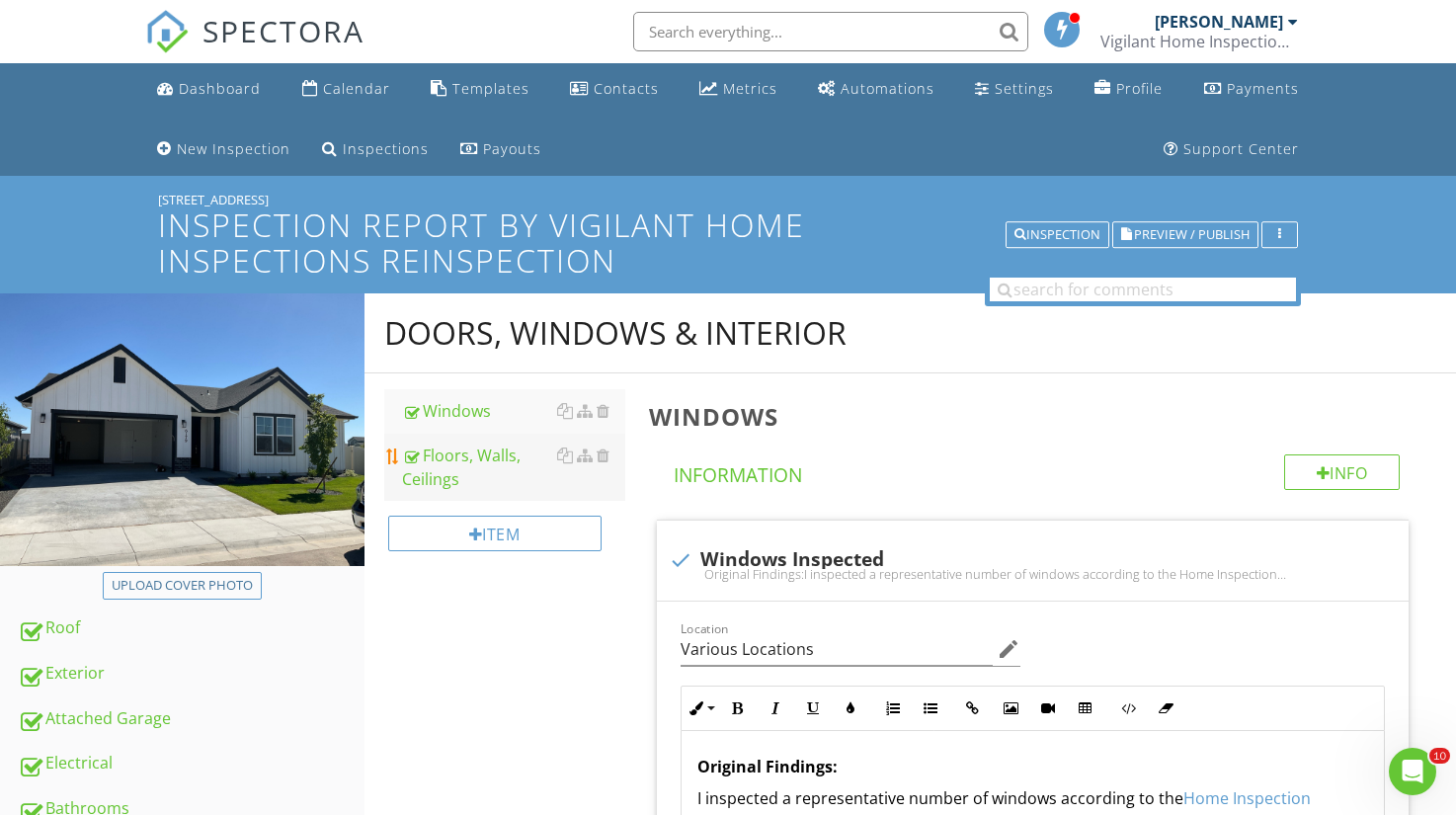 click on "Floors, Walls, Ceilings" at bounding box center [514, 467] 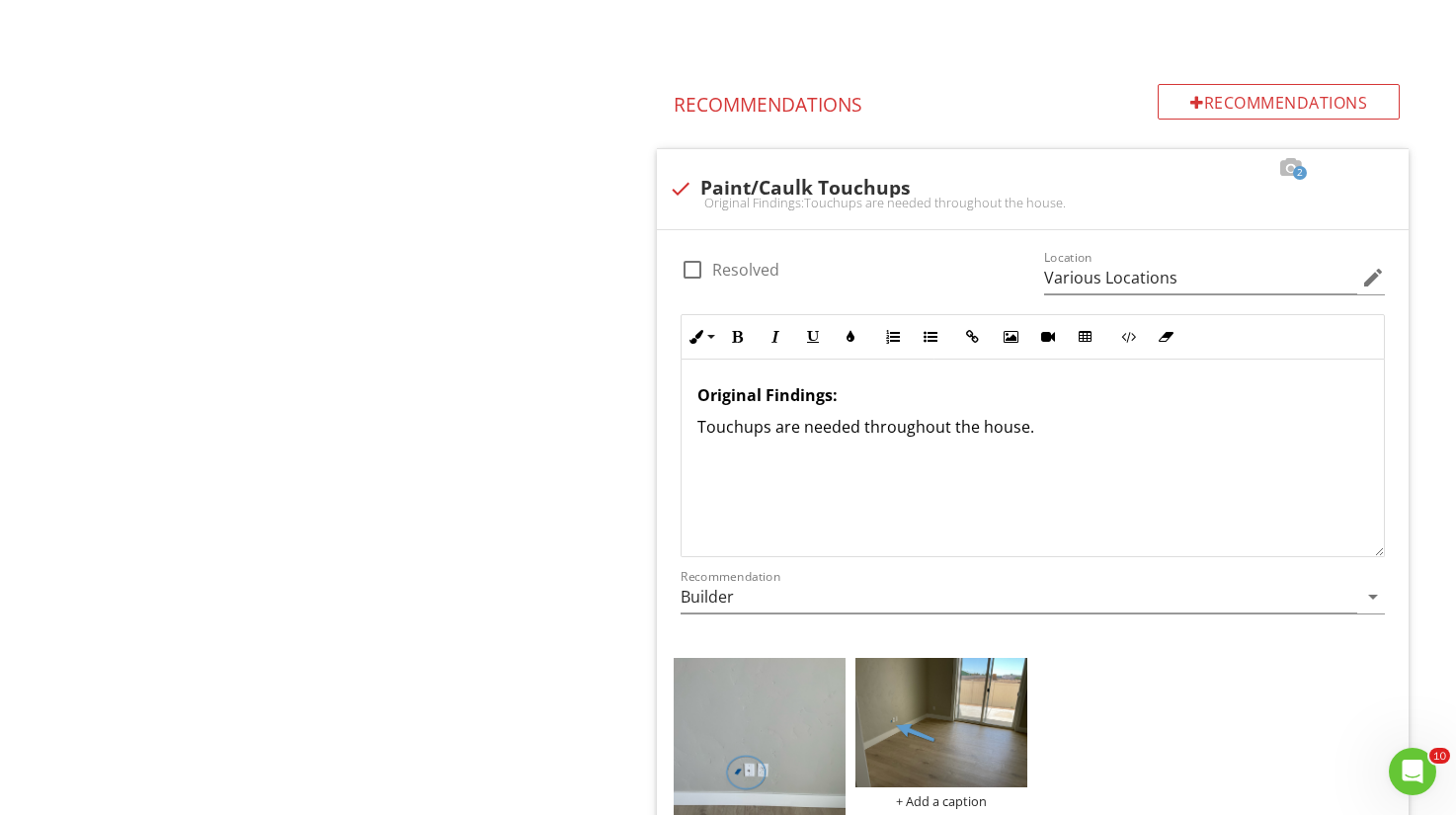 scroll, scrollTop: 1153, scrollLeft: 0, axis: vertical 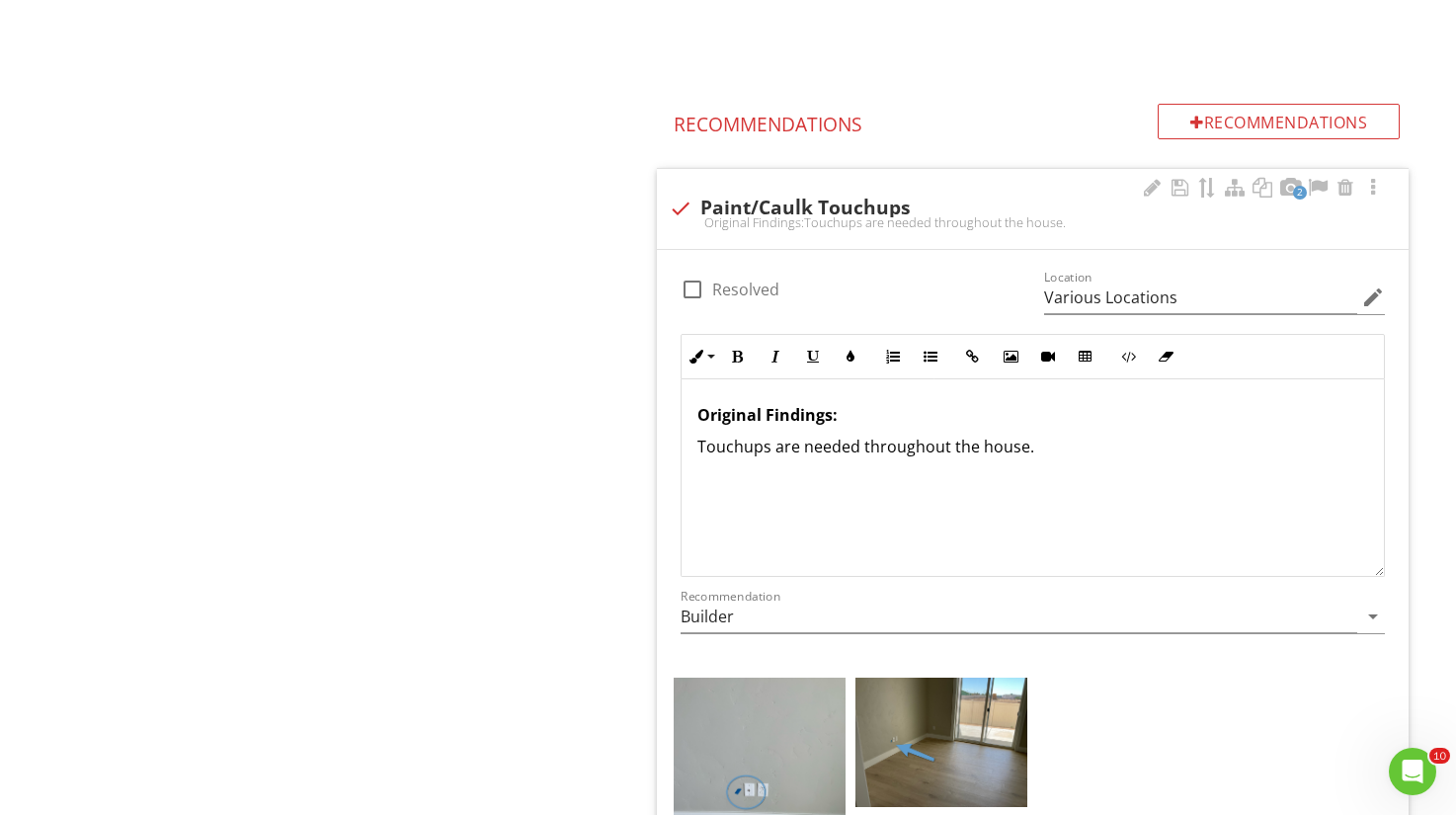 click on "Original Findings: Touchups are needed throughout the house." at bounding box center [1032, 478] 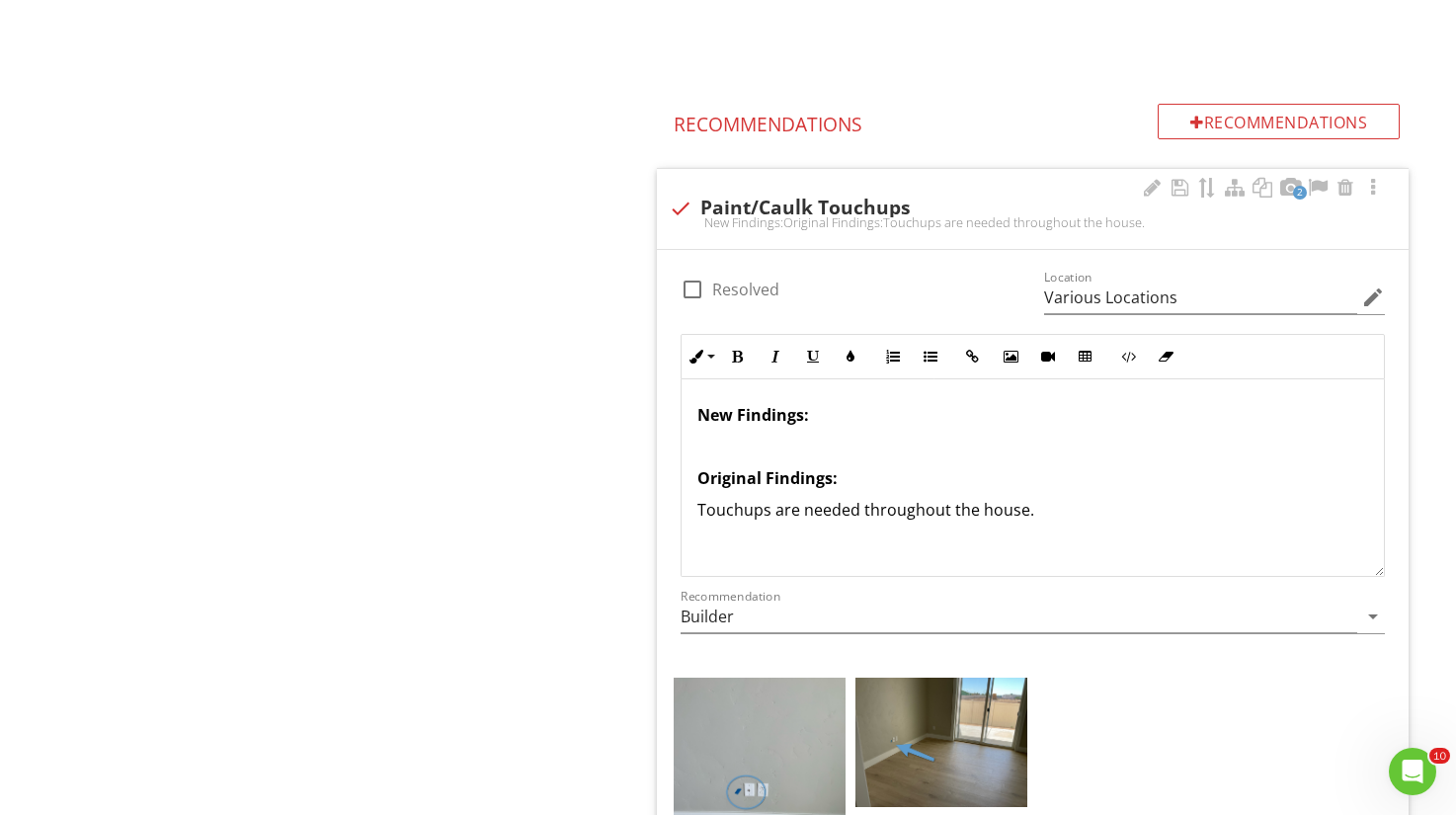 type 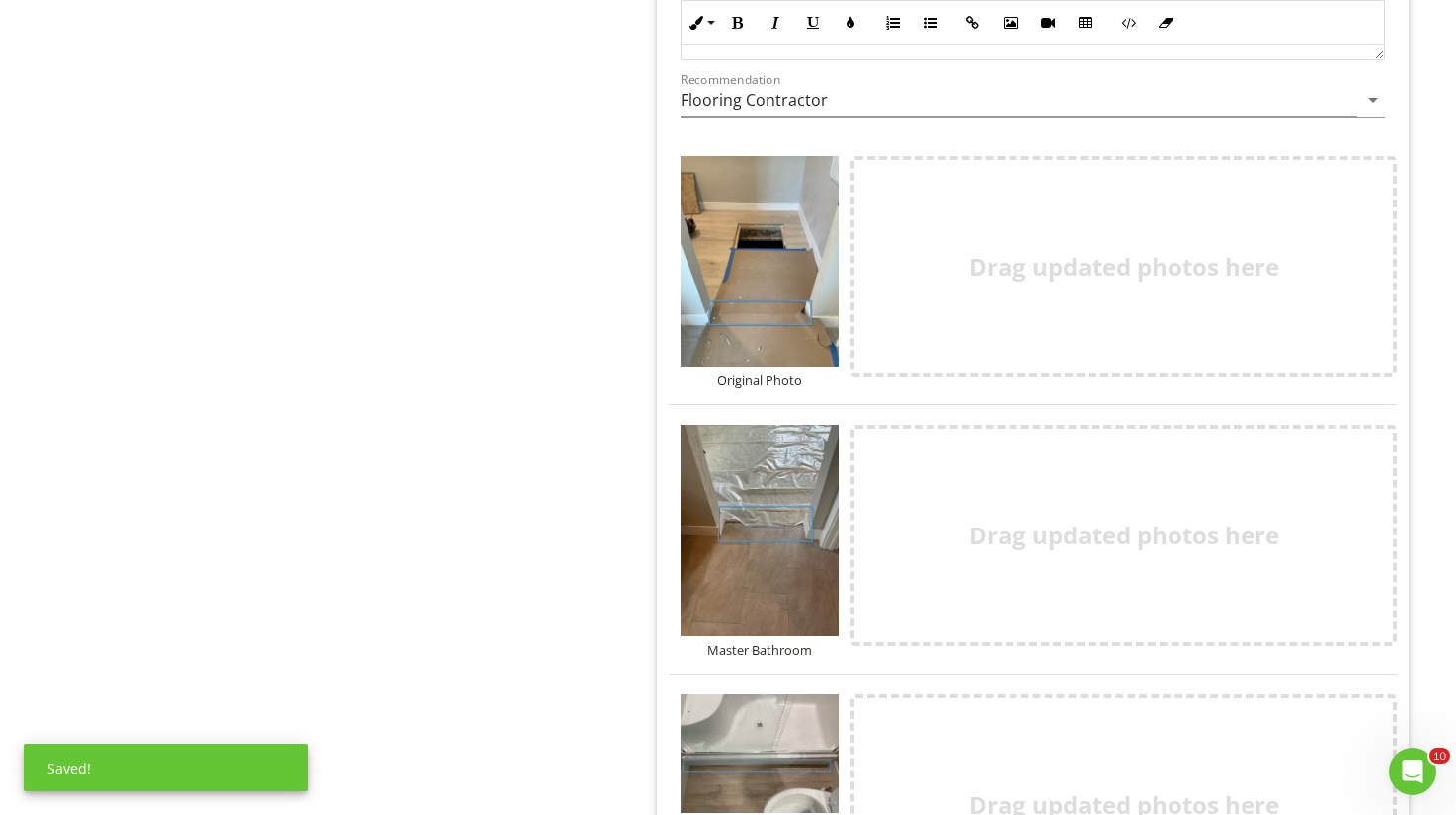 scroll, scrollTop: 2324, scrollLeft: 0, axis: vertical 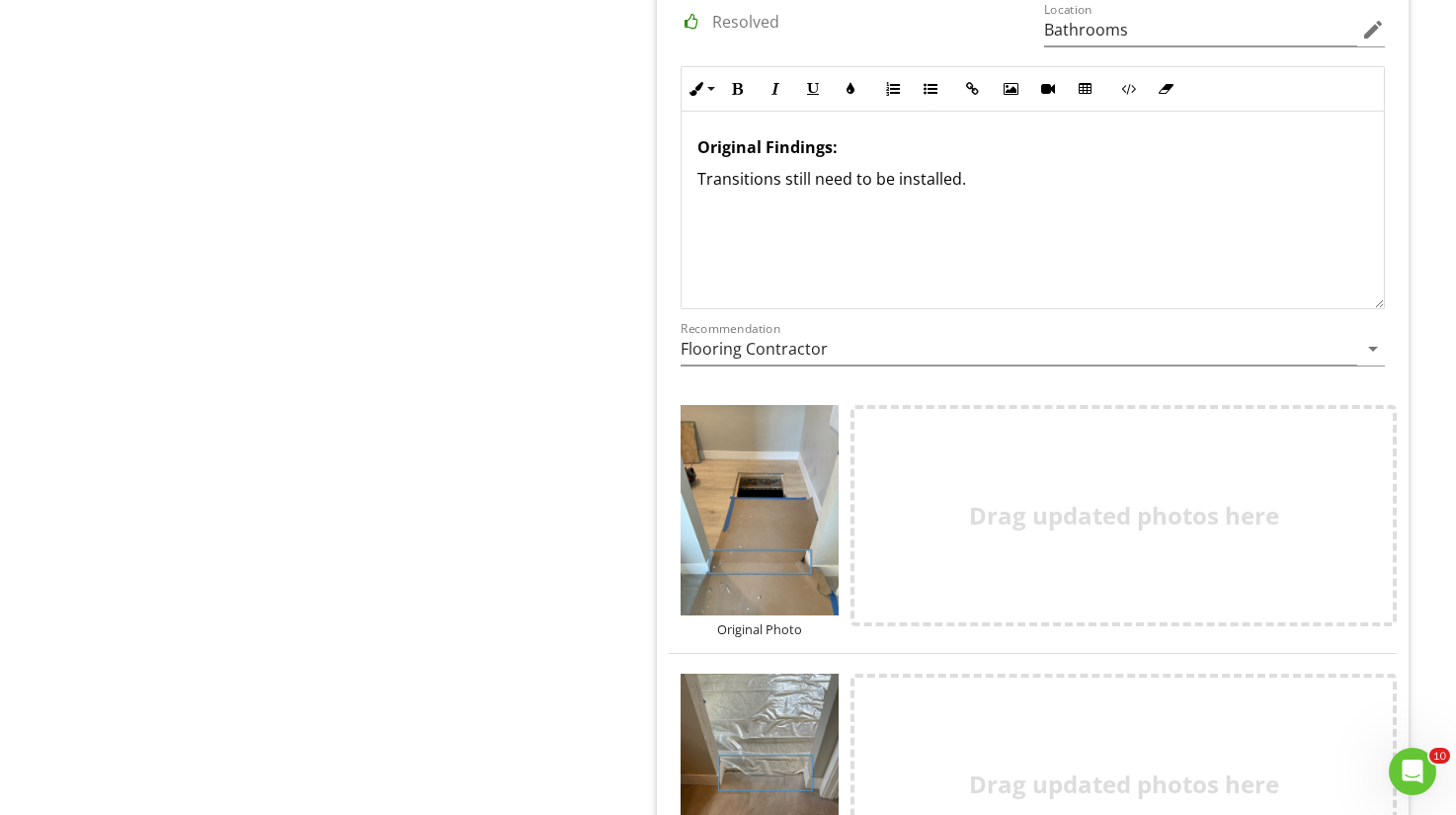 click on "Original Findings: Transitions still need to be installed." at bounding box center [1032, 210] 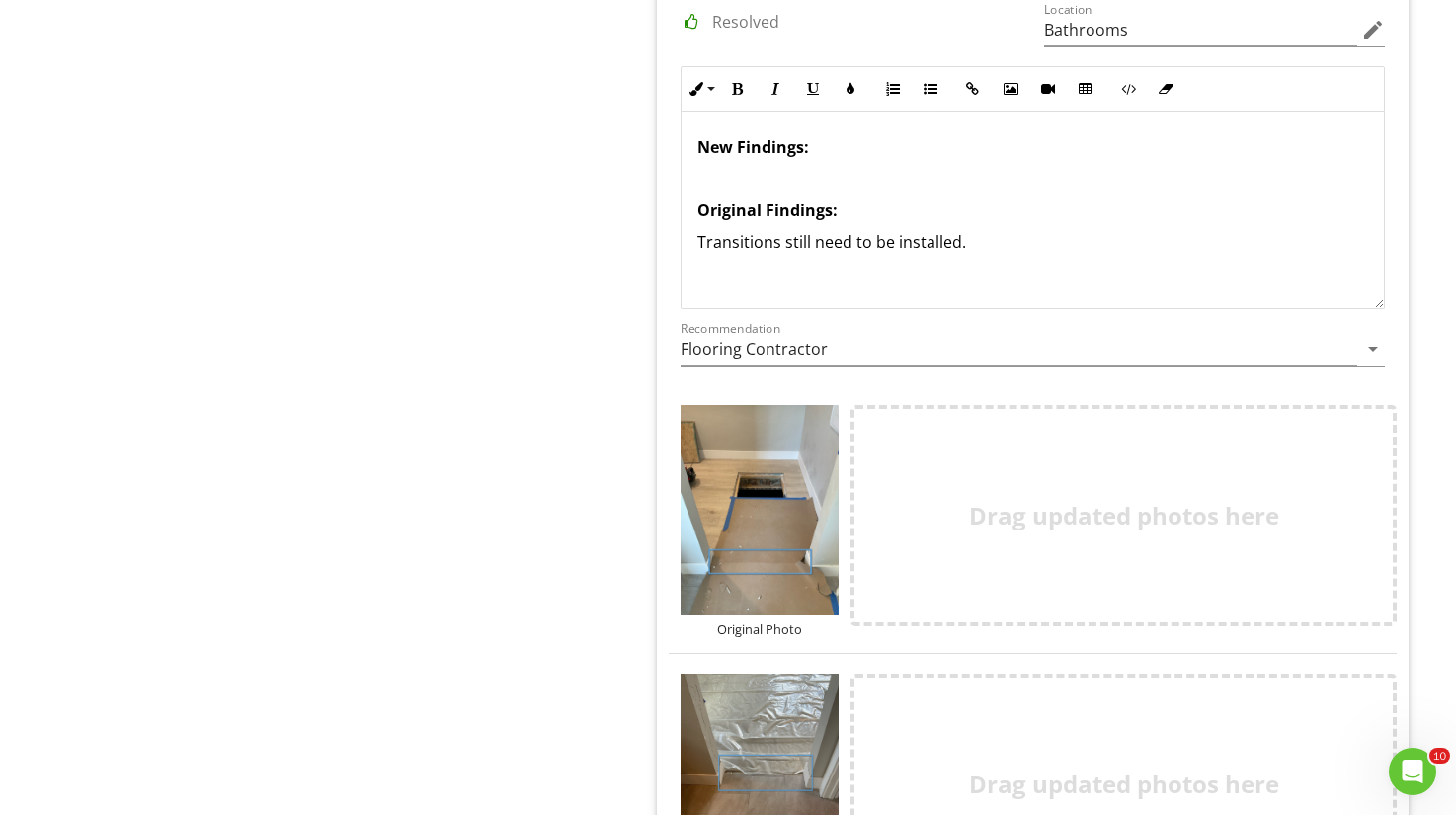 type 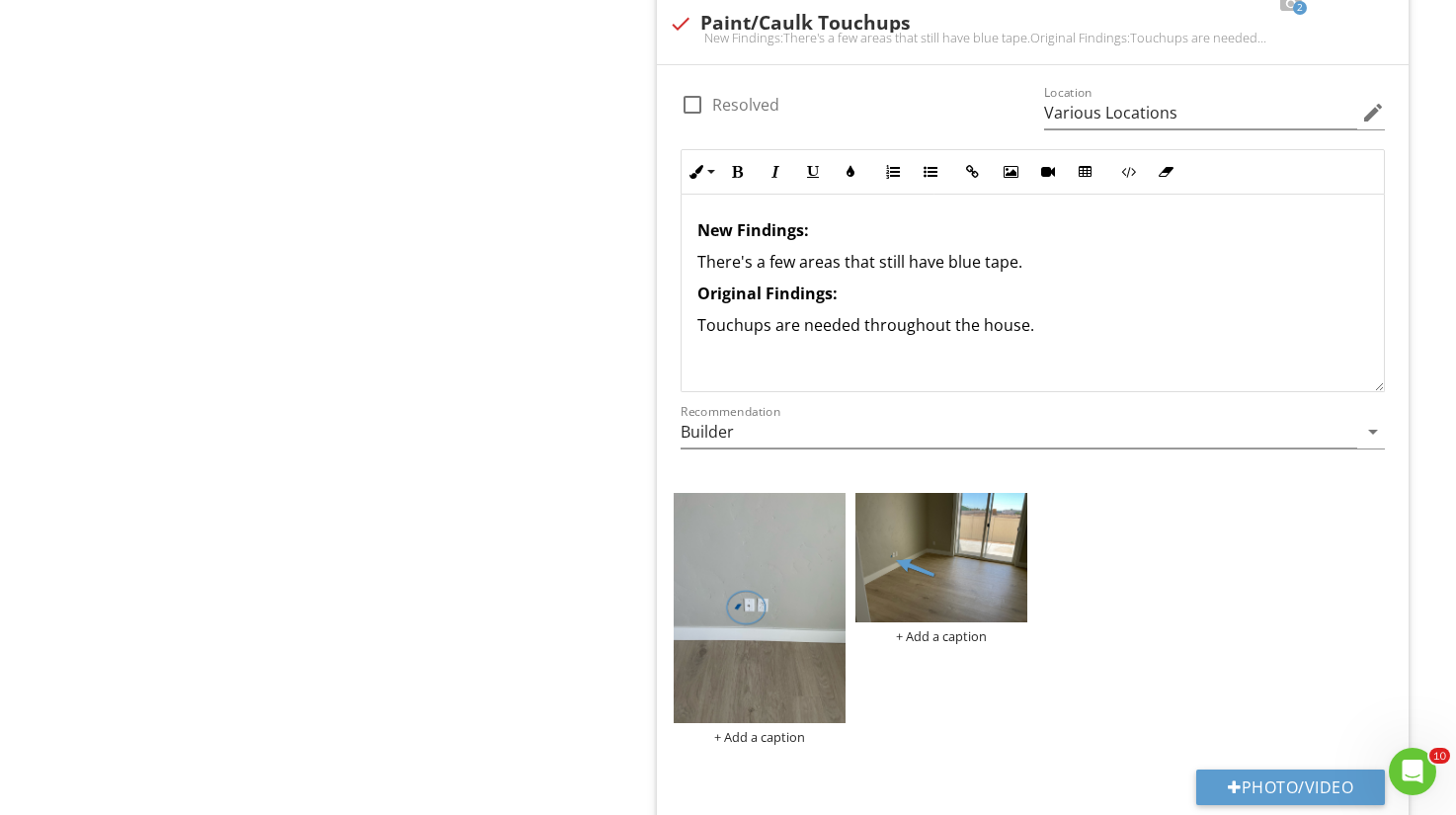 scroll, scrollTop: 701, scrollLeft: 0, axis: vertical 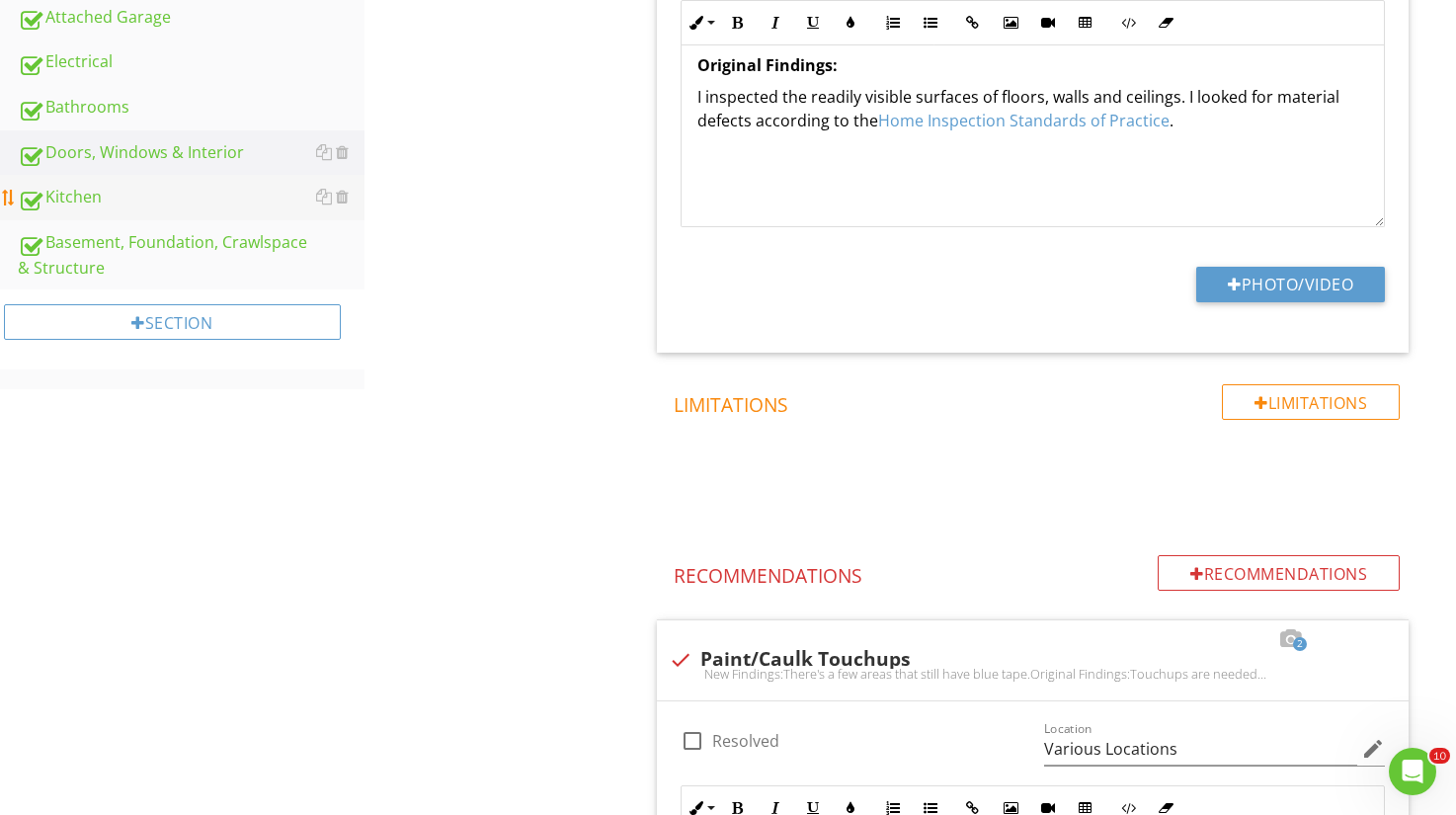 click on "Kitchen" at bounding box center (191, 198) 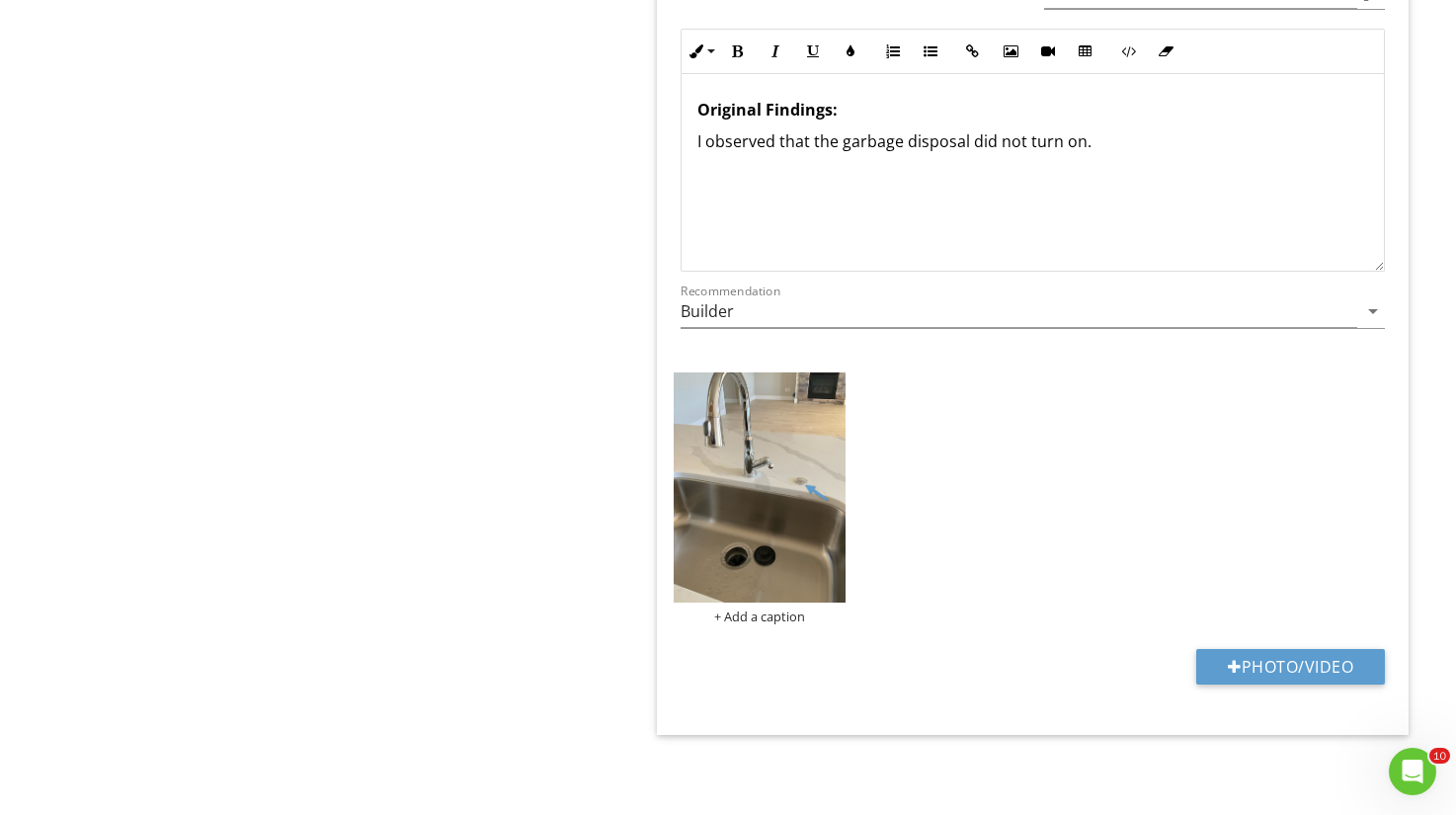 scroll, scrollTop: 927, scrollLeft: 0, axis: vertical 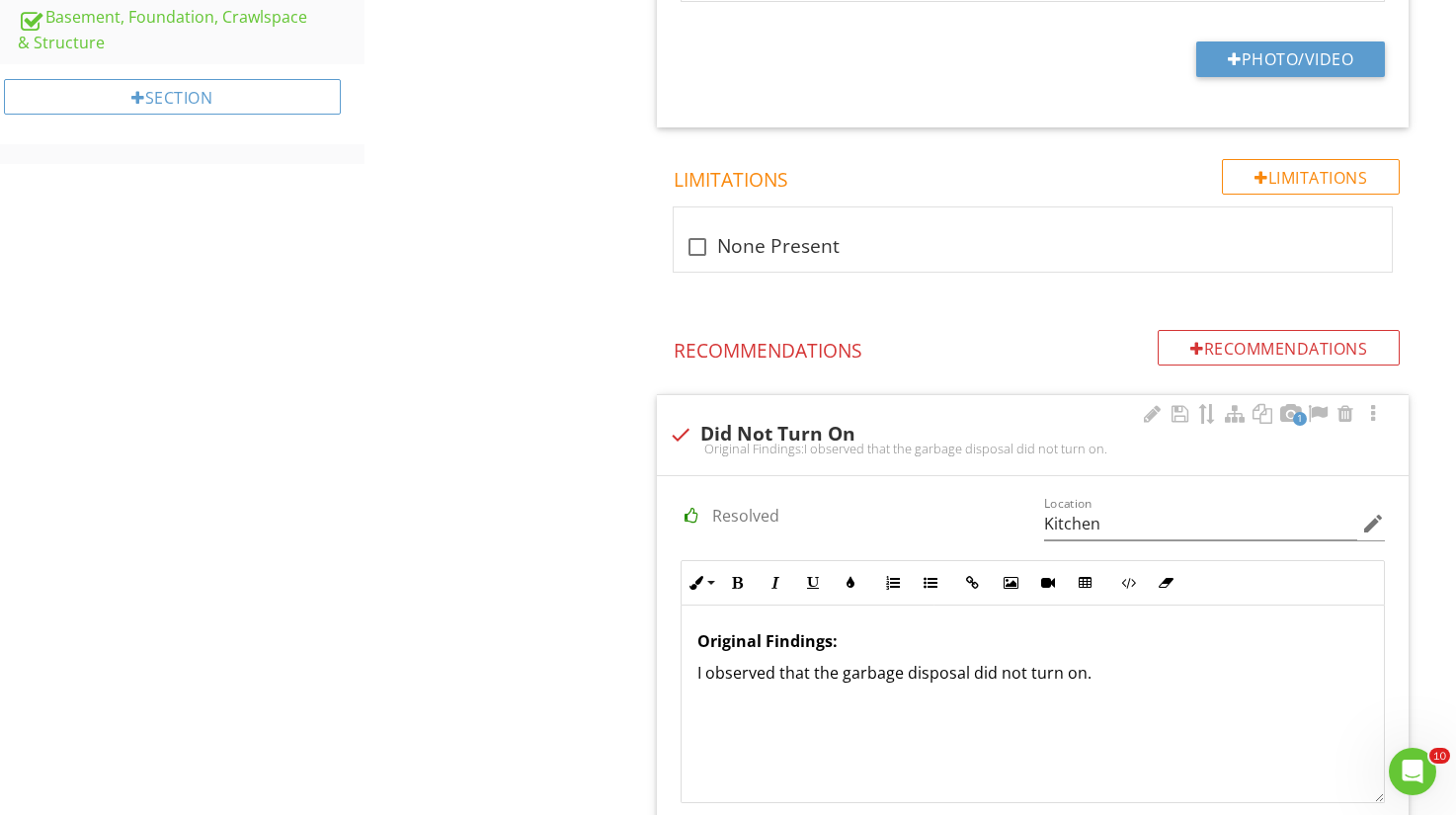 click on "Original Findings:" at bounding box center [768, 641] 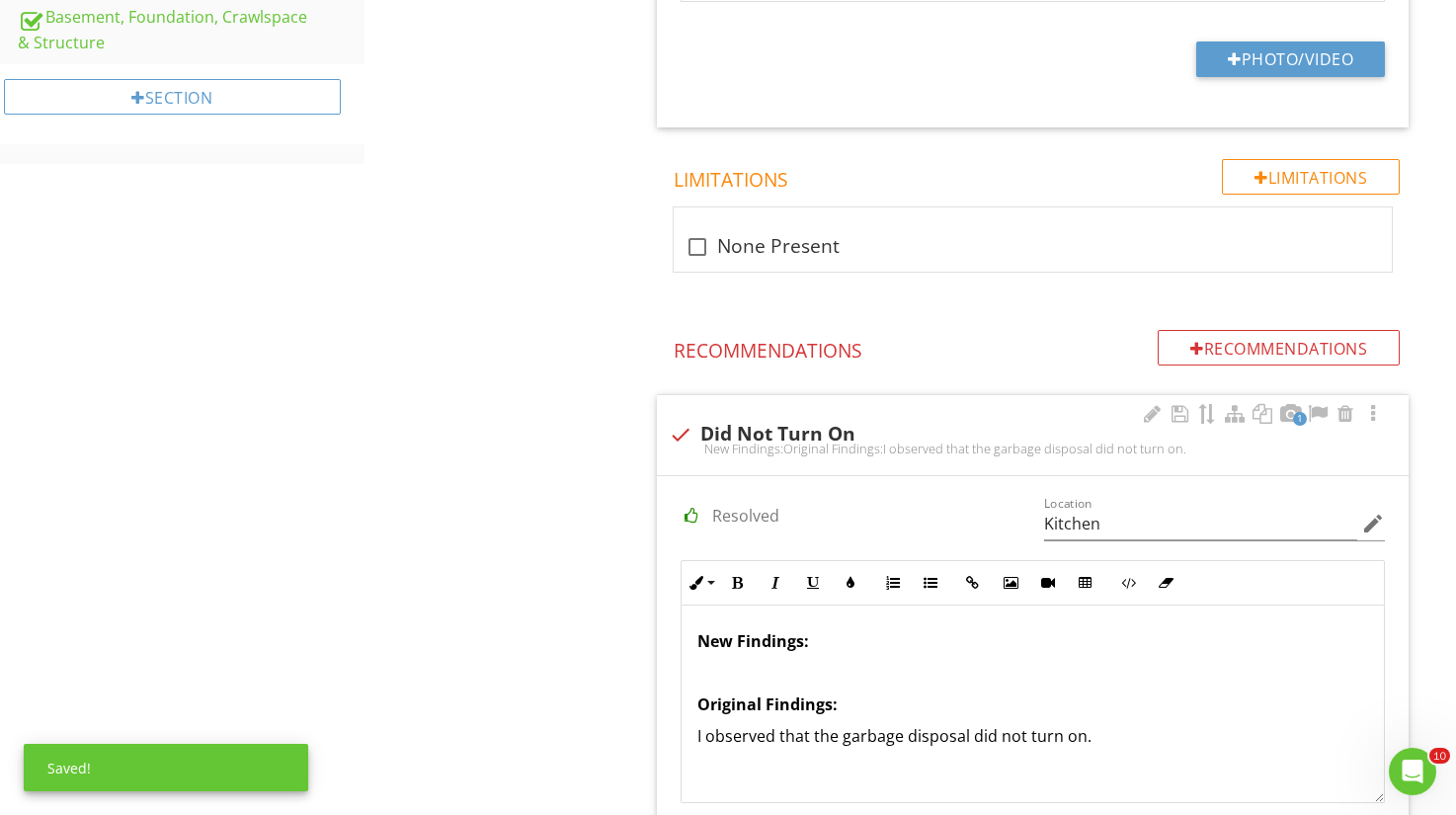 type 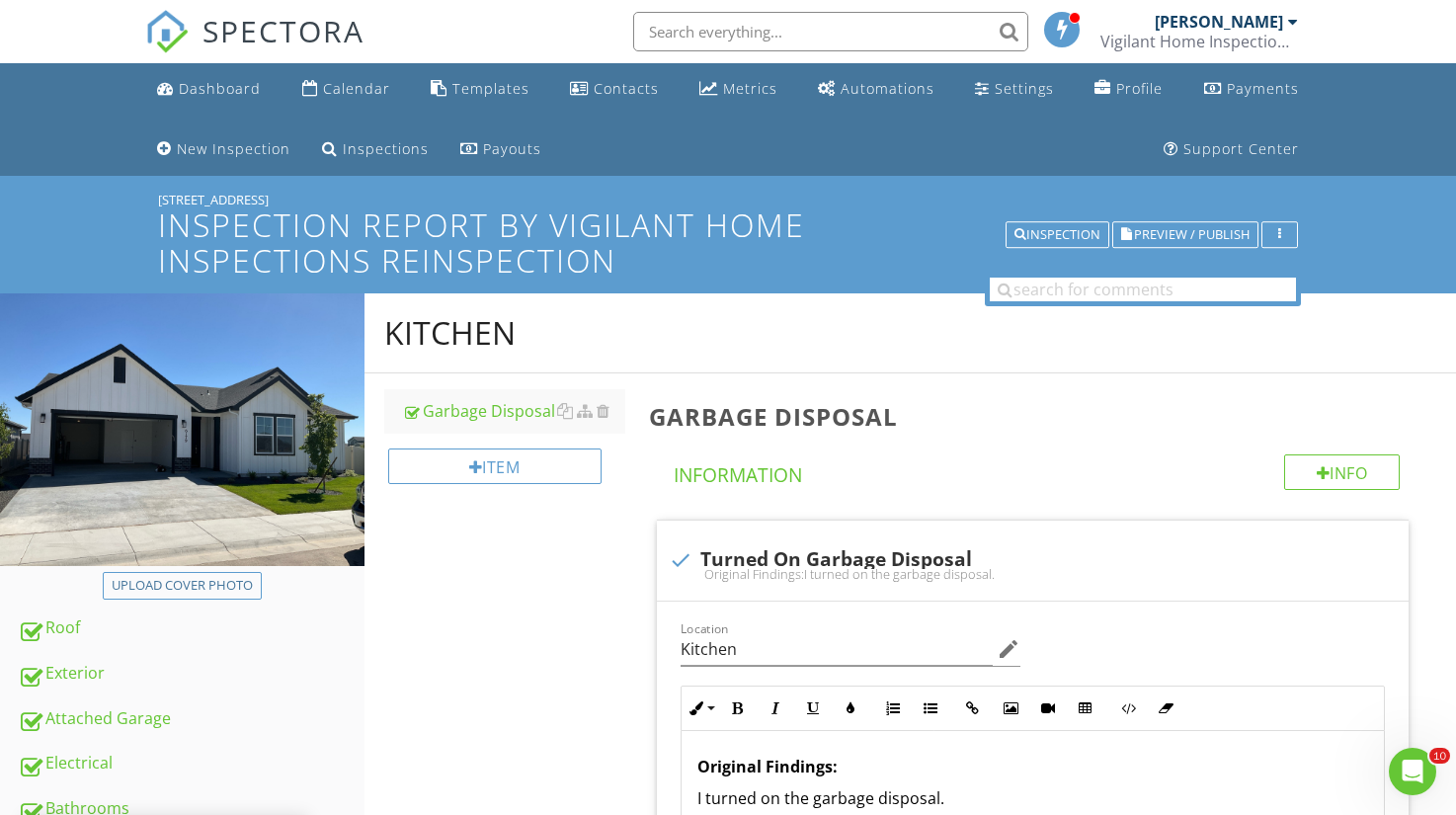 scroll, scrollTop: 888, scrollLeft: 0, axis: vertical 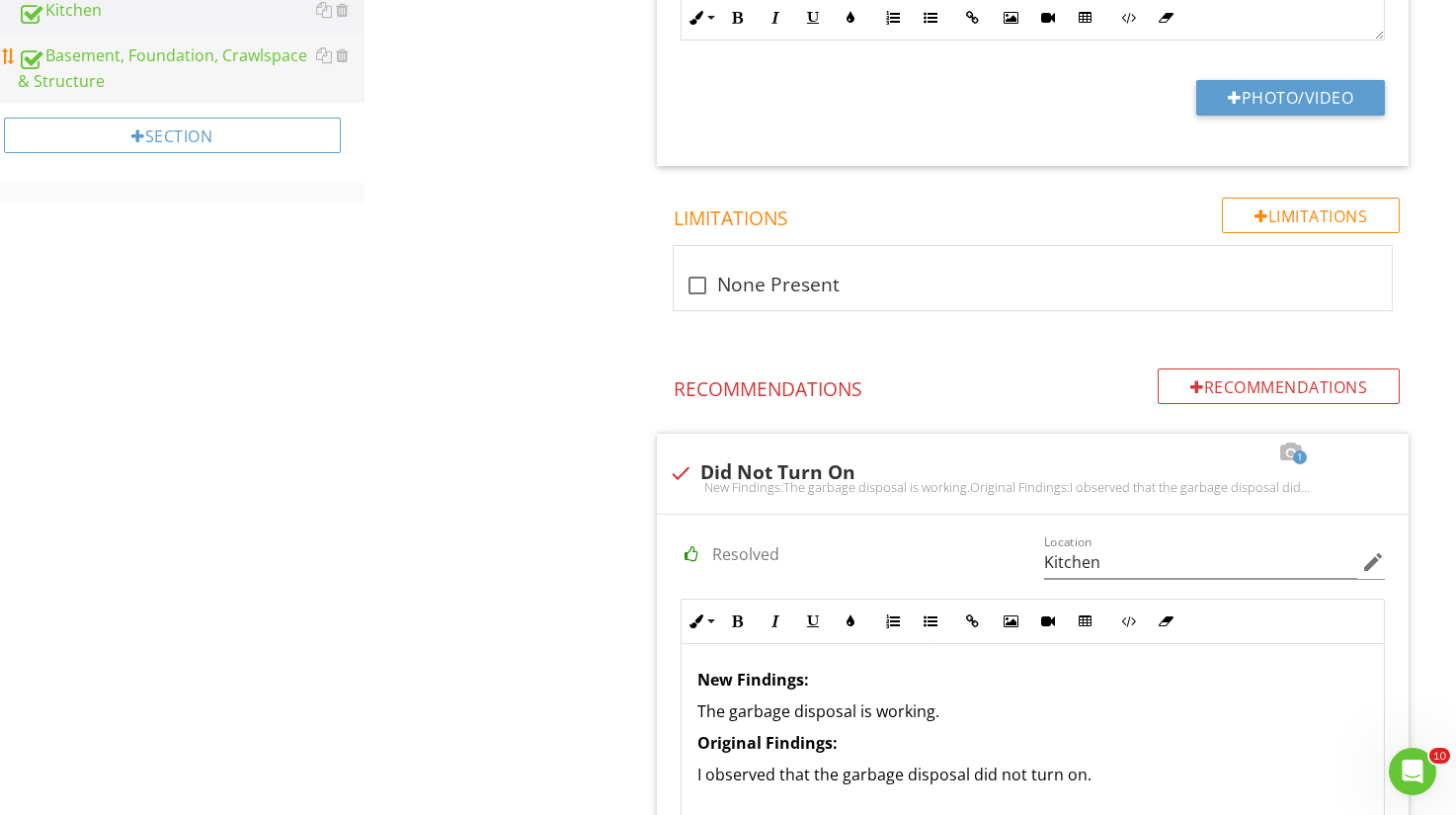 click on "Basement, Foundation, Crawlspace & Structure" at bounding box center [191, 68] 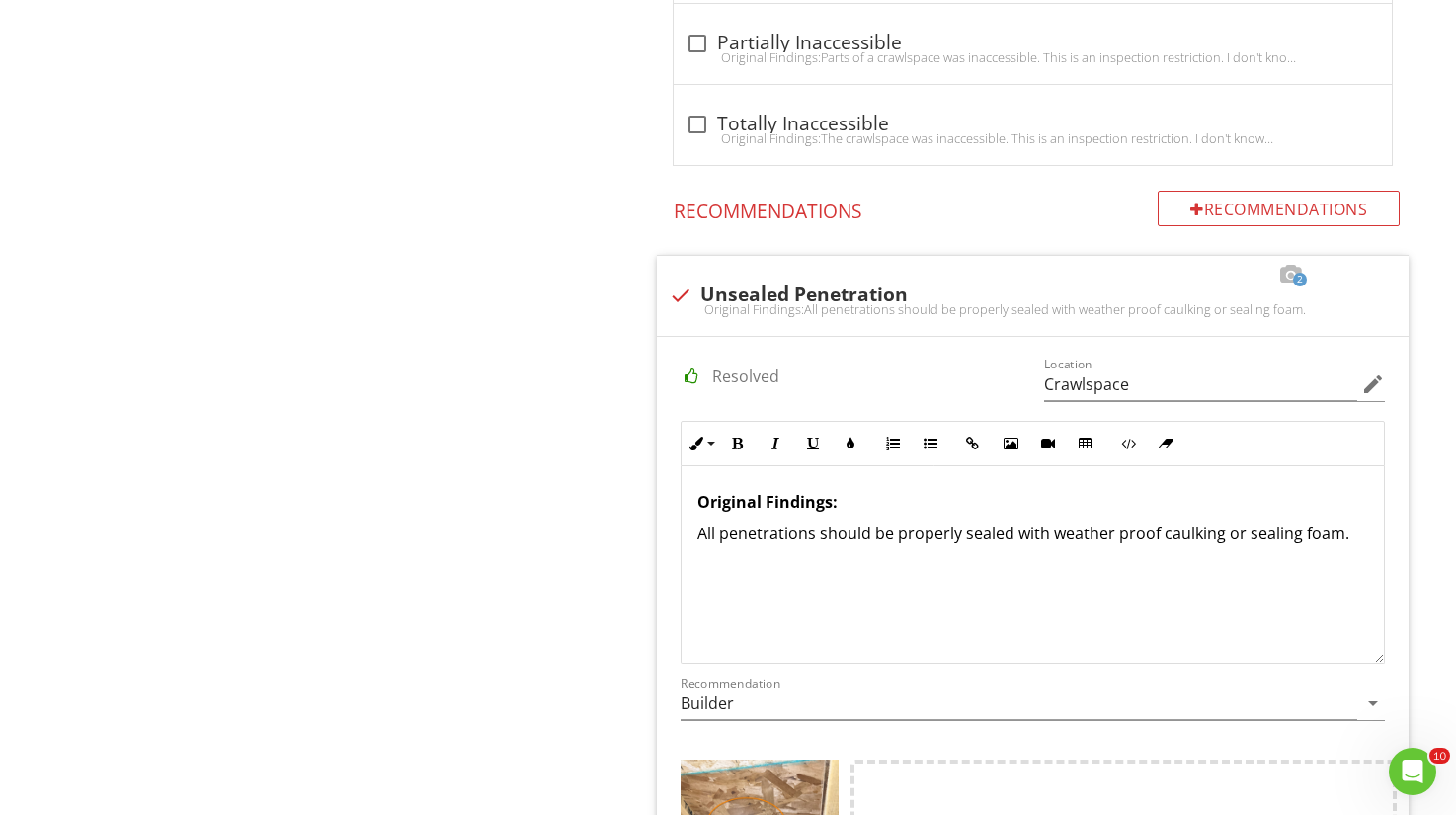 scroll, scrollTop: 3029, scrollLeft: 0, axis: vertical 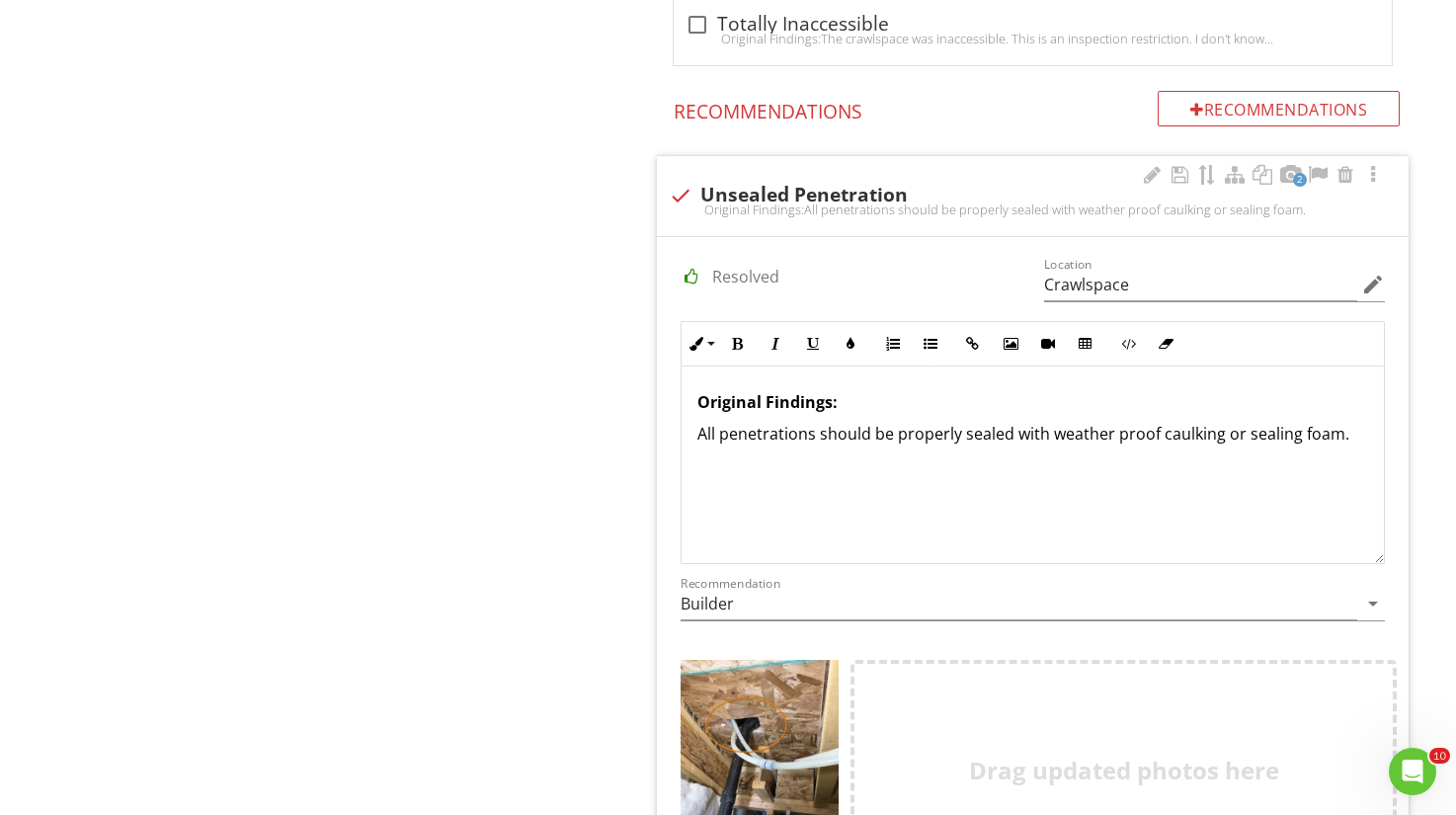 click on "Original Findings:" at bounding box center (768, 402) 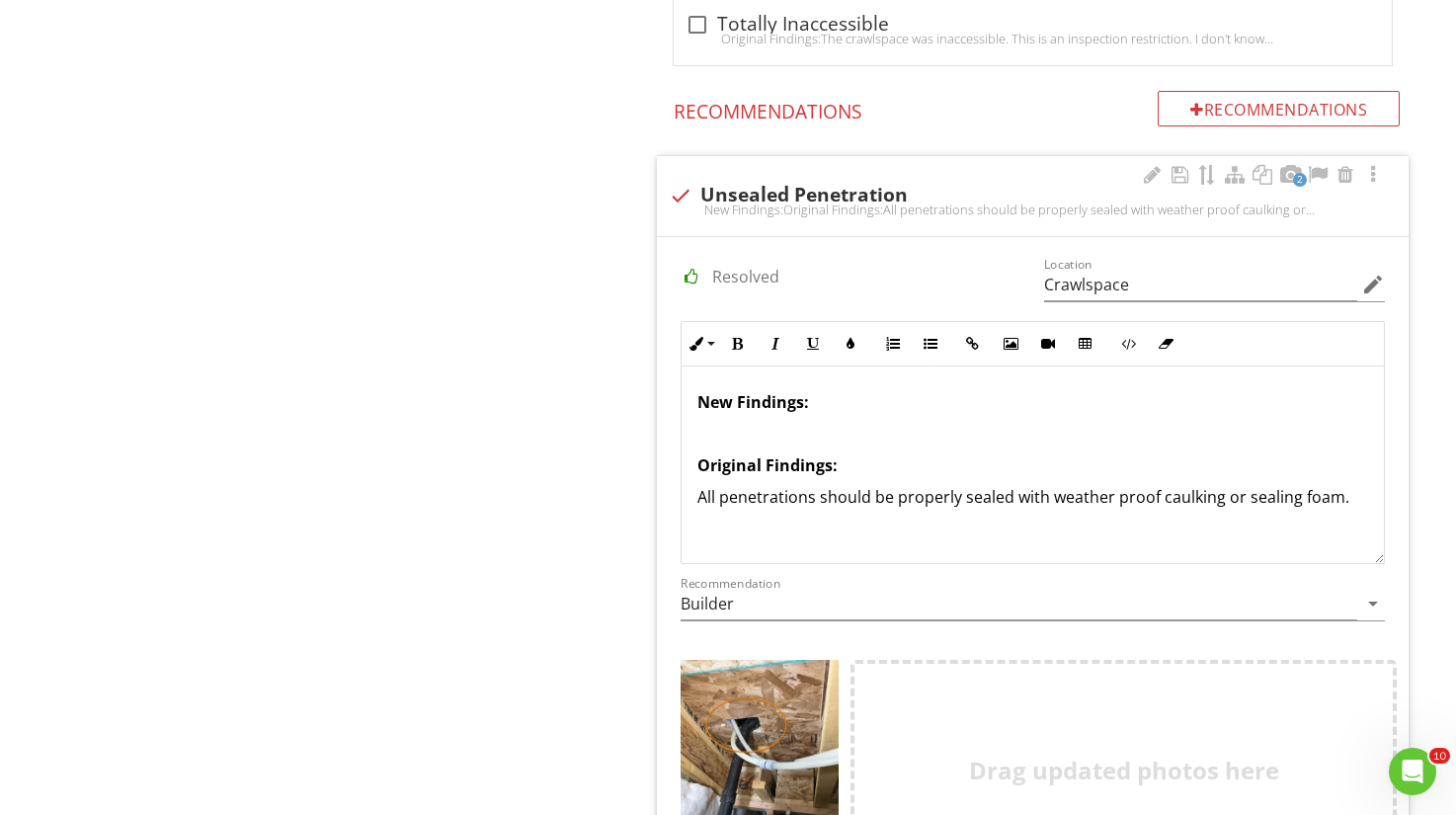 type 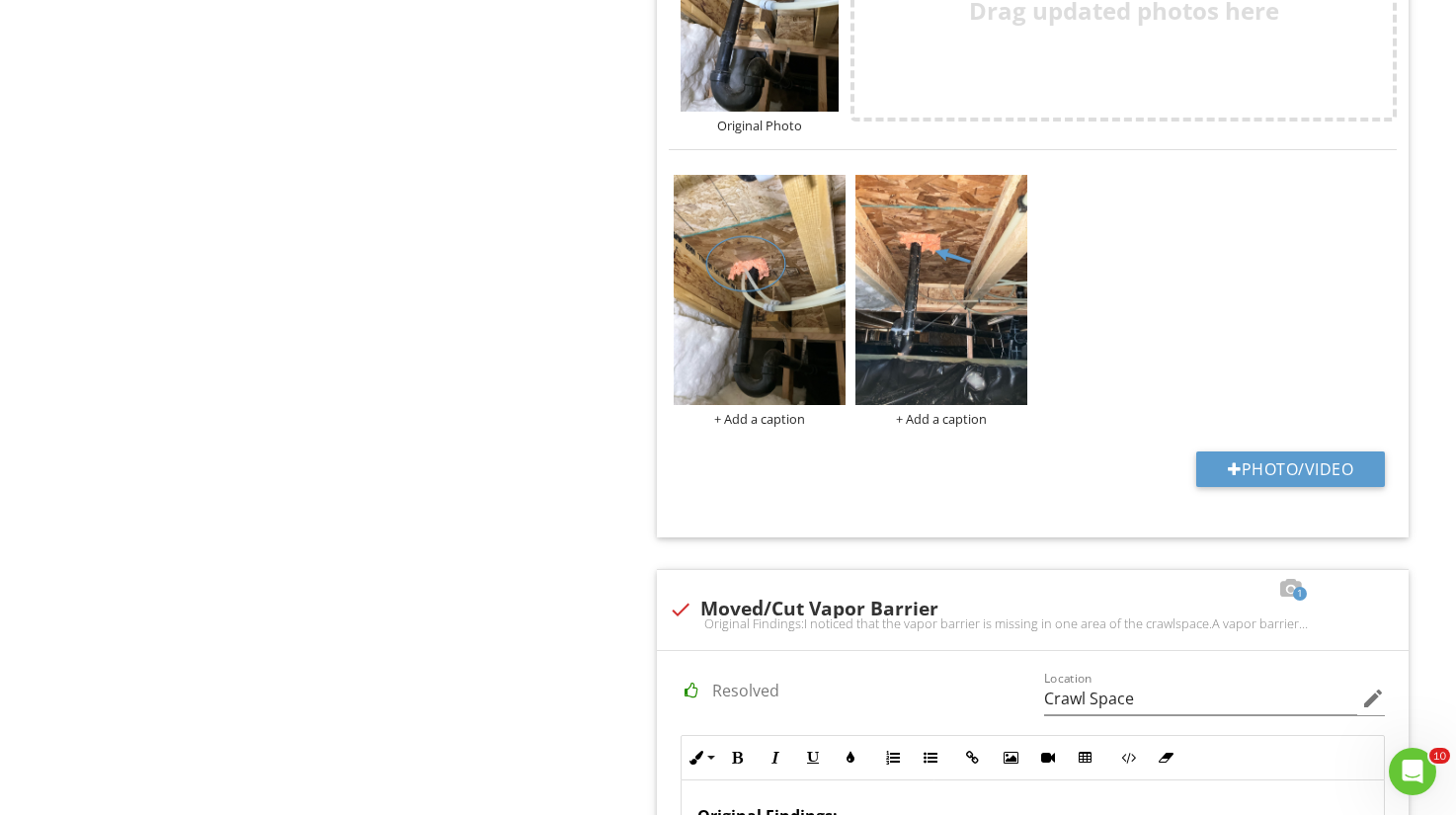 scroll, scrollTop: 3780, scrollLeft: 0, axis: vertical 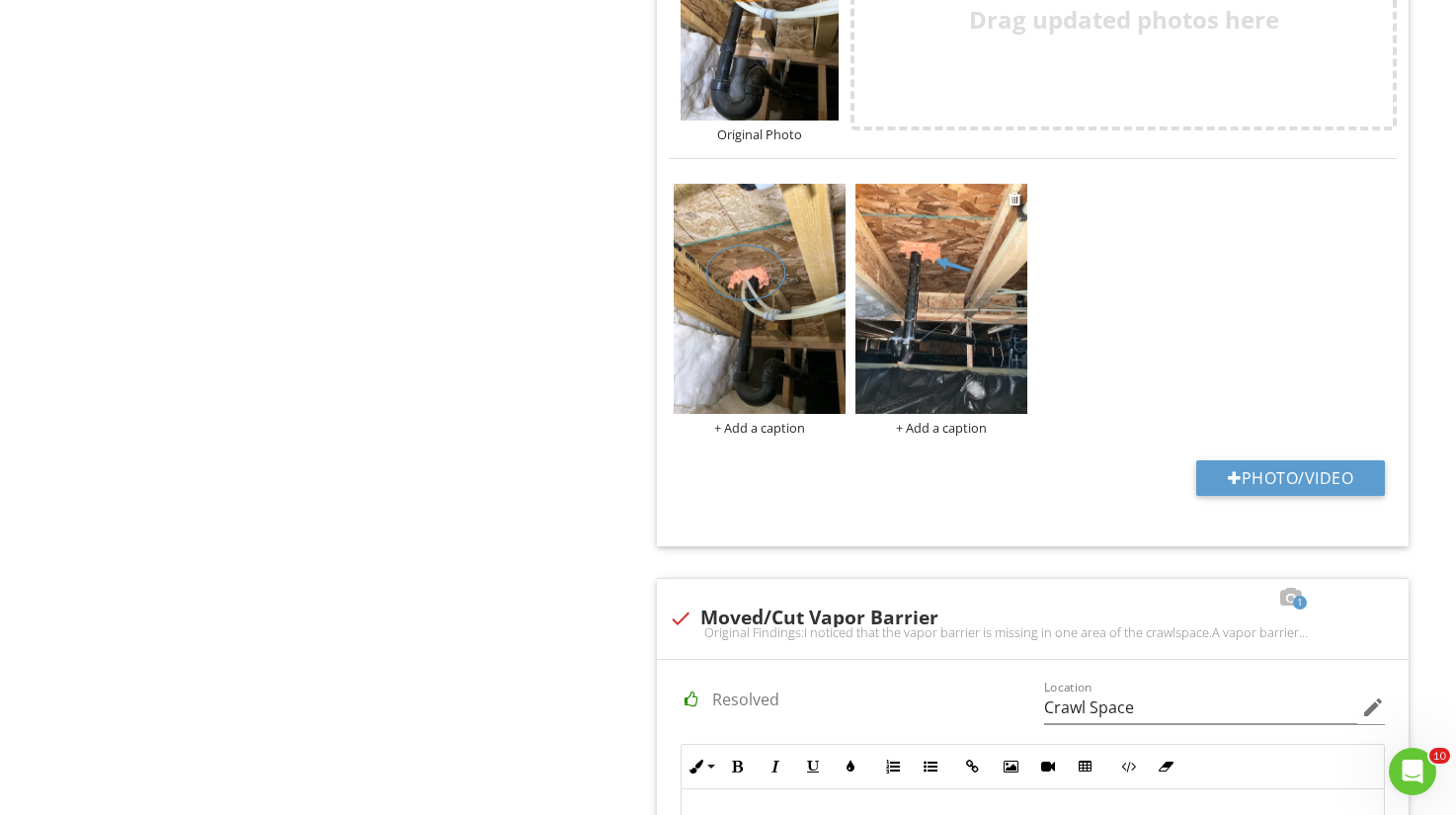 click at bounding box center (941, 298) 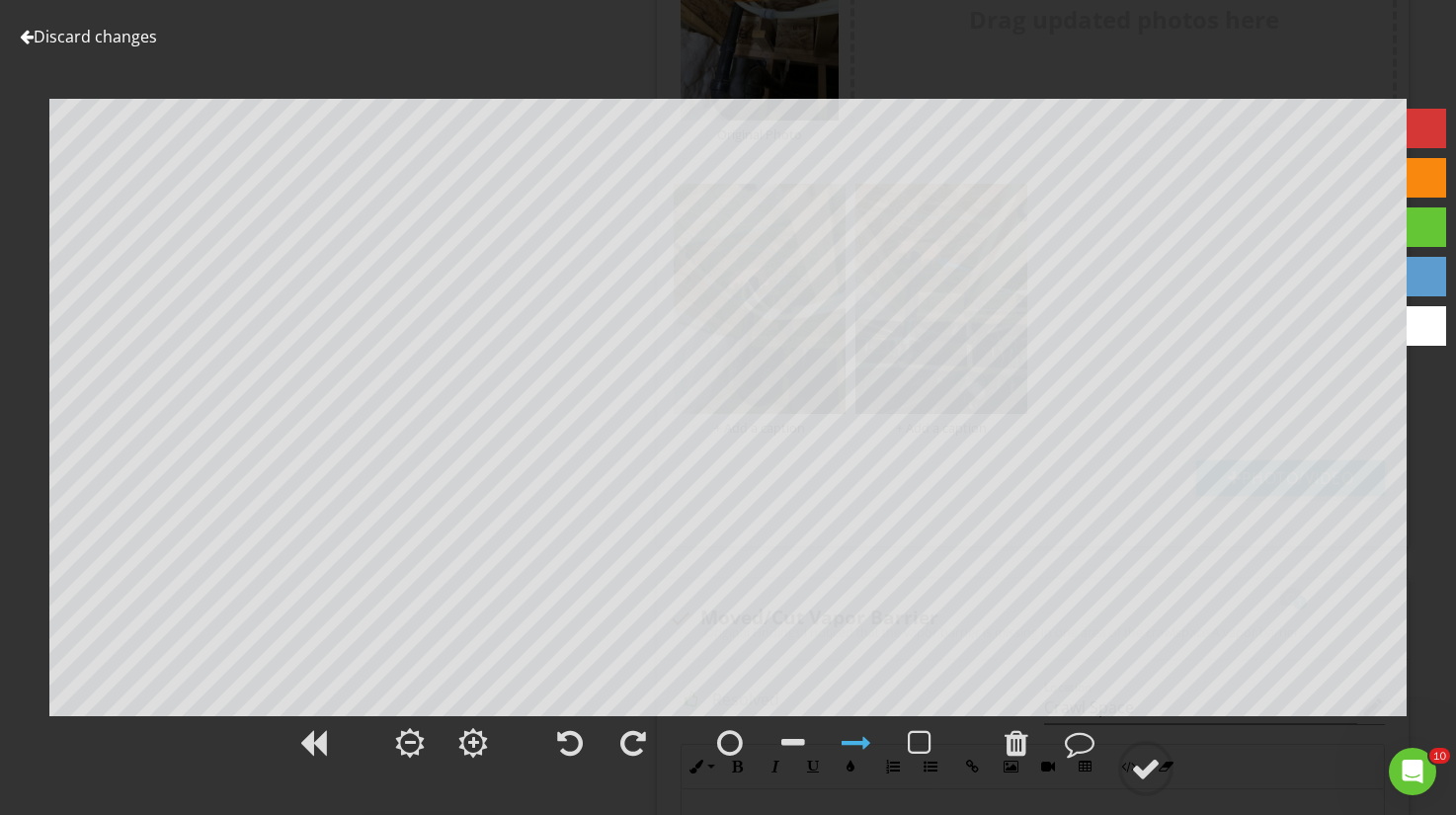 click at bounding box center [728, 754] 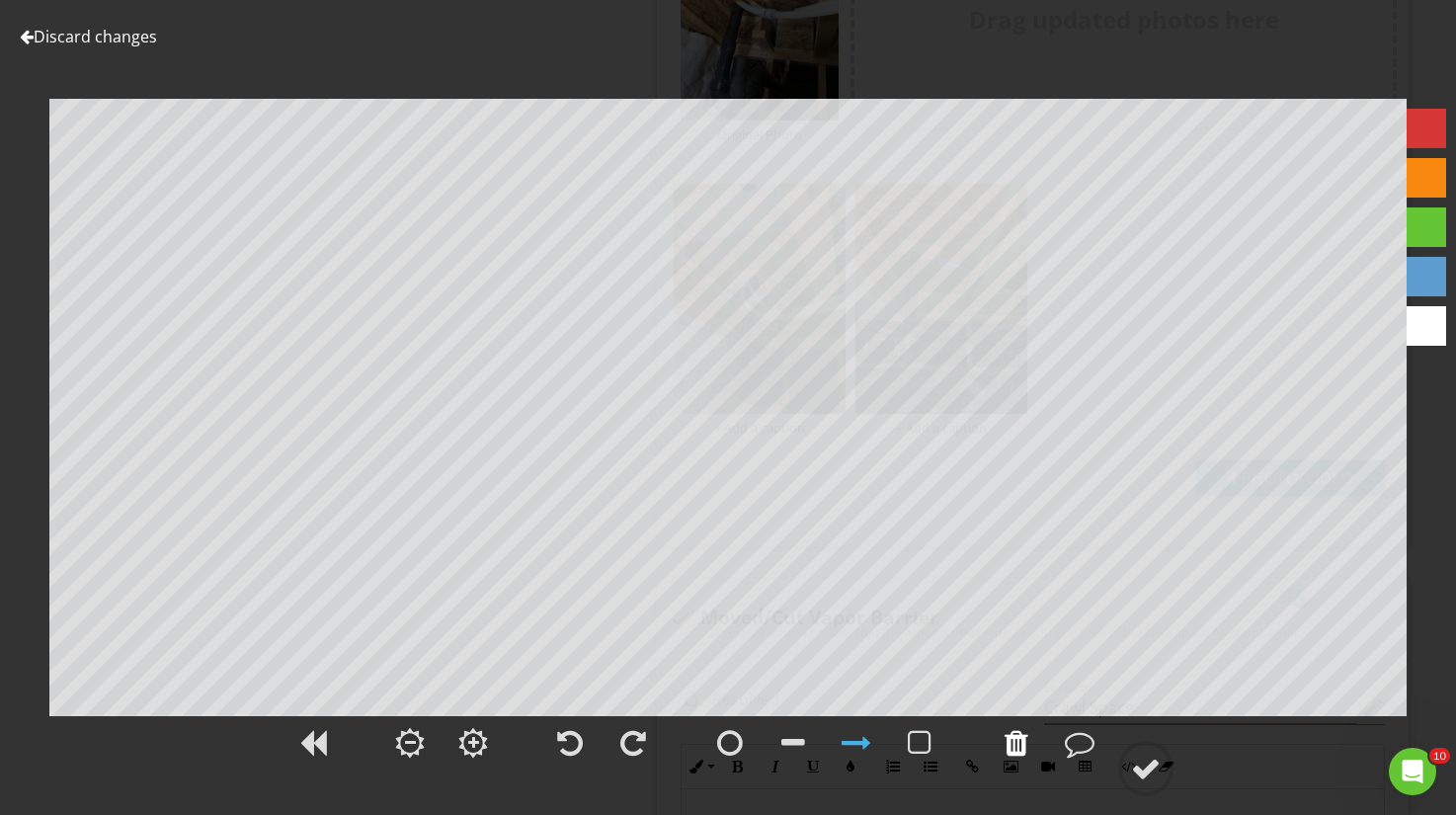 click at bounding box center [1016, 743] 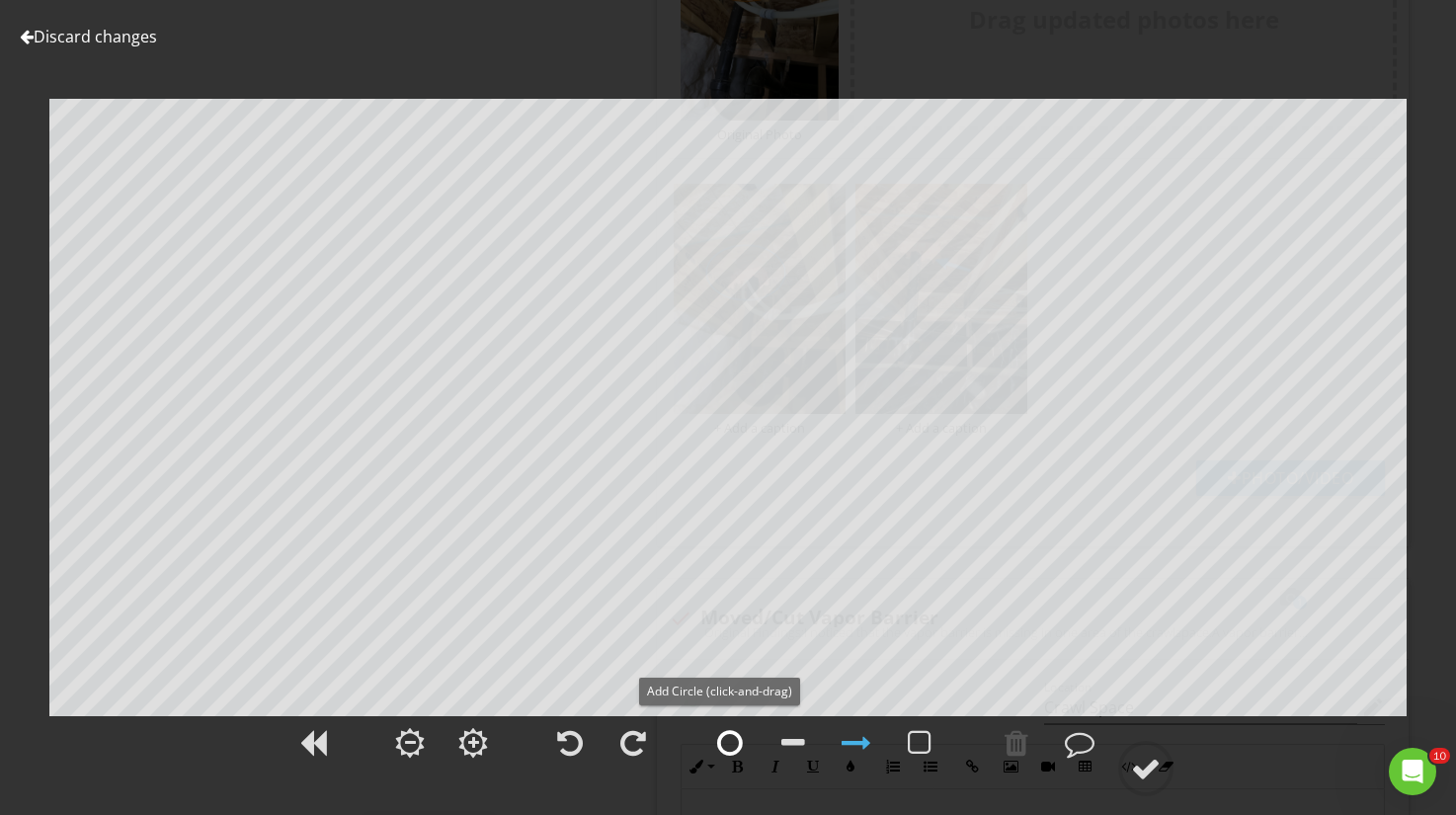 click at bounding box center [730, 743] 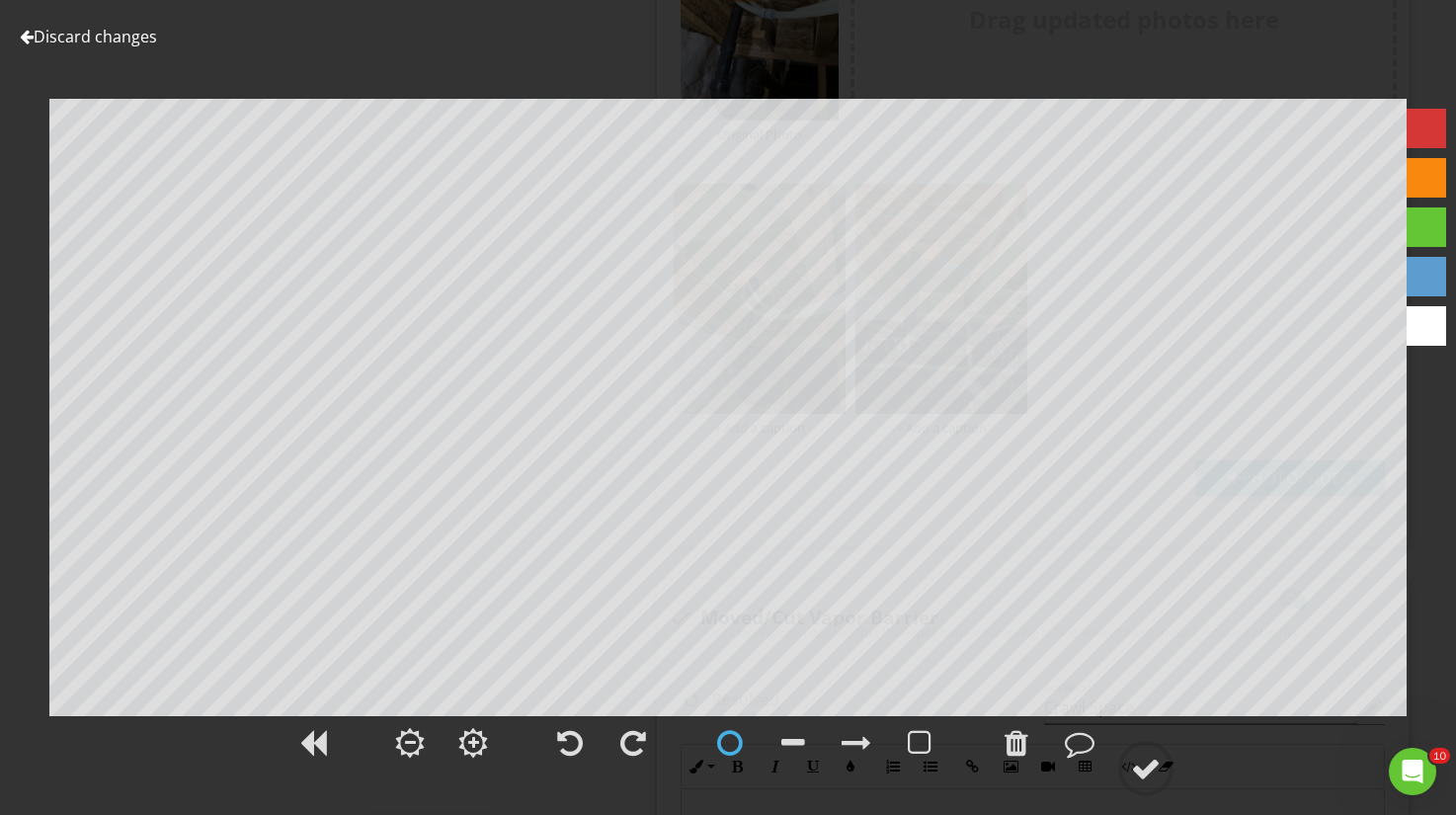click on "Discard changes" at bounding box center (88, 37) 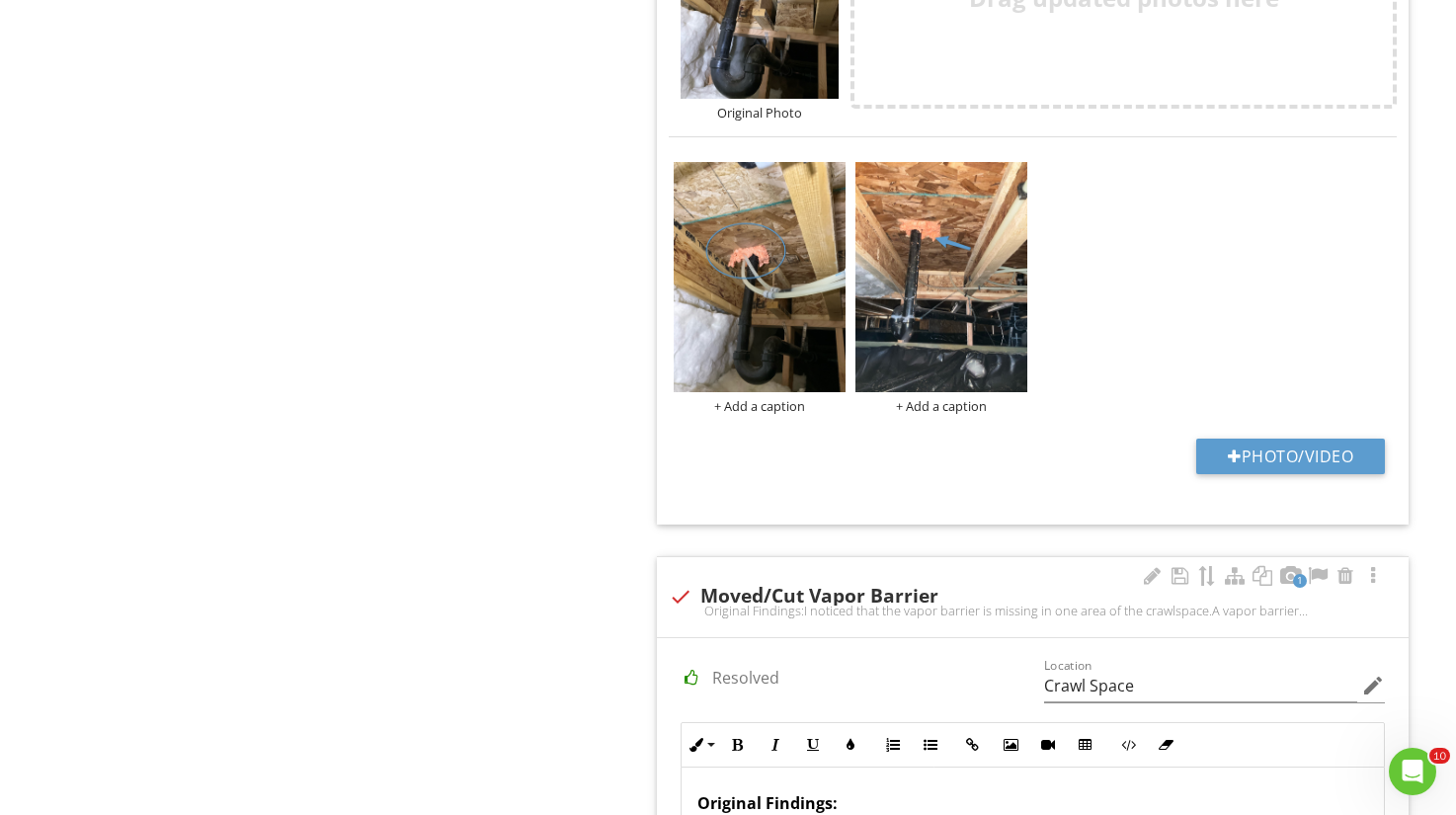 scroll, scrollTop: 4264, scrollLeft: 0, axis: vertical 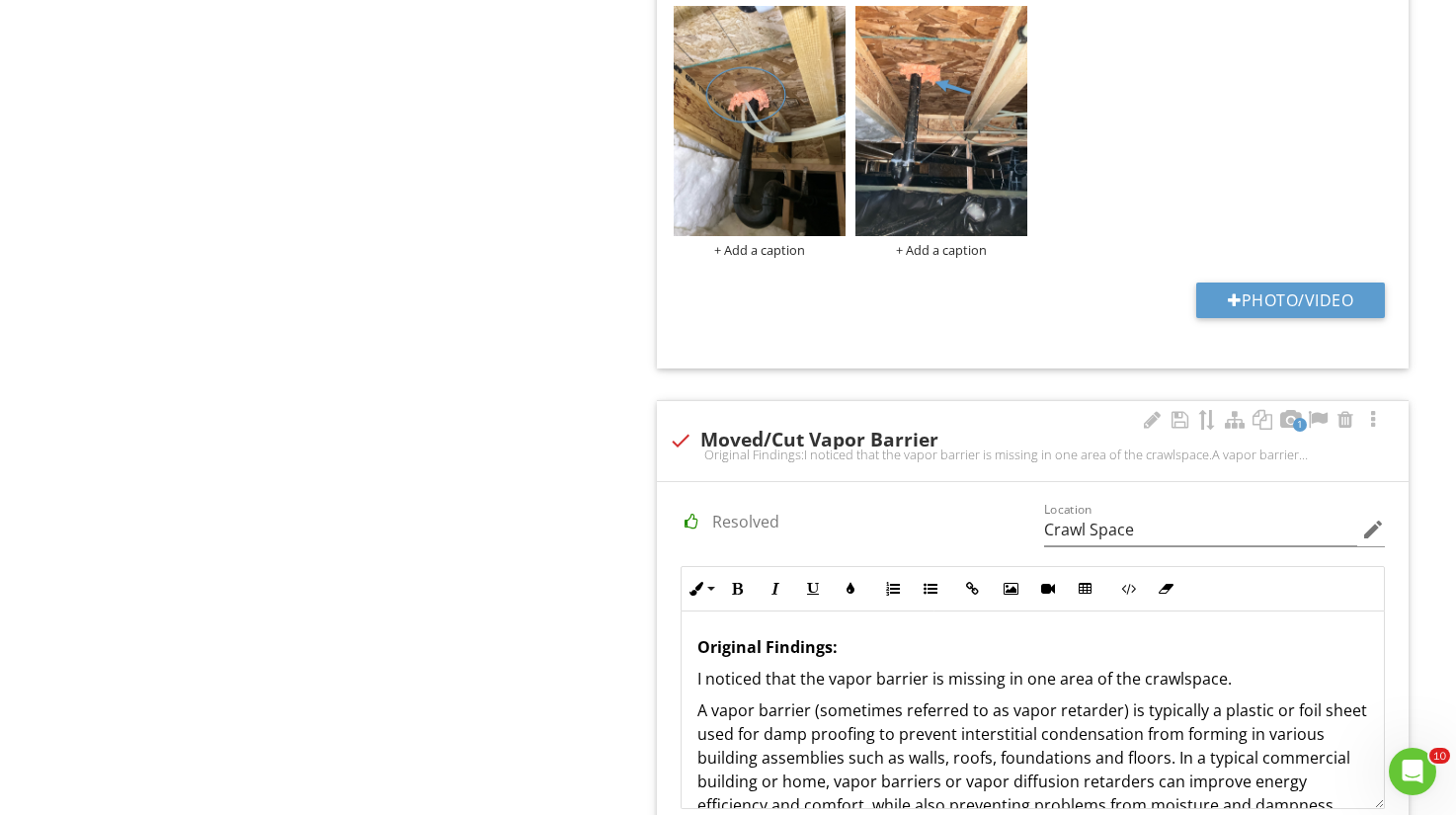 click on "Original Findings:" at bounding box center (768, 647) 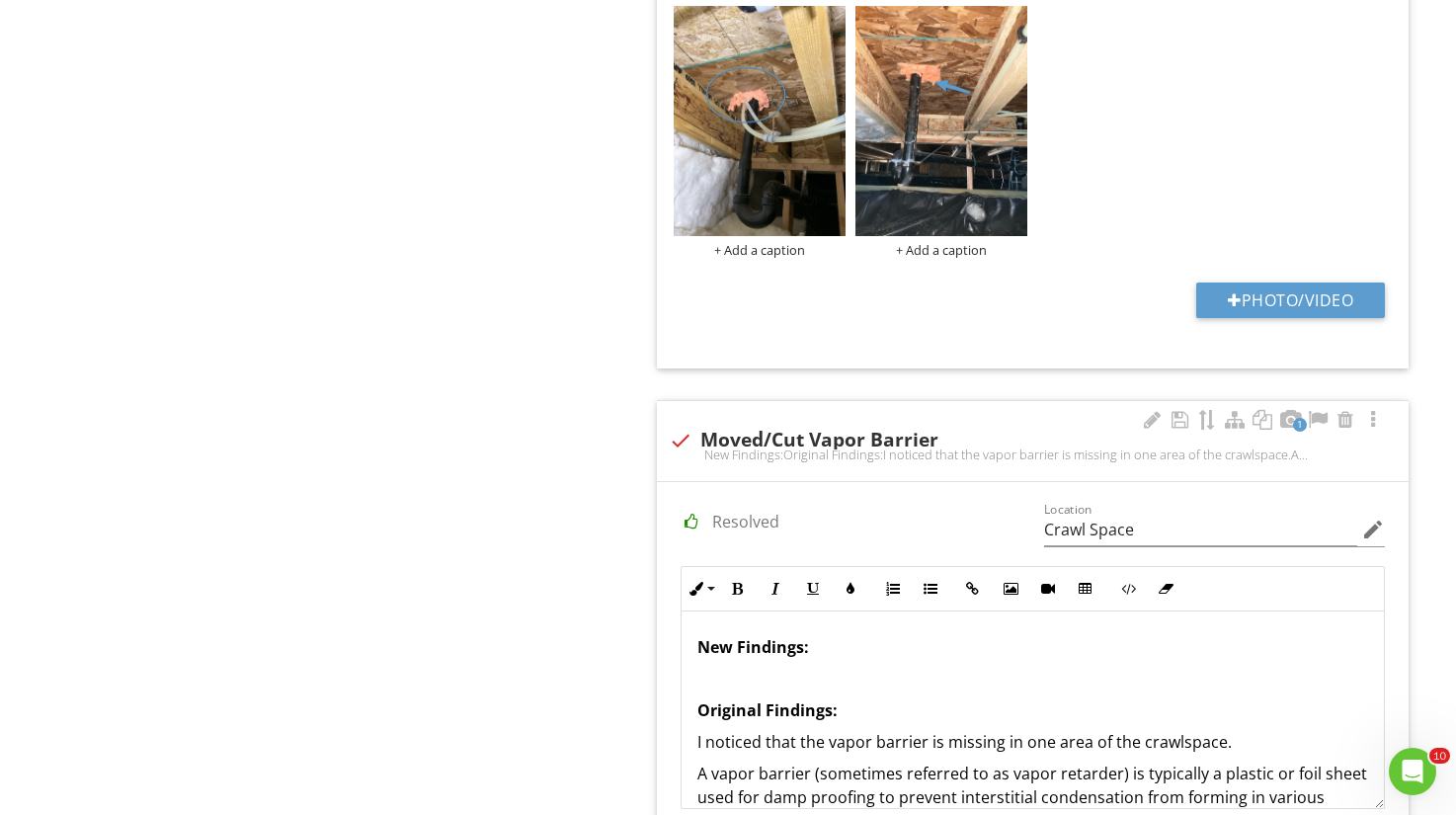 type 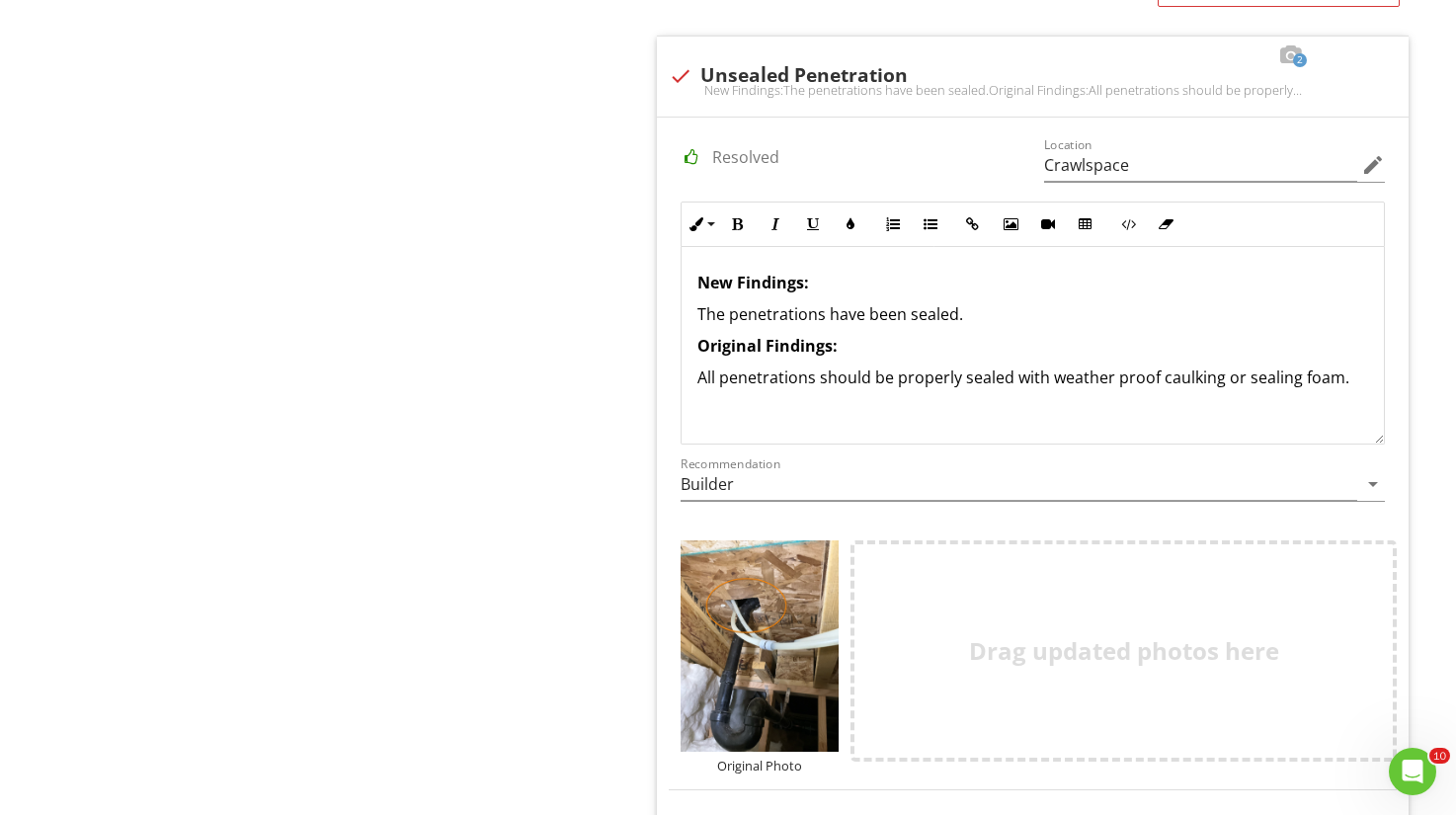 scroll, scrollTop: 3993, scrollLeft: 0, axis: vertical 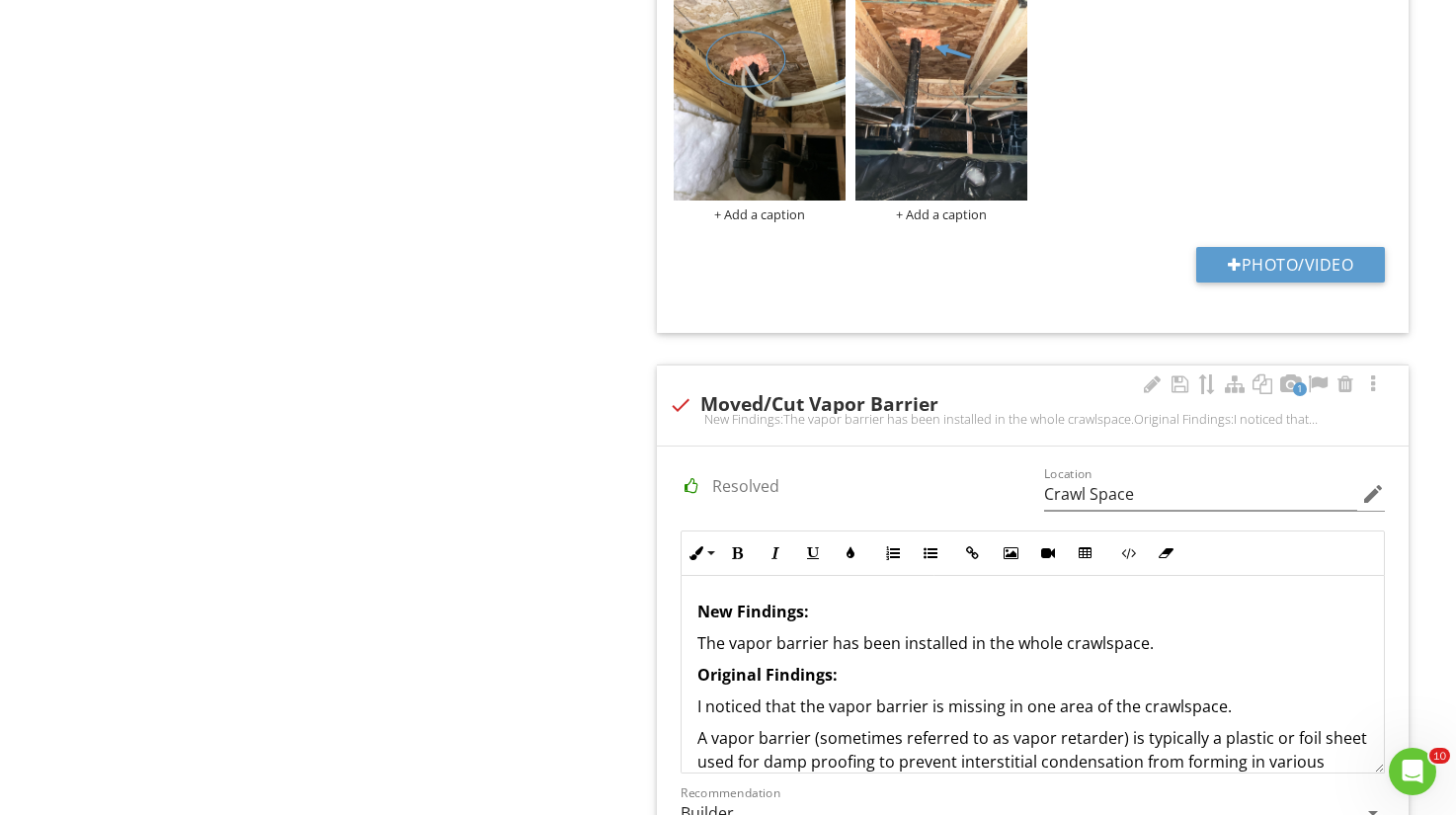 click on "The vapor barrier has been installed in the whole crawlspace." at bounding box center (1032, 643) 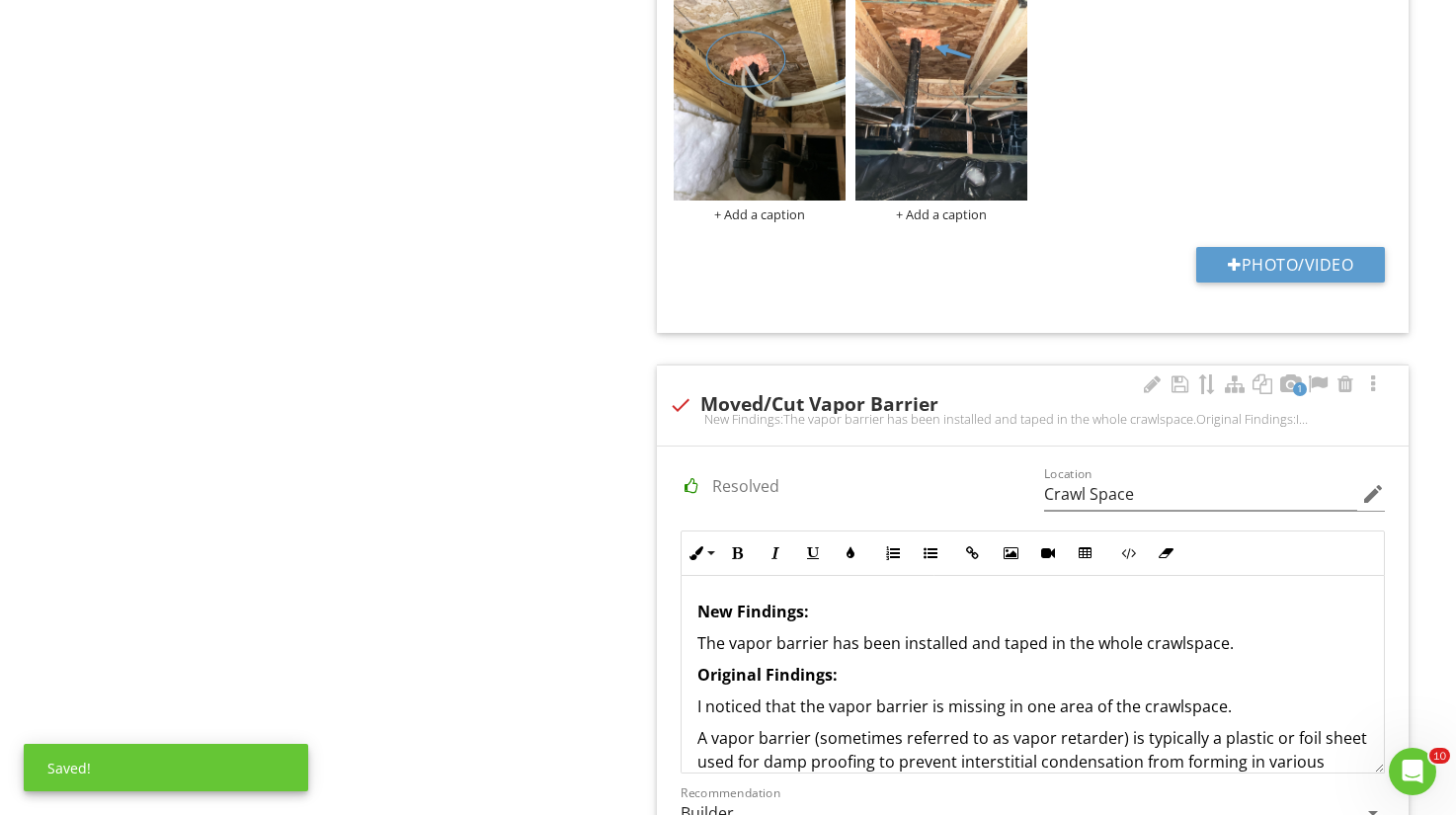 scroll, scrollTop: 175, scrollLeft: 0, axis: vertical 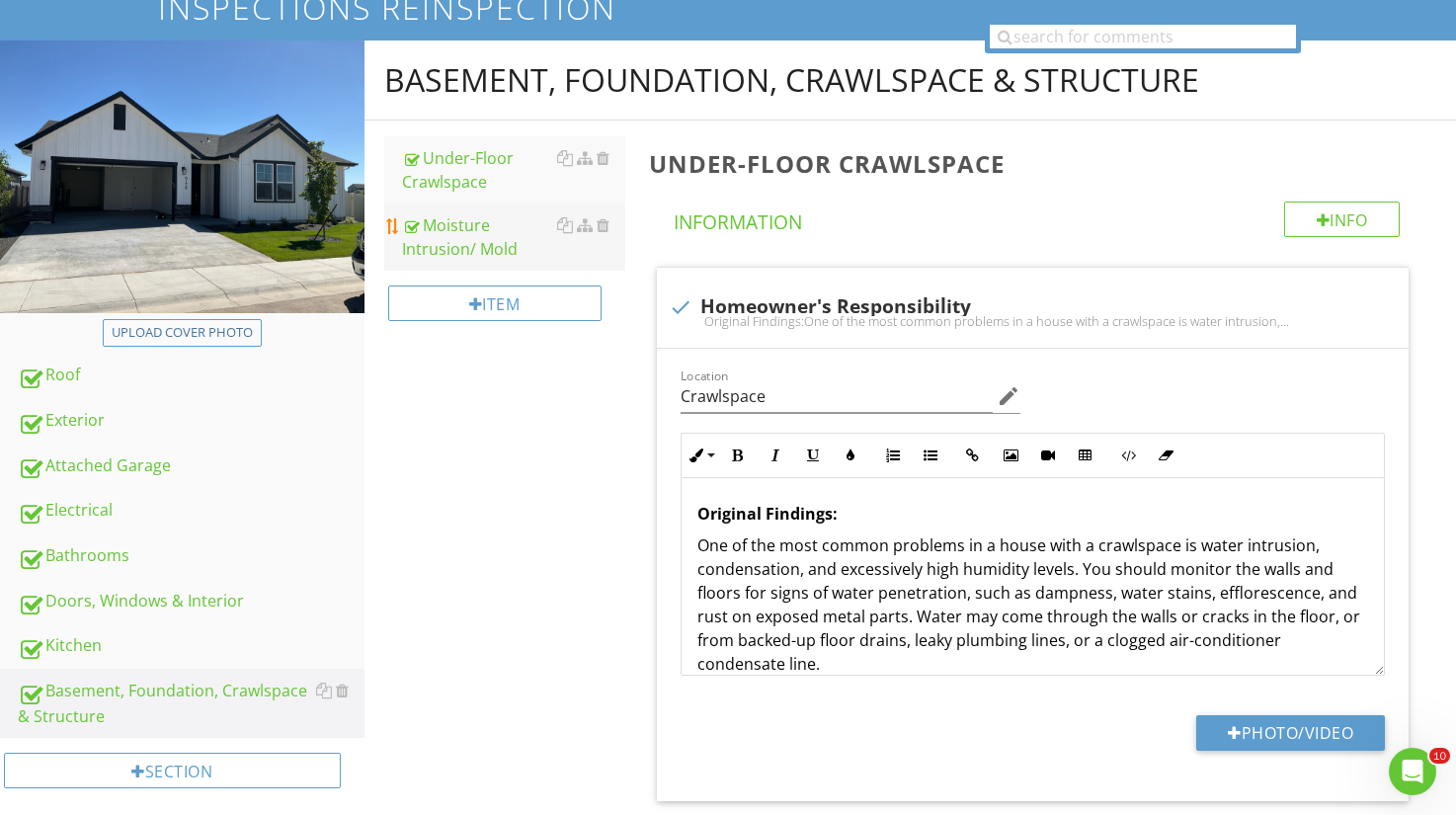 click on "Moisture Intrusion/ Mold" at bounding box center [514, 237] 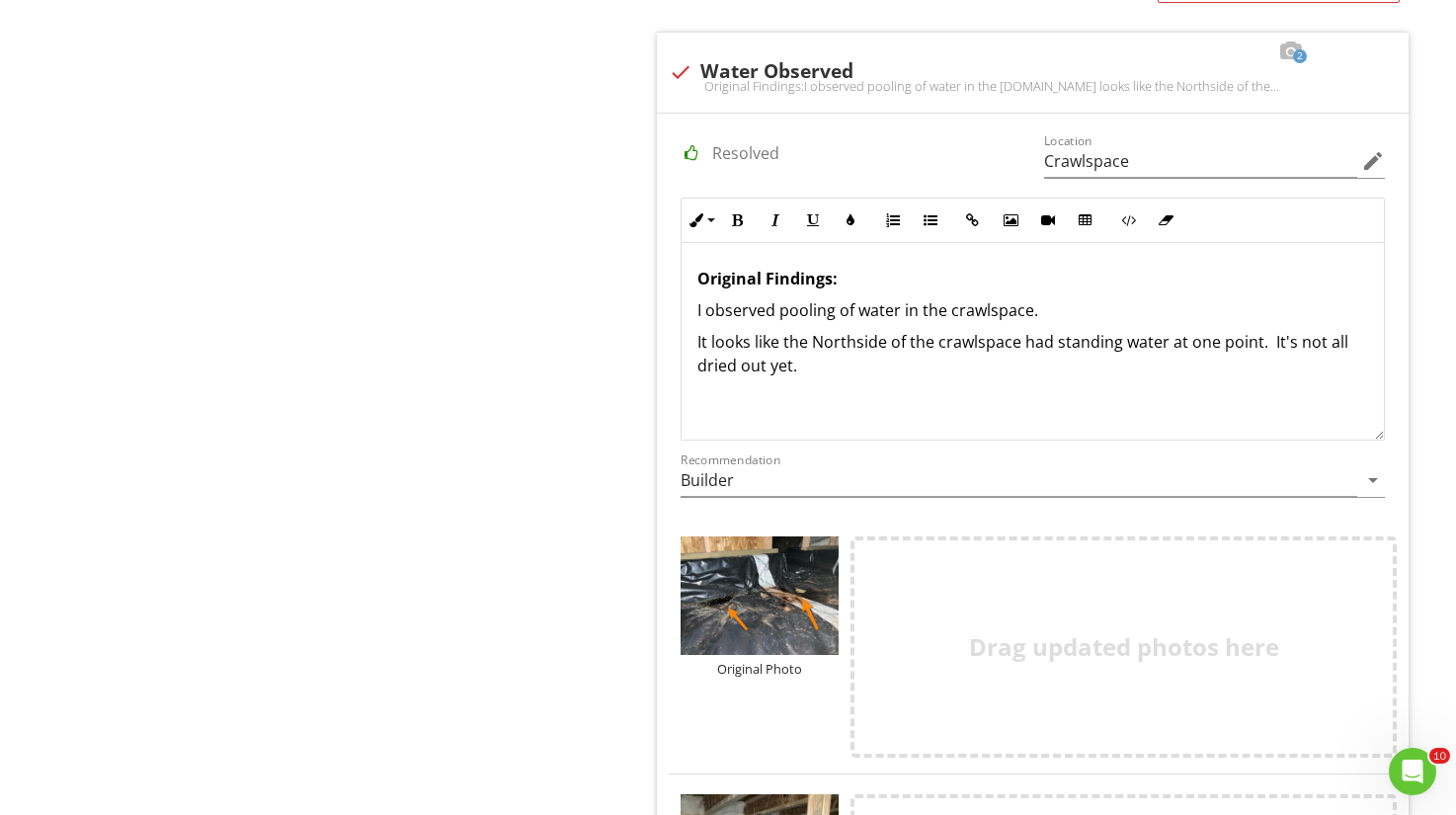 scroll, scrollTop: 1254, scrollLeft: 0, axis: vertical 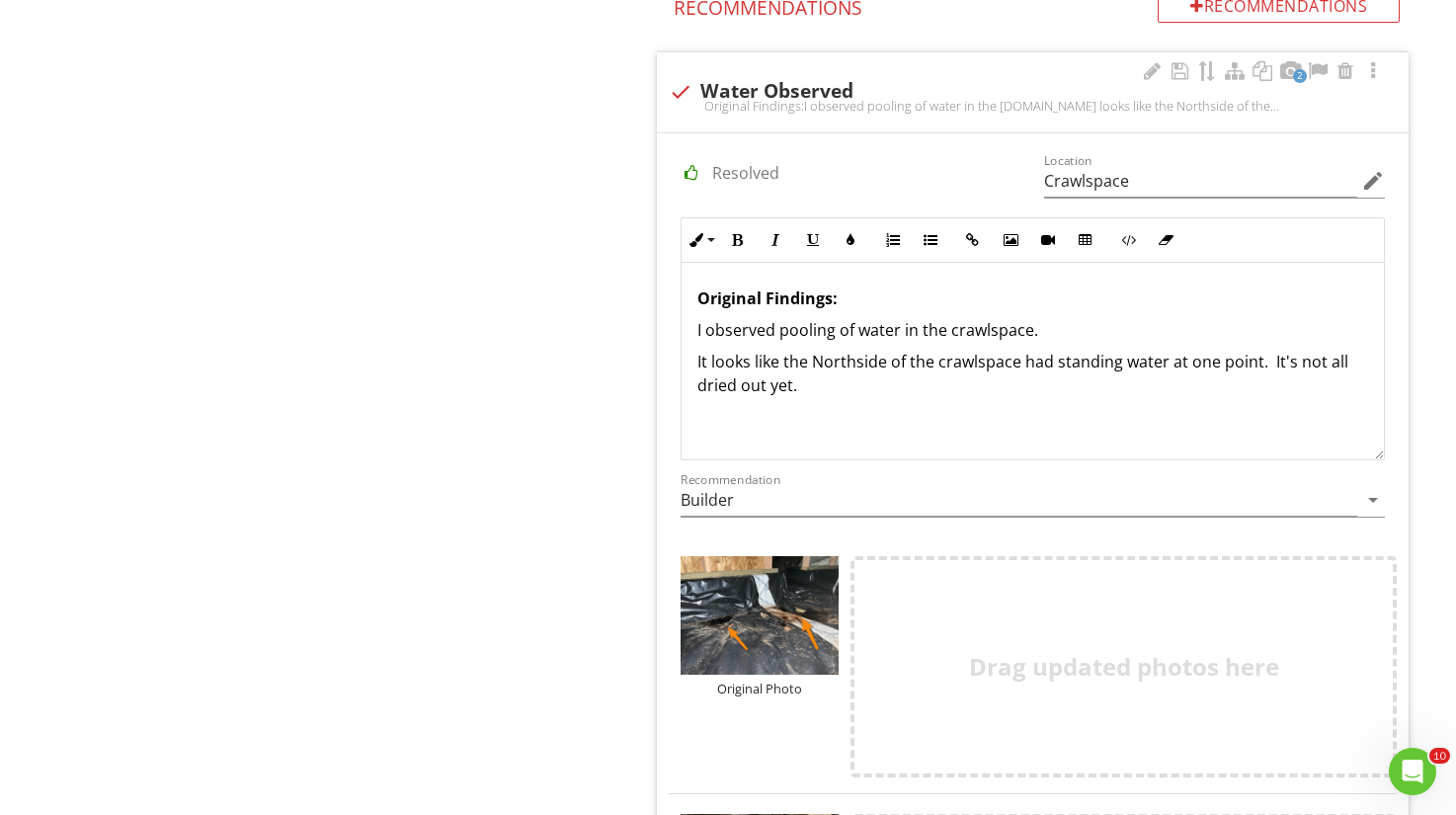 click on "Original Findings: I observed pooling of water in the crawlspace. It looks like the Northside of the crawlspace had standing water at one point.  It's not all dried out yet." at bounding box center [1032, 362] 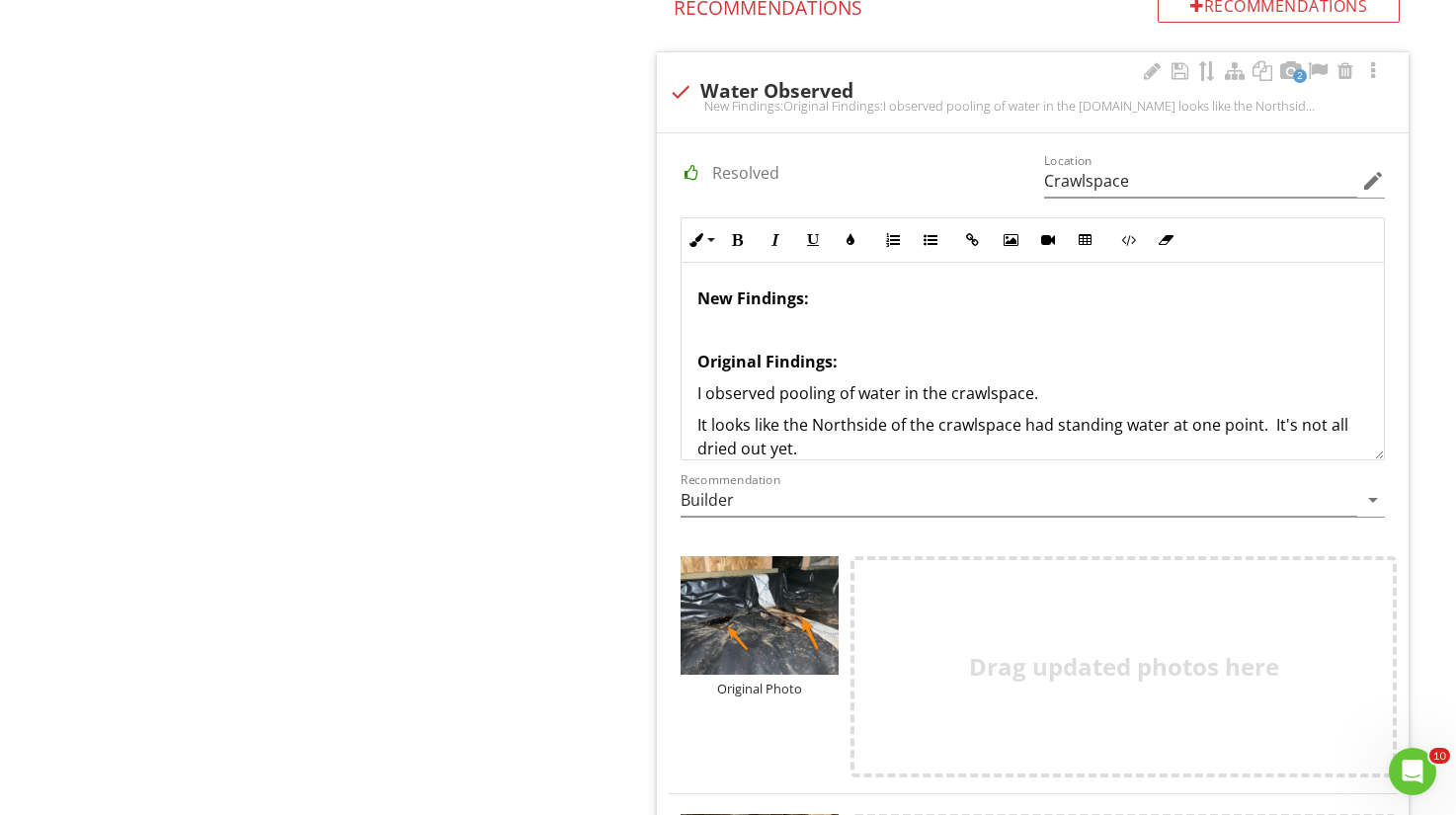 type 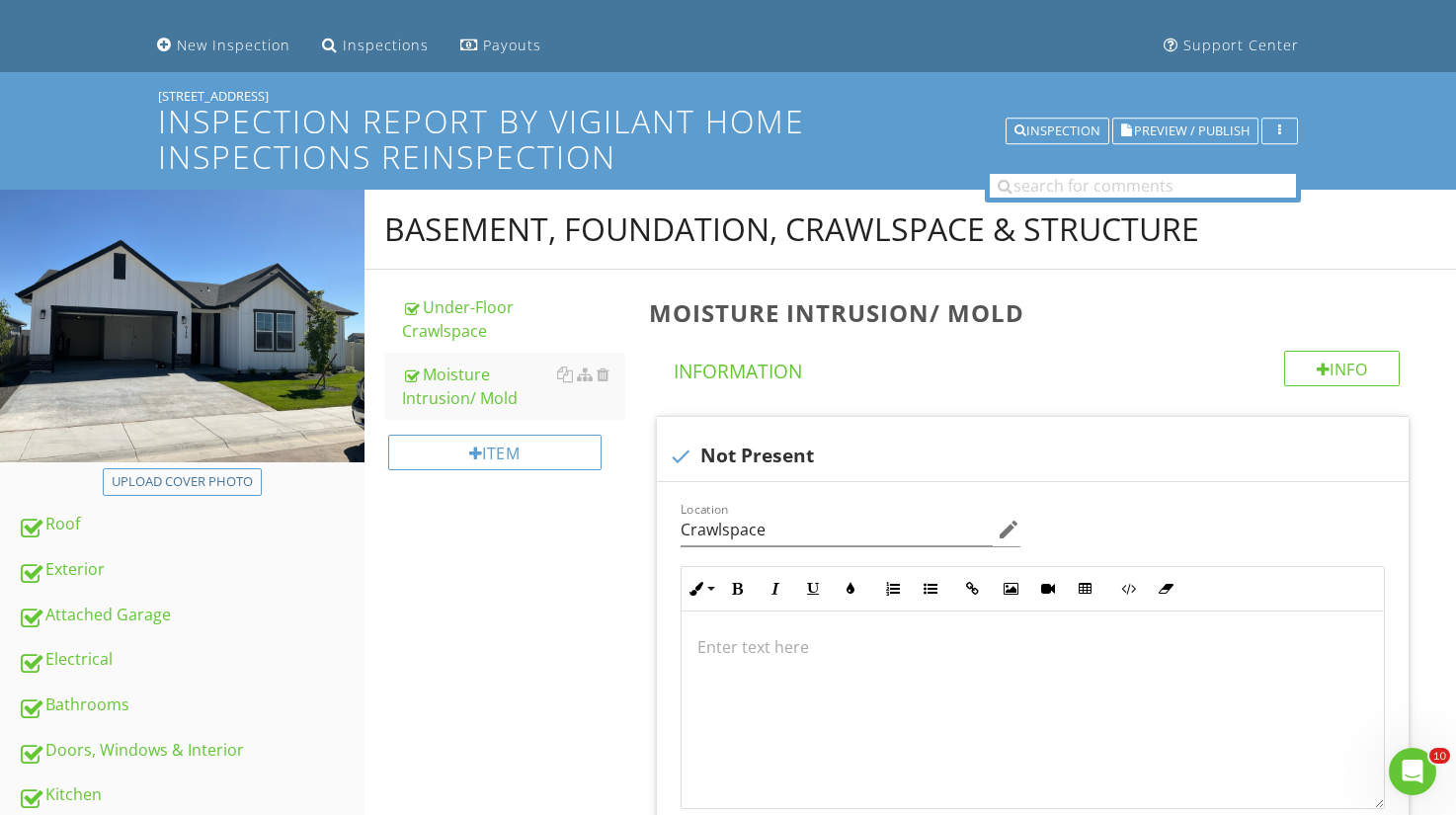 scroll, scrollTop: 0, scrollLeft: 0, axis: both 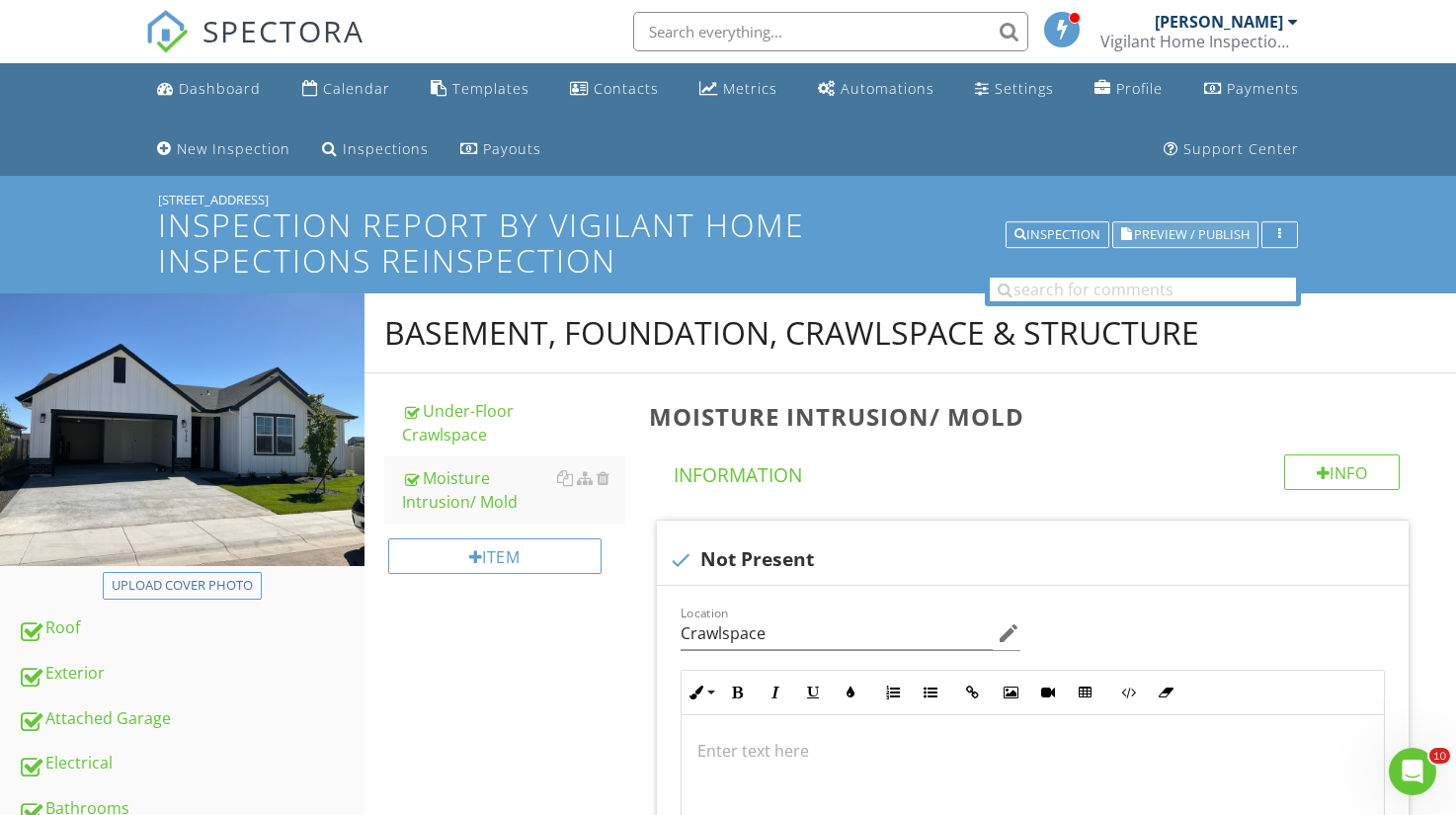 click on "Preview / Publish" at bounding box center [1191, 234] 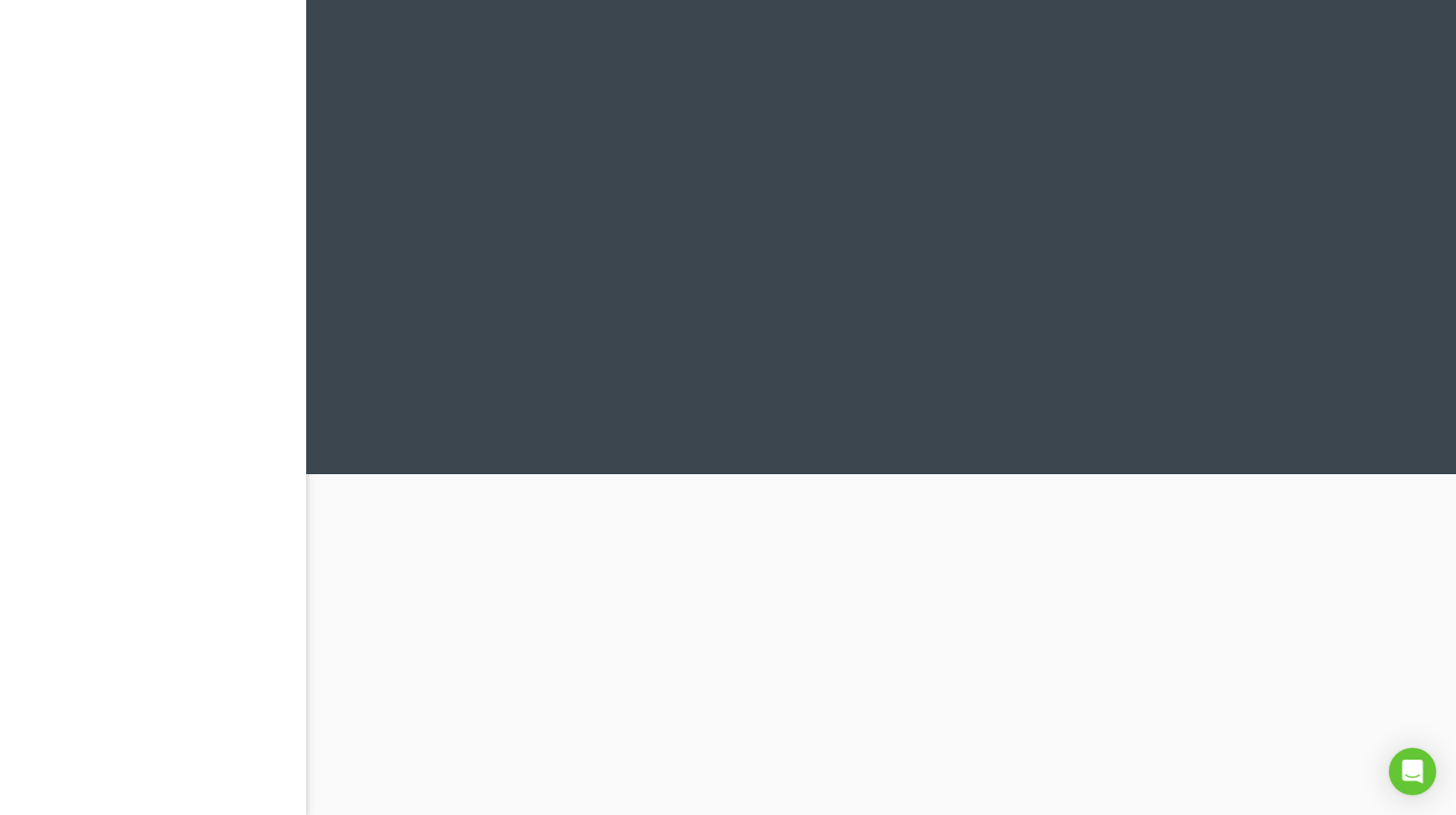 scroll, scrollTop: 0, scrollLeft: 0, axis: both 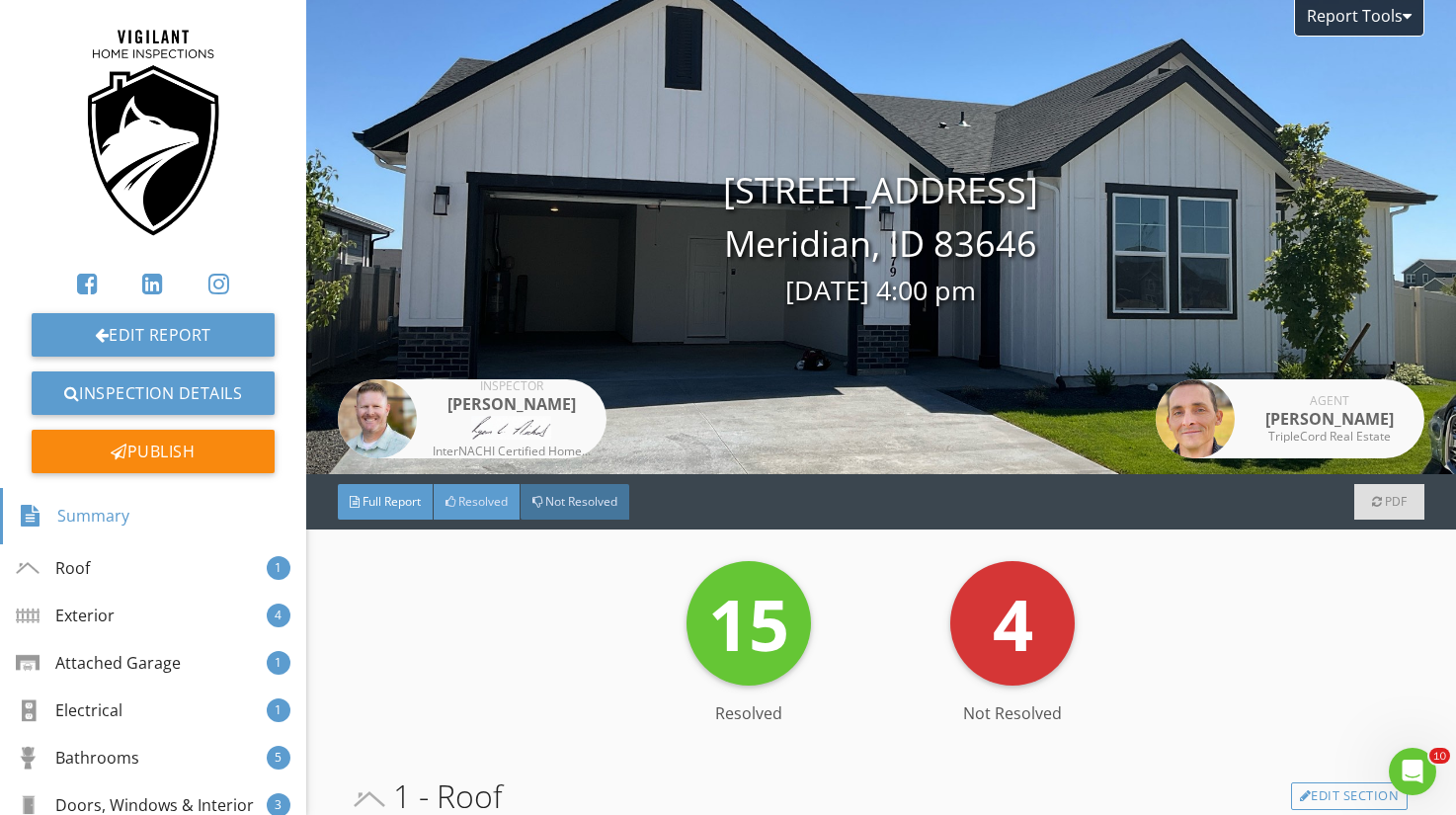 click on "Resolved" at bounding box center [483, 501] 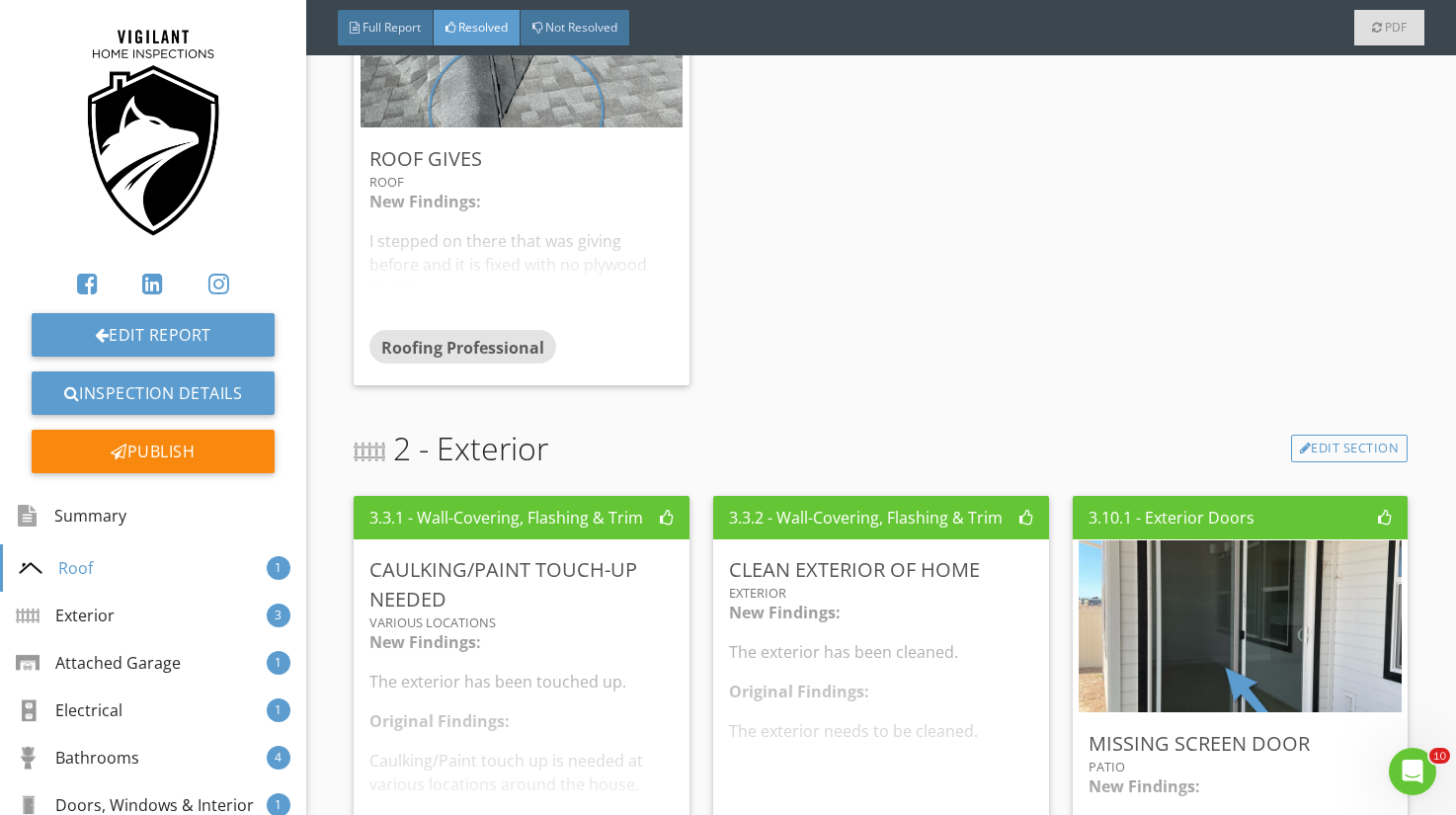 scroll, scrollTop: 736, scrollLeft: 0, axis: vertical 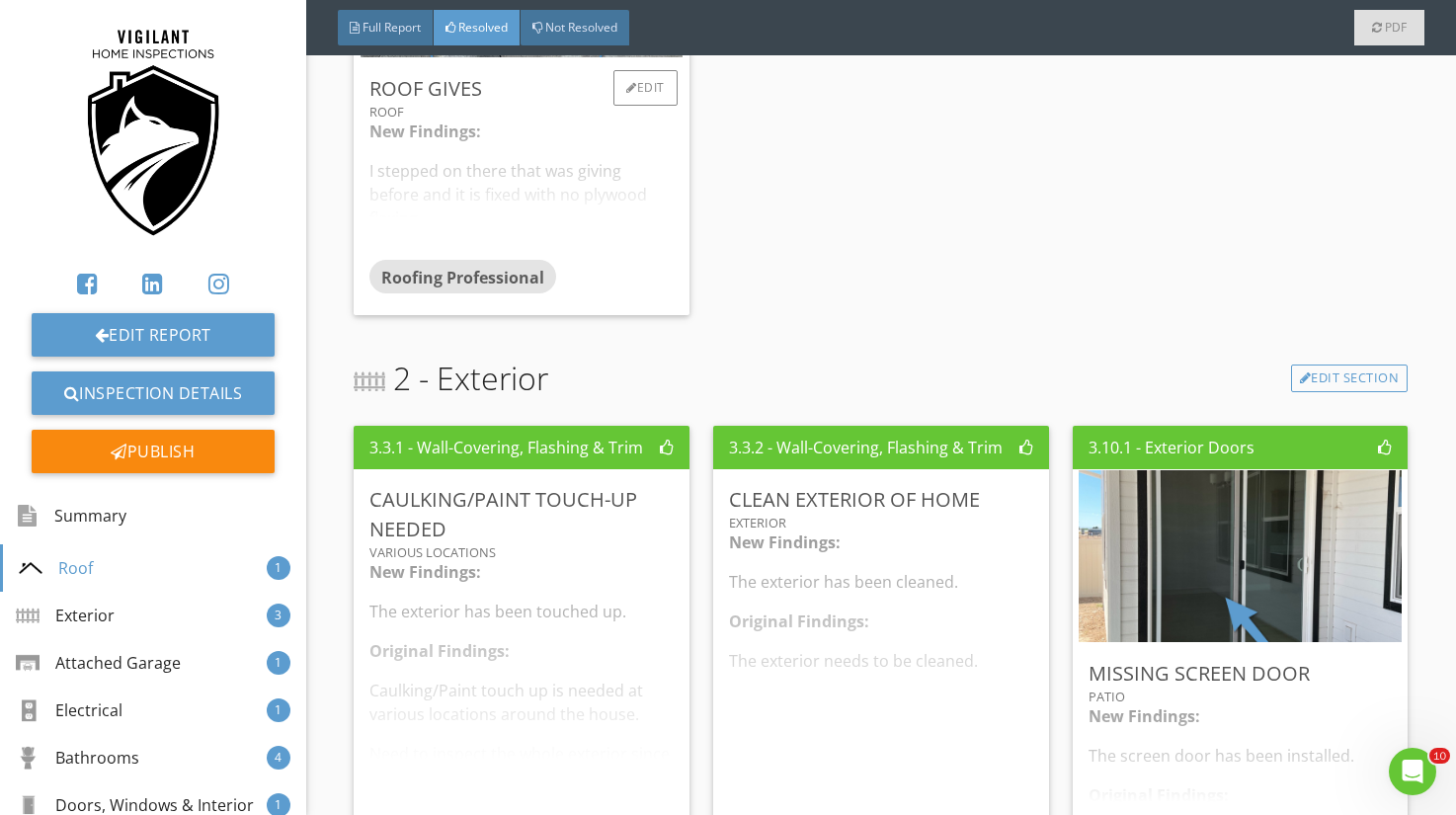 click on "New Findings: I stepped on there that was giving before and it is fixed with no plywood flexing. Original Findings: The roof gives and squeaks when I am stepping on the roof in the circled area." at bounding box center (522, 190) 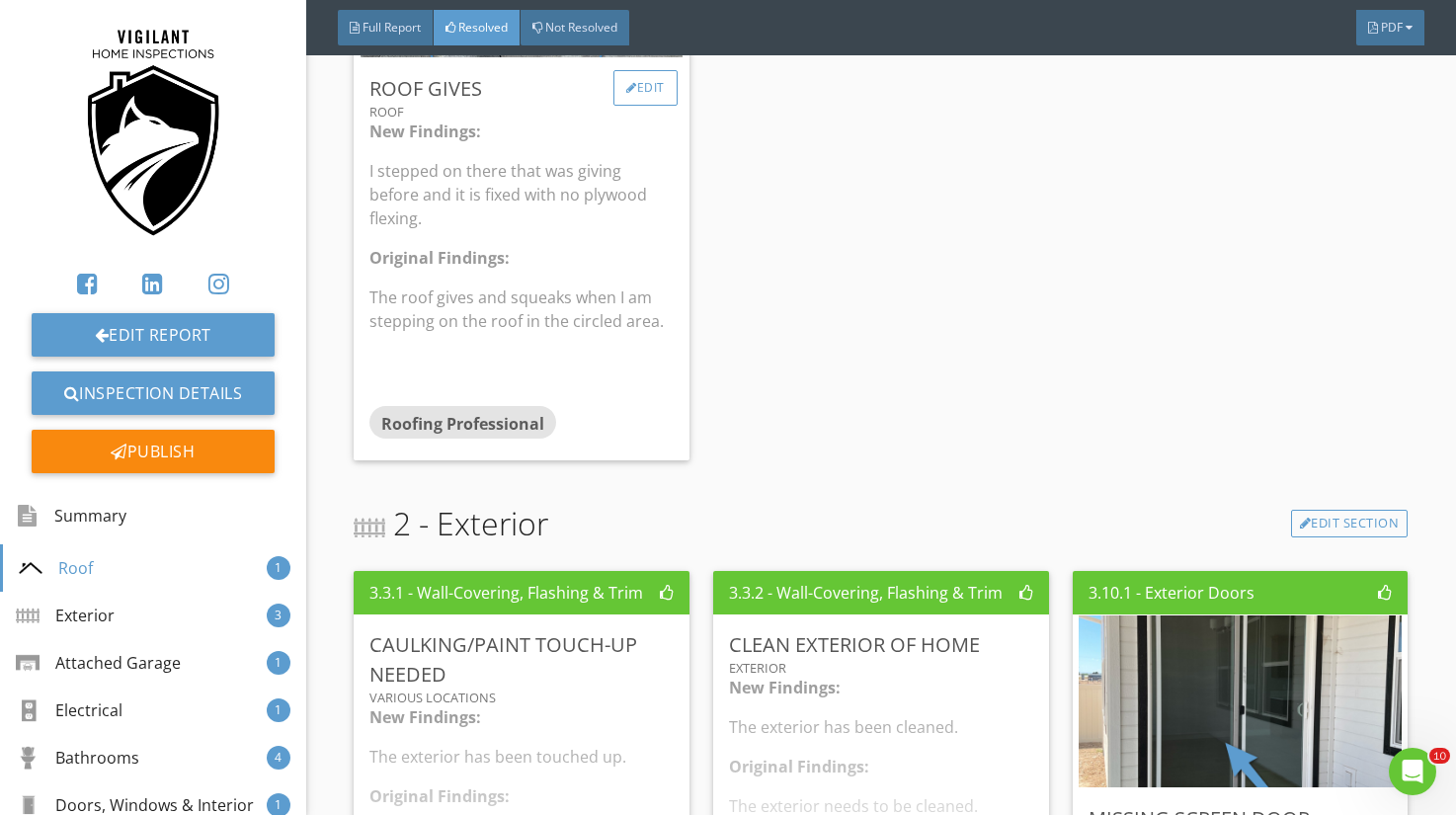 click on "Edit" at bounding box center [645, 88] 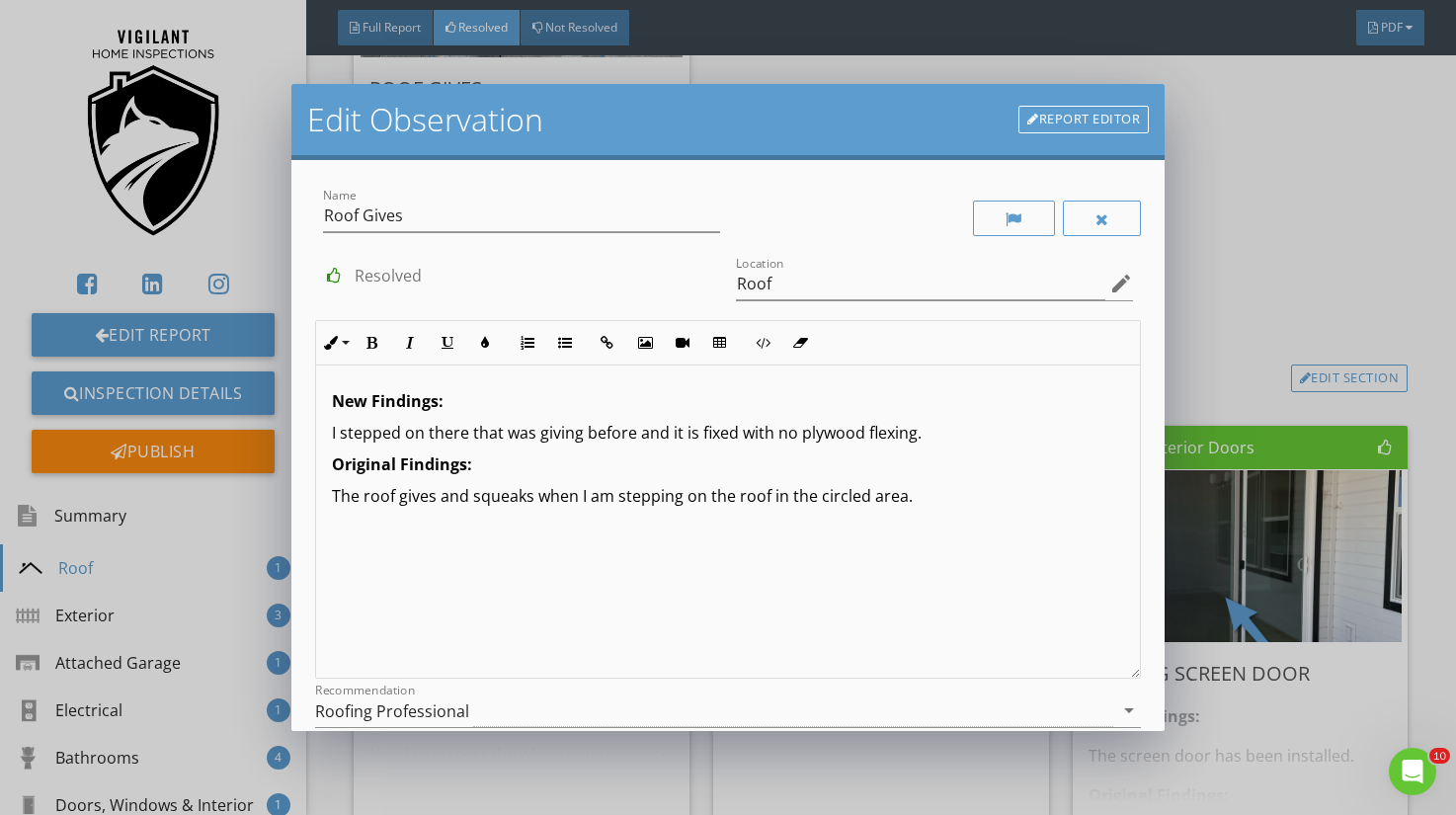 click on "I stepped on there that was giving before and it is fixed with no plywood flexing." at bounding box center [728, 433] 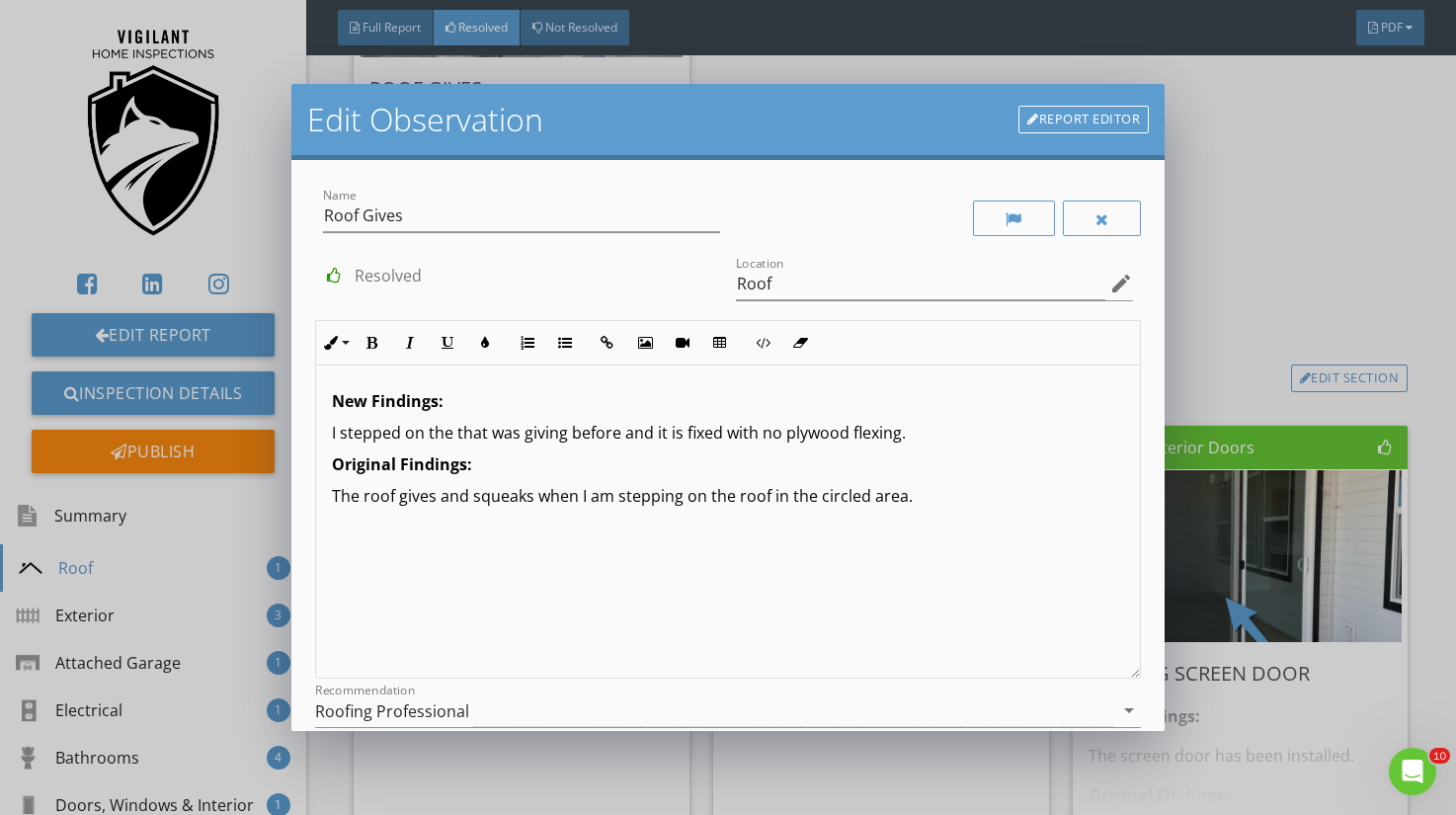 type 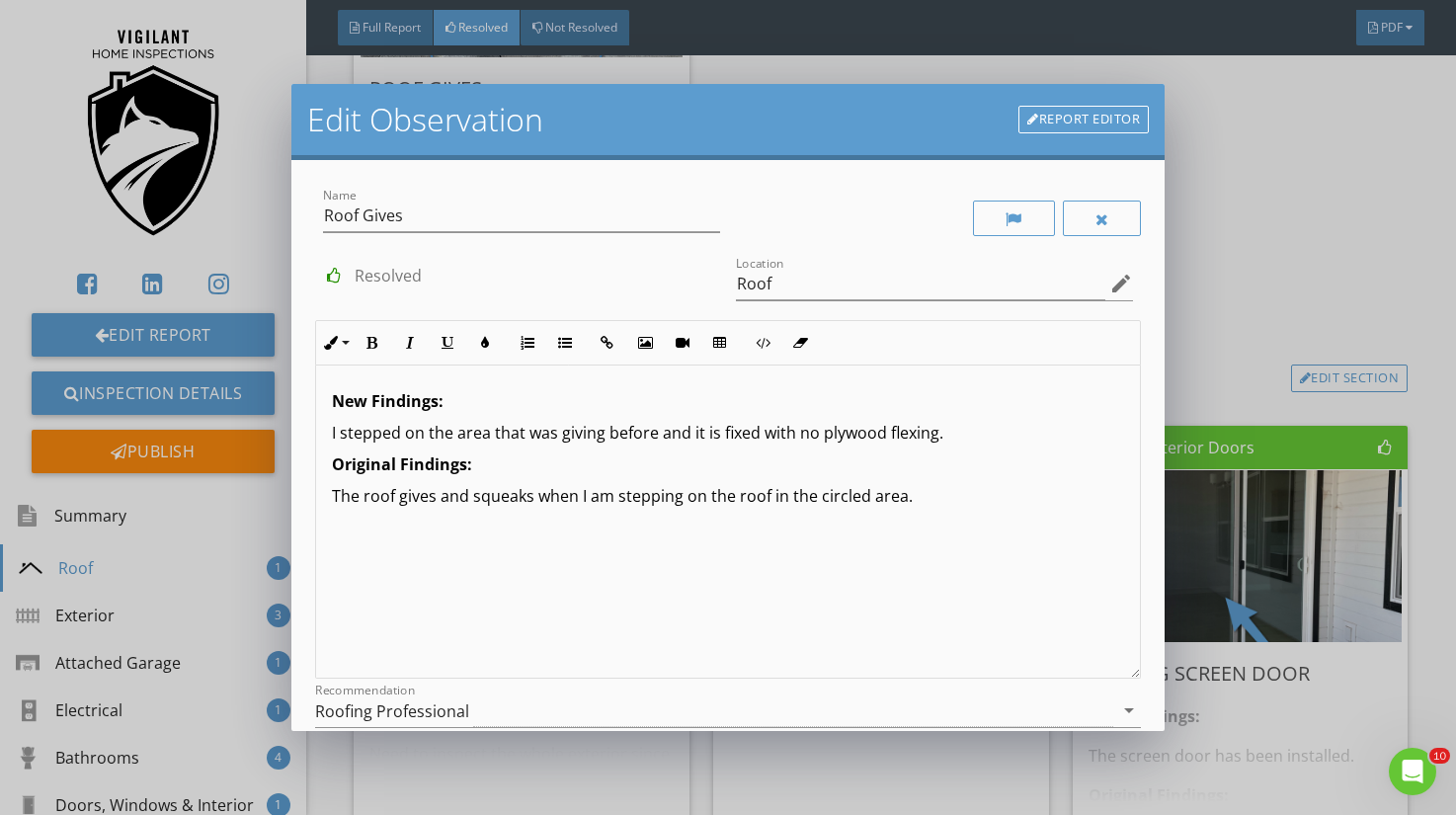 scroll, scrollTop: 1, scrollLeft: 0, axis: vertical 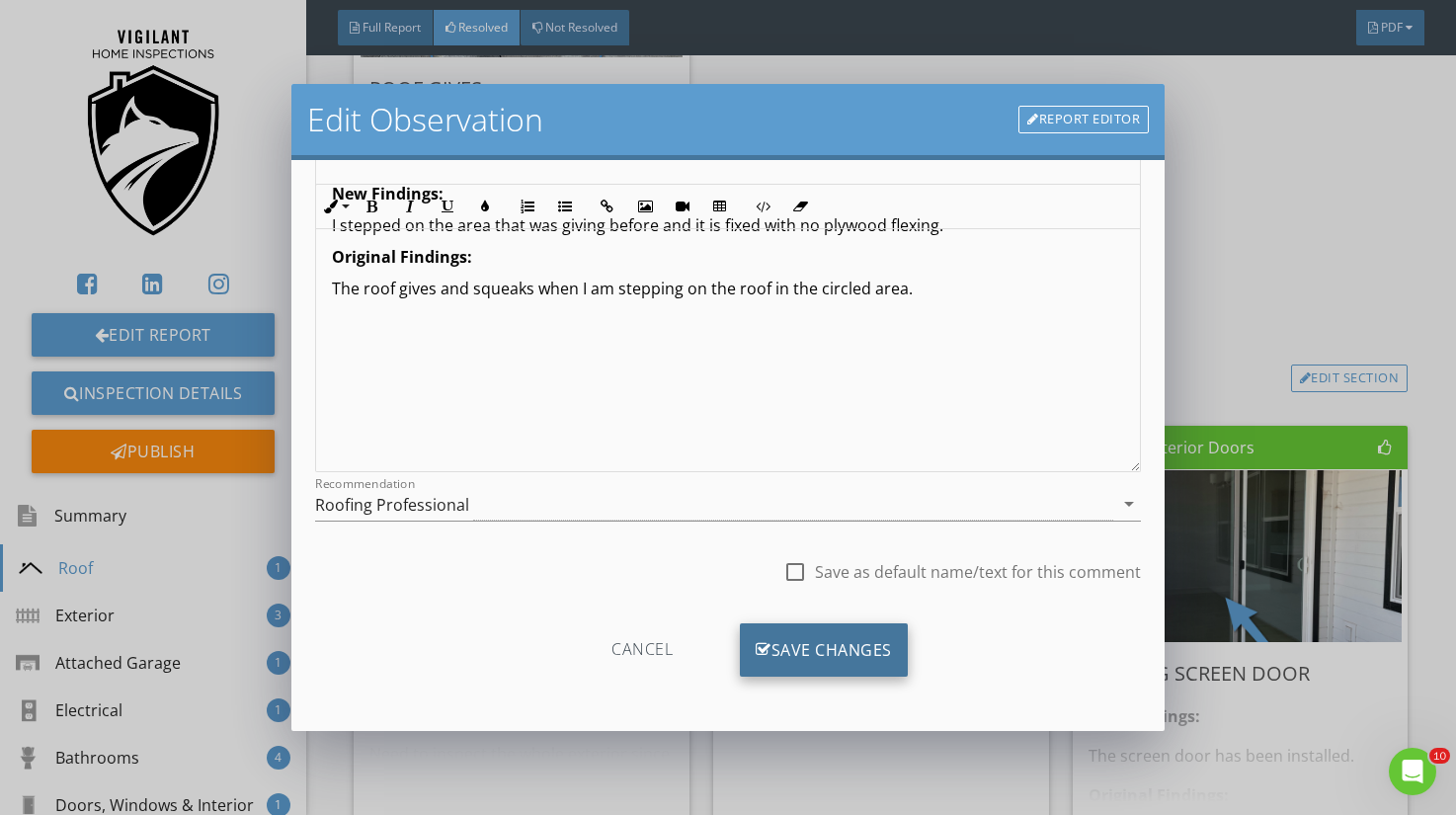click on "Save Changes" at bounding box center [824, 650] 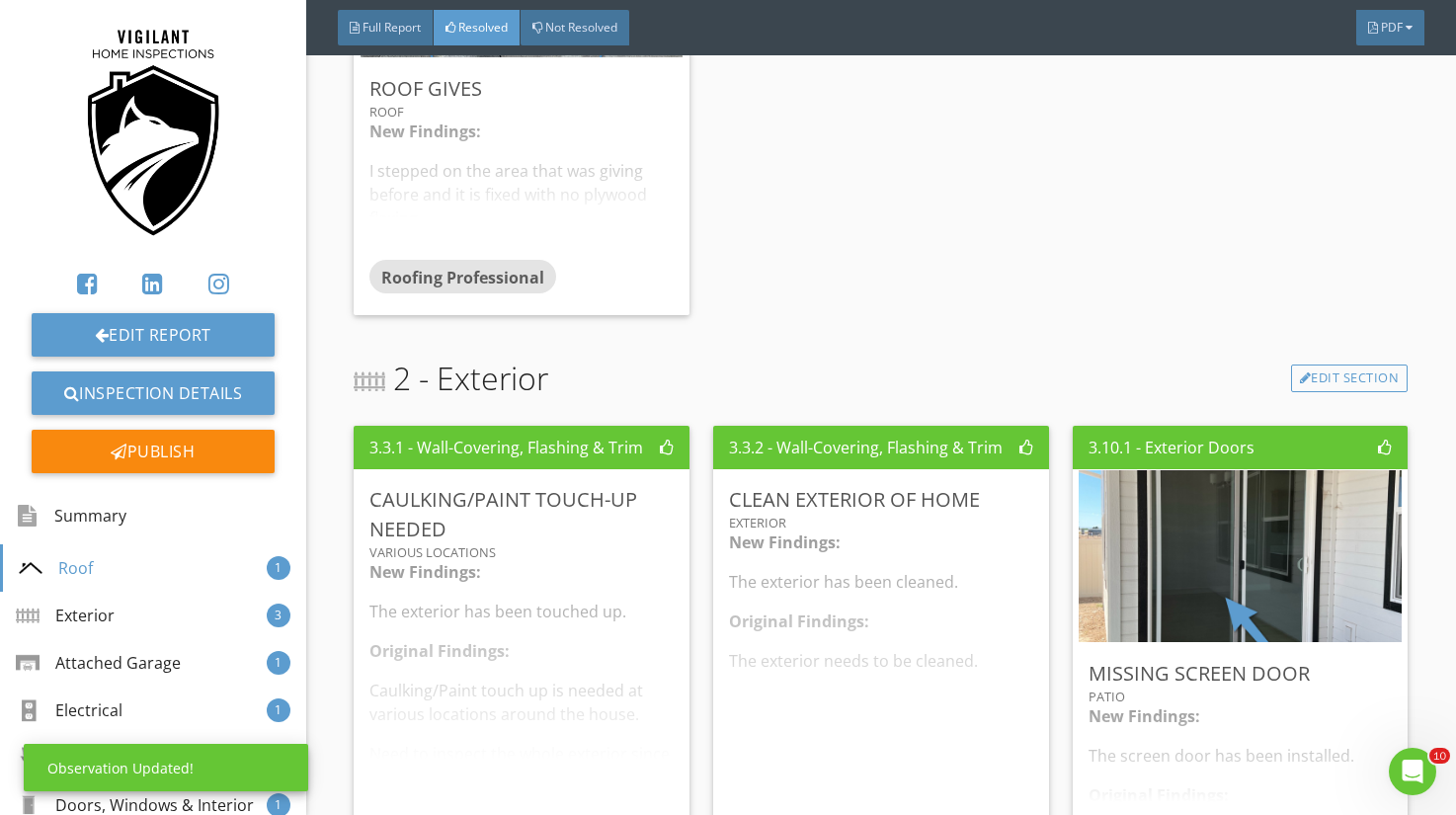 scroll, scrollTop: 0, scrollLeft: 0, axis: both 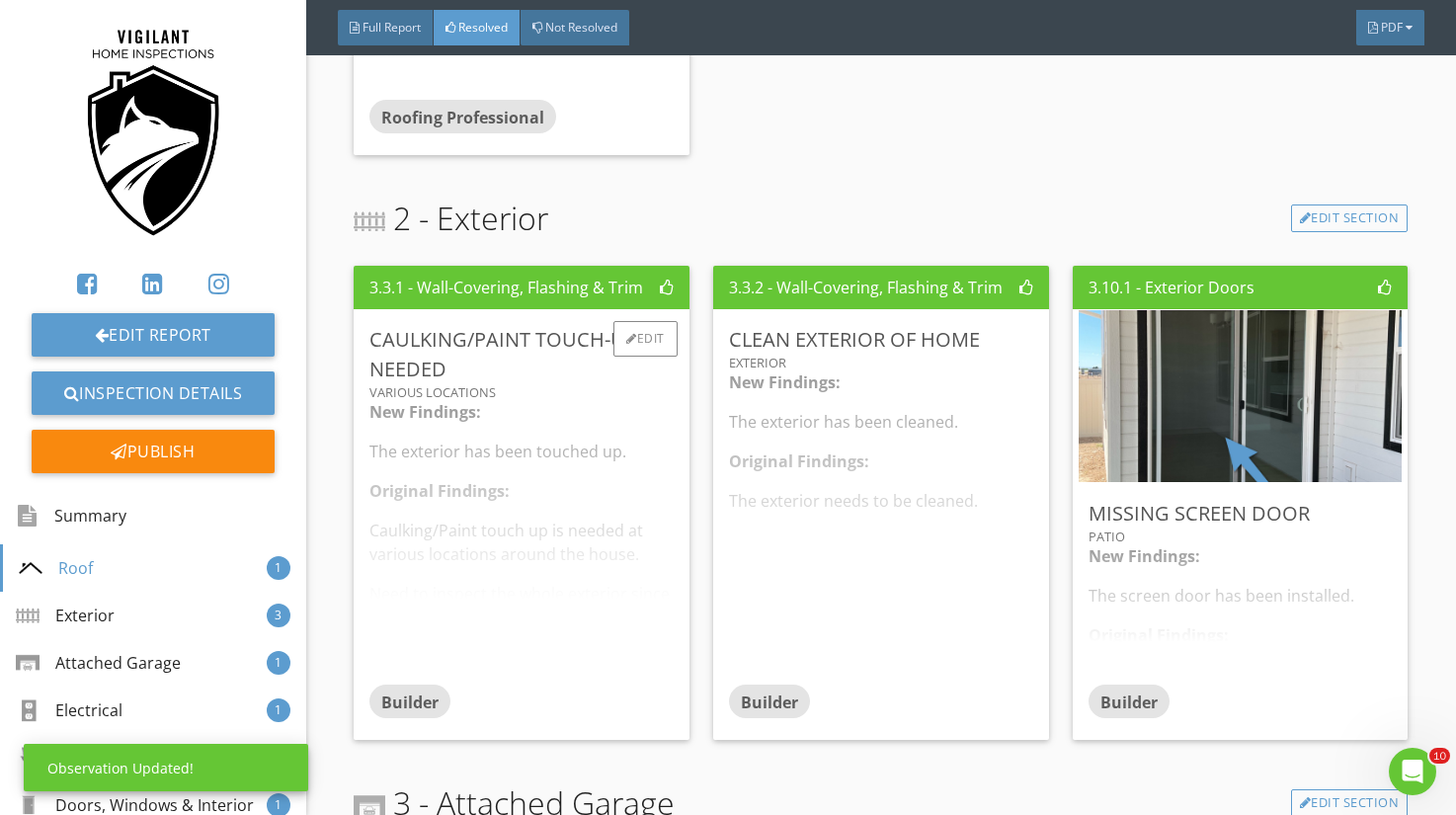 click on "New Findings: The exterior has been touched up. Original Findings: Caulking/Paint touch up is needed at various locations around the house.   Need to inspect the whole exterior since there are too many locations to count." at bounding box center [522, 542] 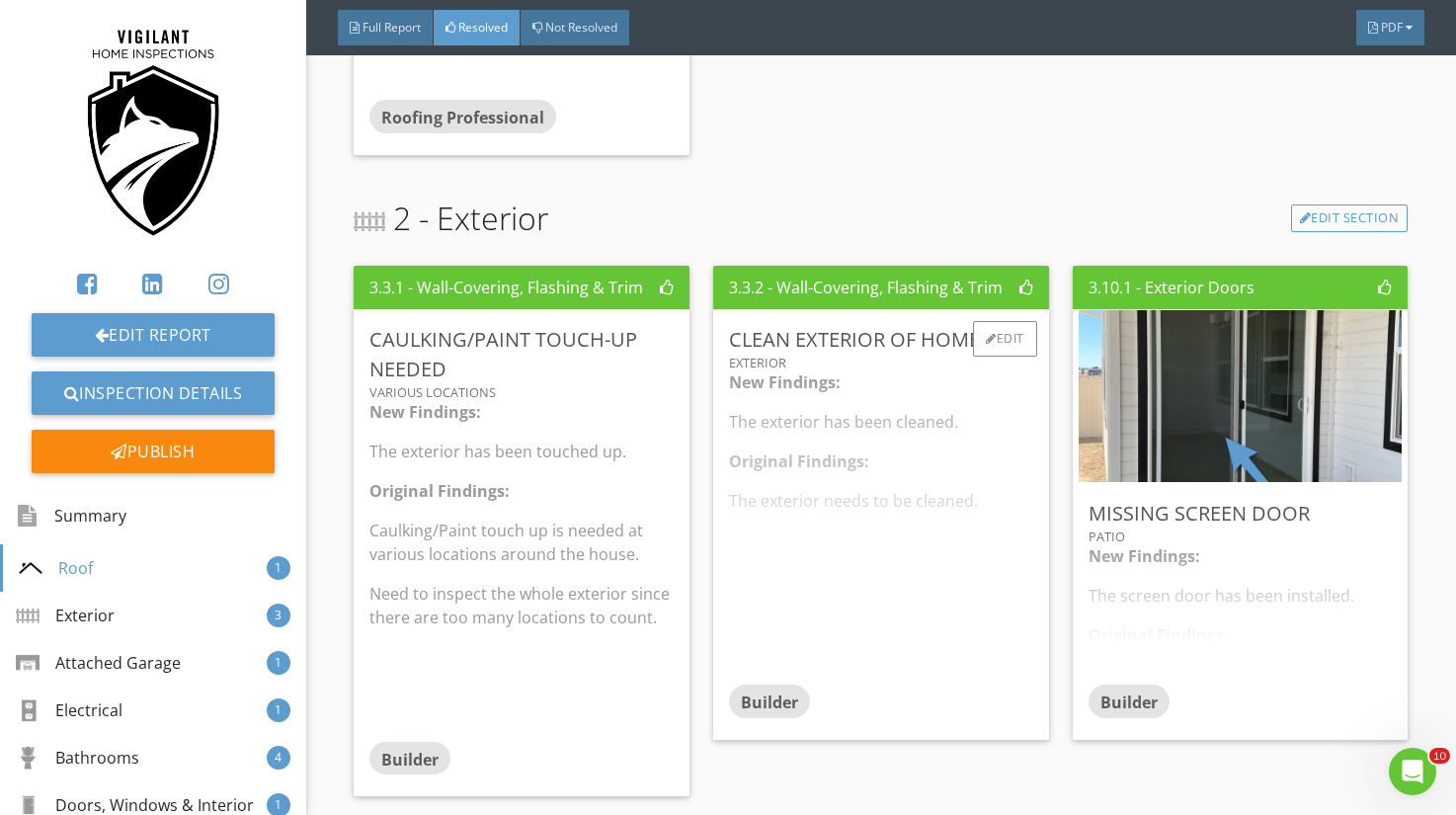 click on "New Findings: The exterior has been cleaned. Original Findings: The exterior needs to be cleaned." at bounding box center [881, 528] 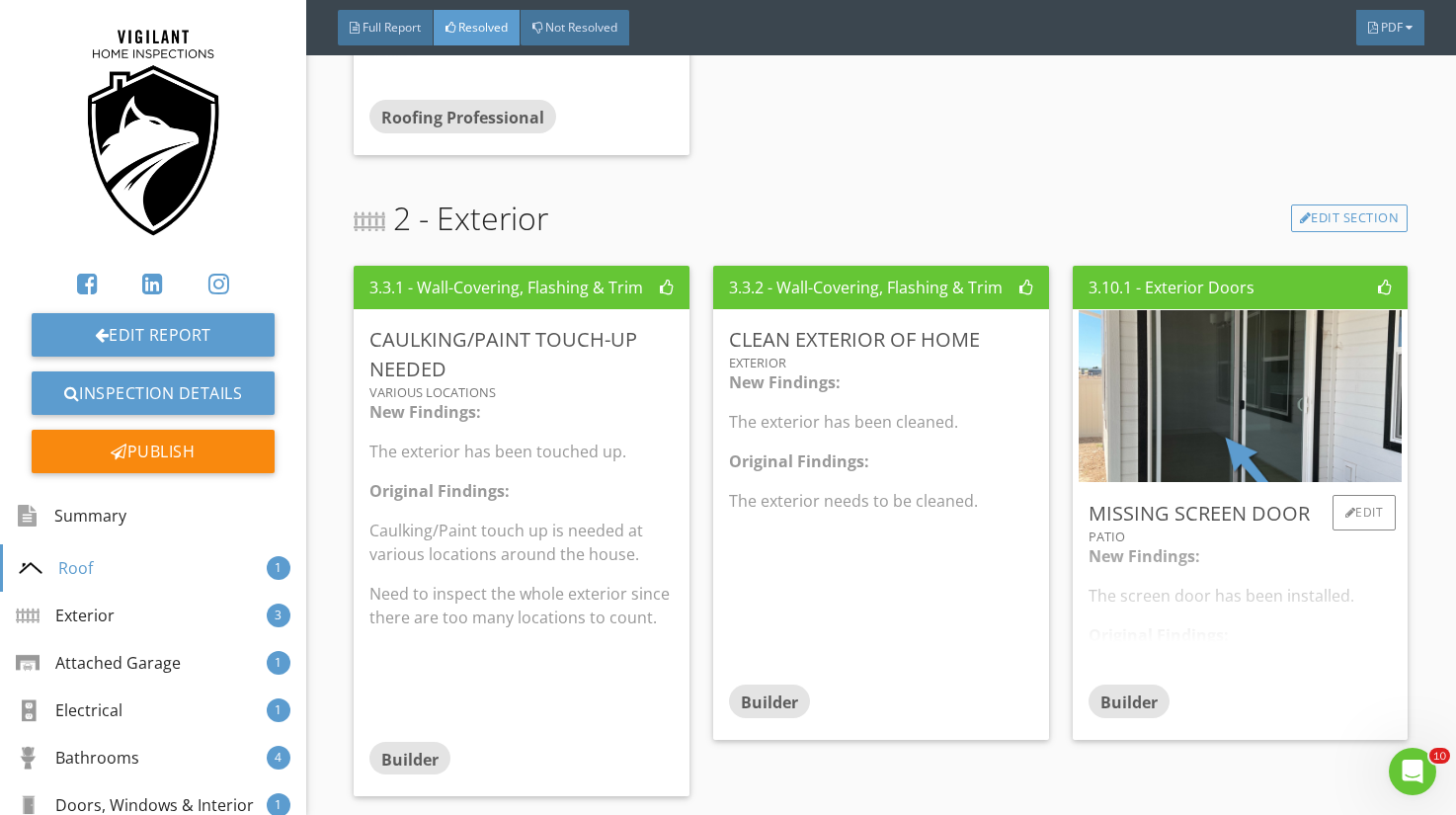click on "New Findings: The screen door has been installed. Original Findings: I observed that the screen door is missing.  Correction and further evaluation is recommended." at bounding box center [1241, 614] 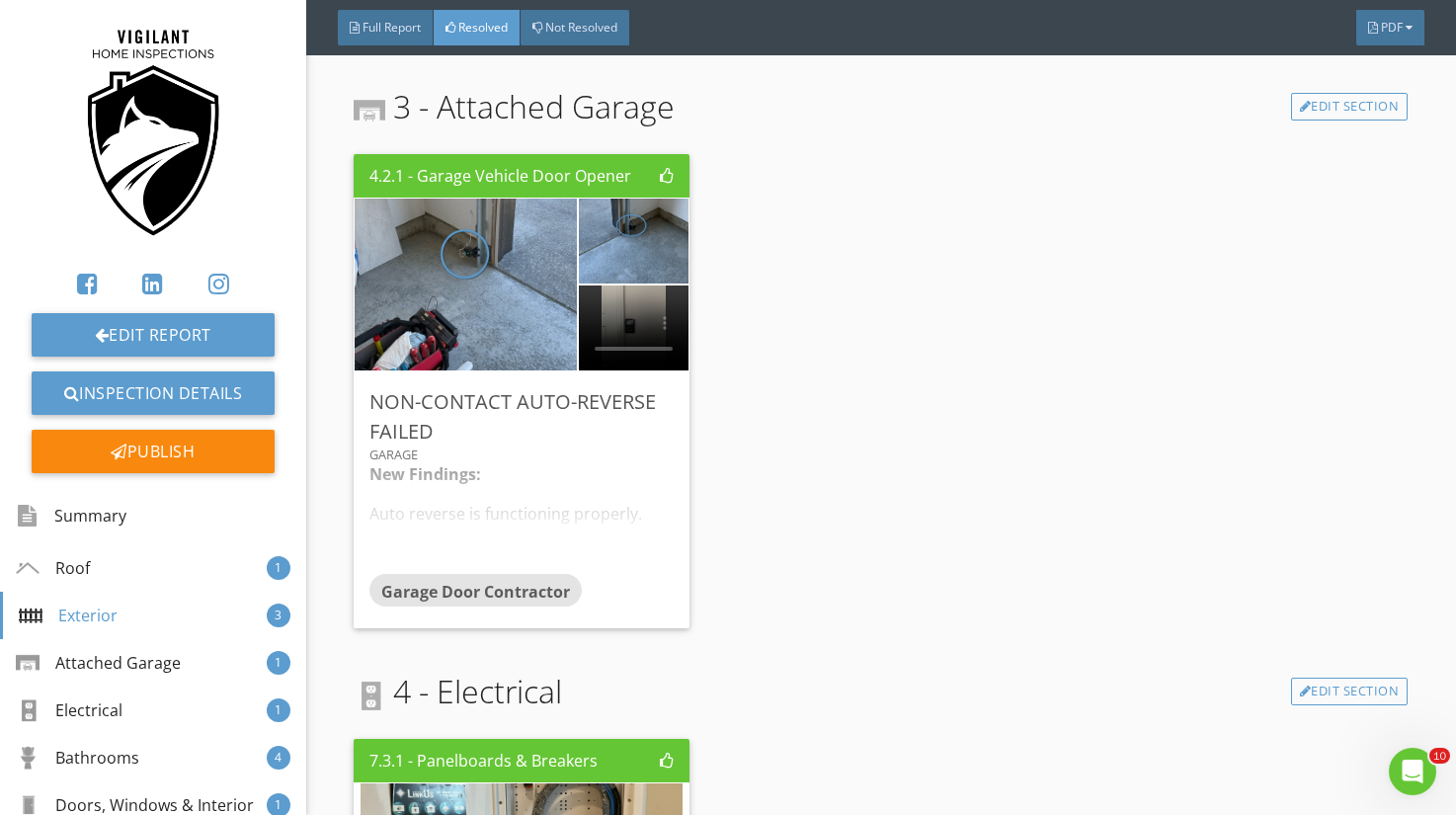 scroll, scrollTop: 1734, scrollLeft: 0, axis: vertical 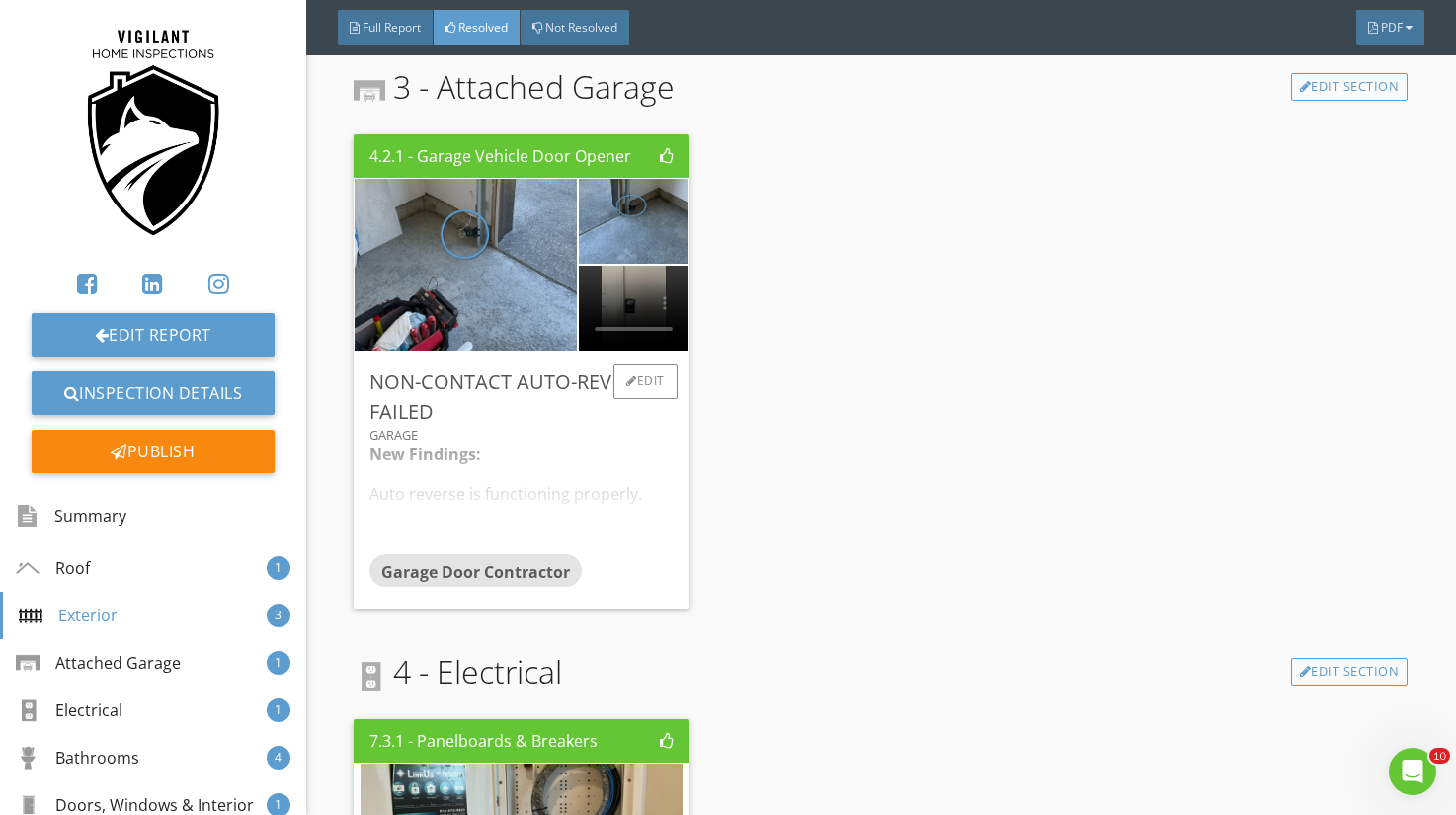 click on "New Findings: Auto reverse is functioning properly. Original Findings: I observed that the garage door did not automatically reverse after a non-contact auto-reverse test due to the garage door not automatically closing when I pushed the button." at bounding box center (522, 498) 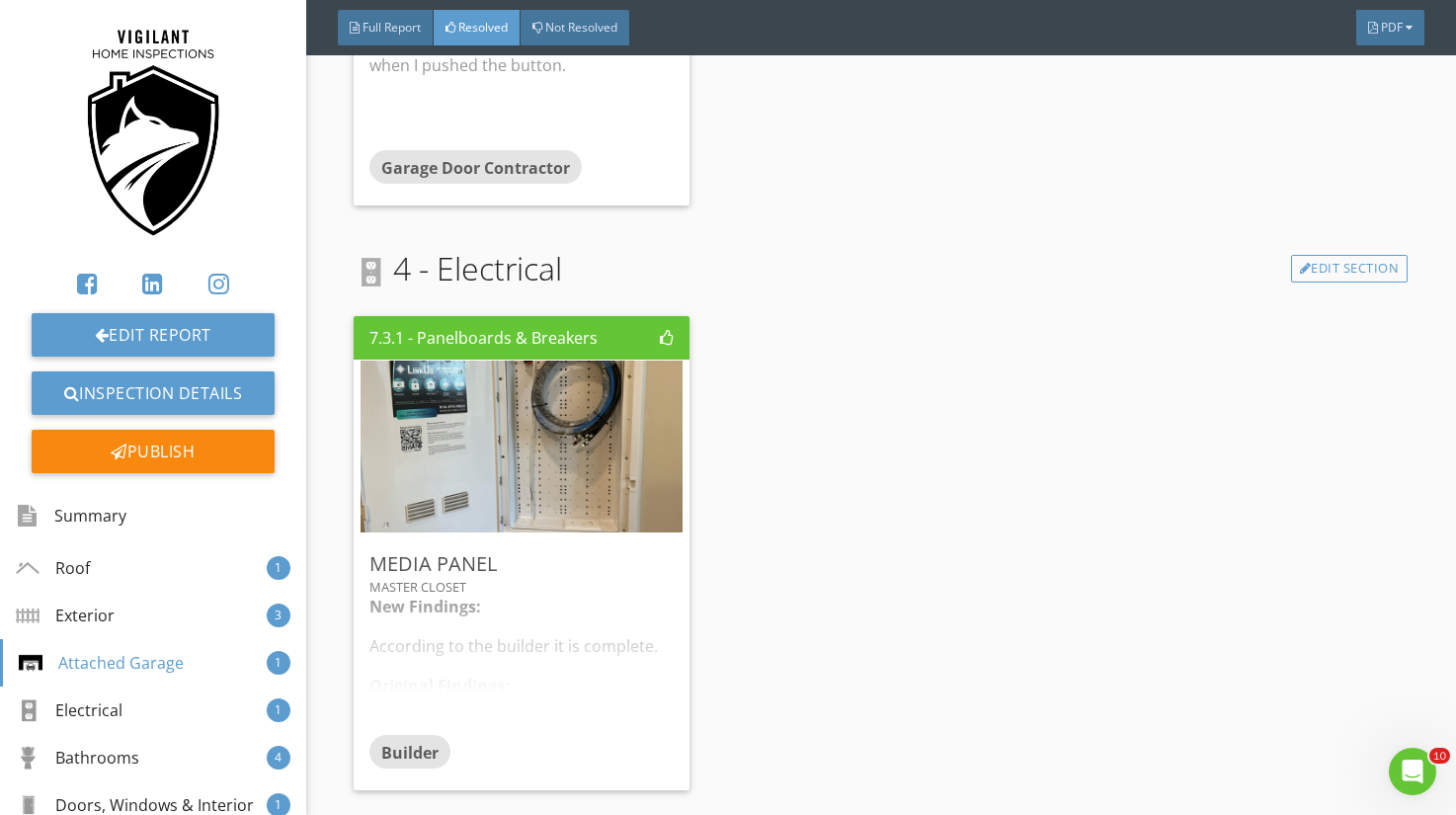 scroll, scrollTop: 2448, scrollLeft: 0, axis: vertical 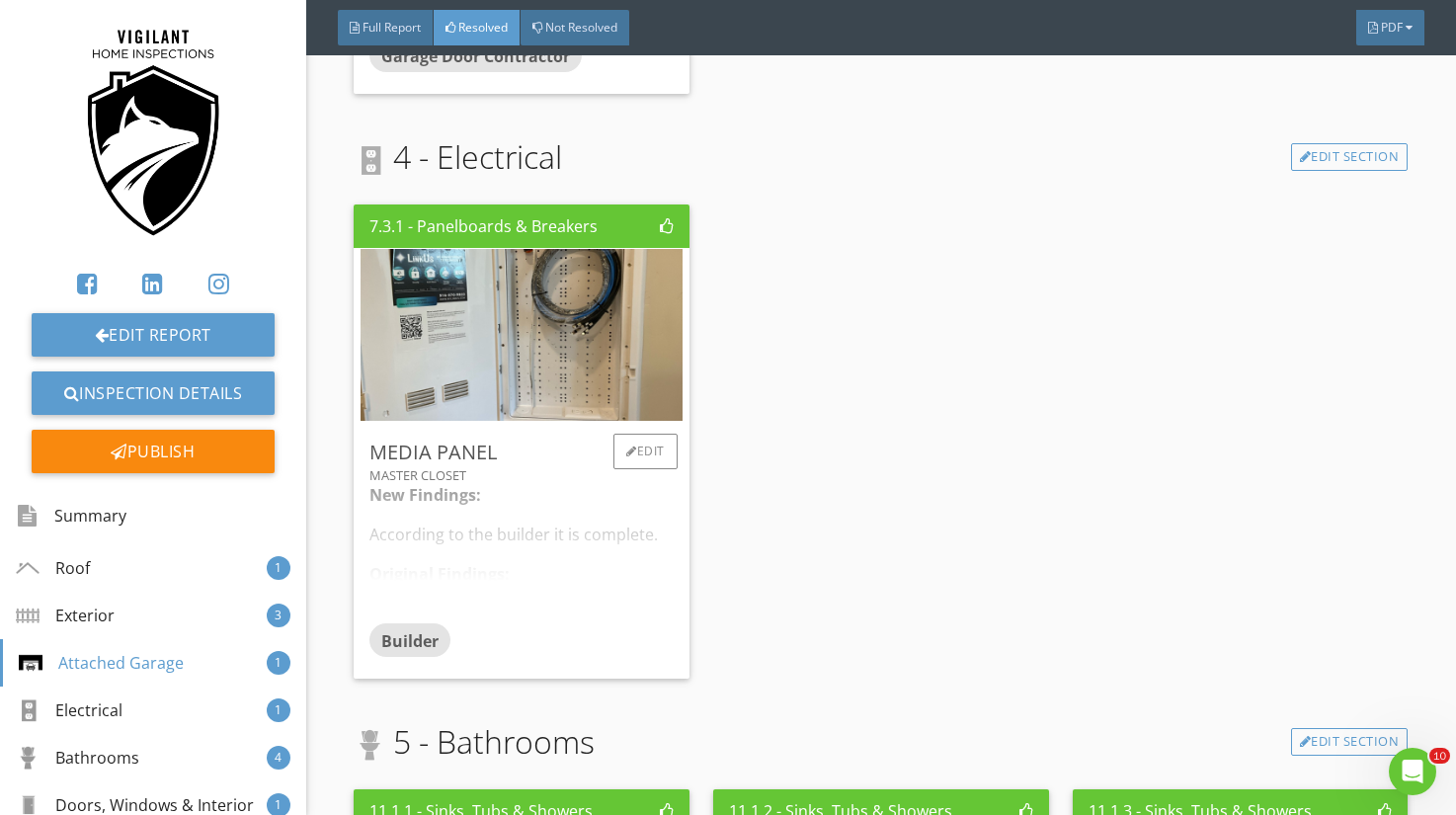 click on "New Findings: According to the builder it is complete.   Original Findings: The media panel is not made up." at bounding box center (522, 553) 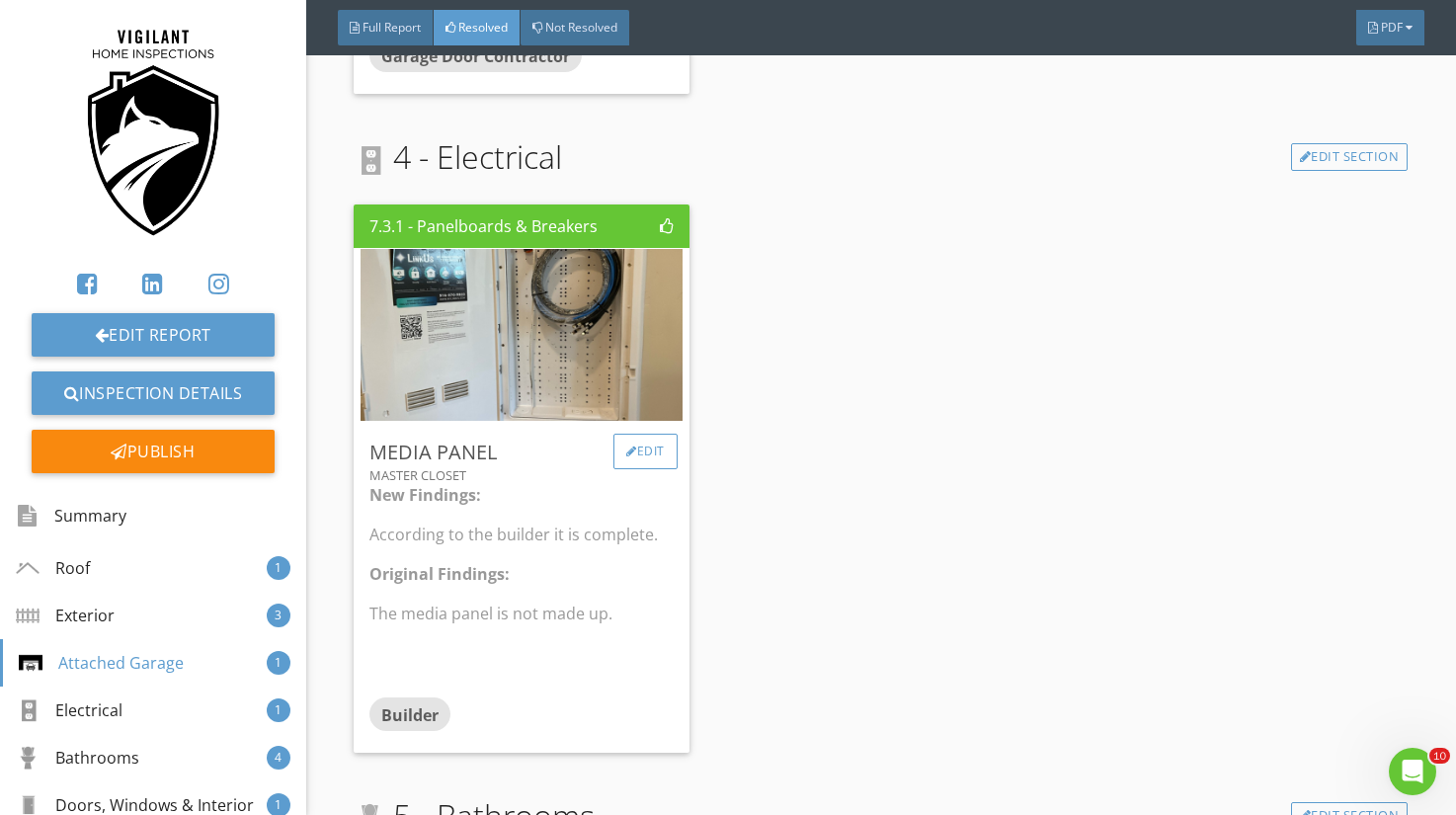 click on "Edit" at bounding box center (645, 451) 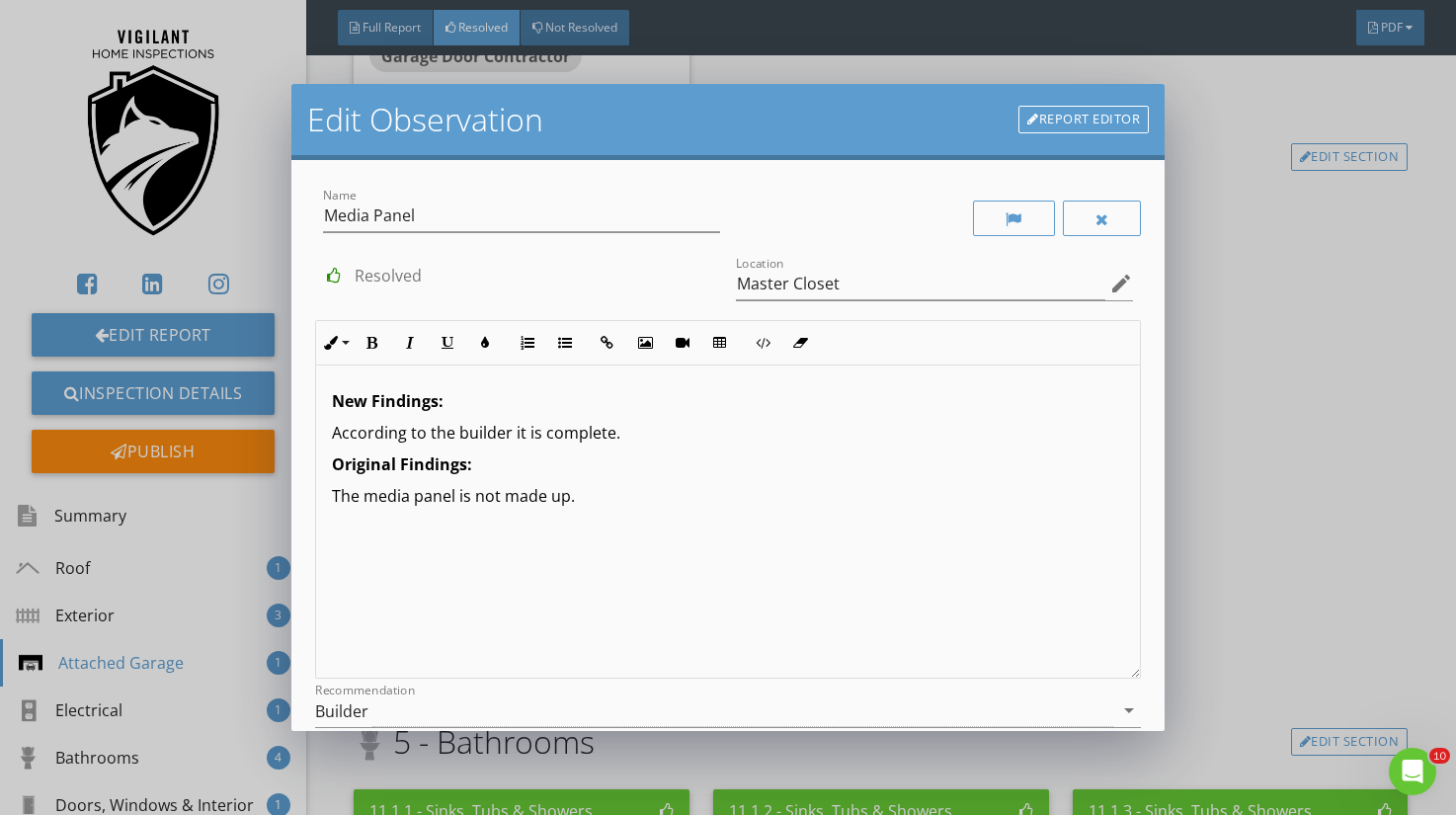 click on "According to the builder it is complete." at bounding box center [728, 433] 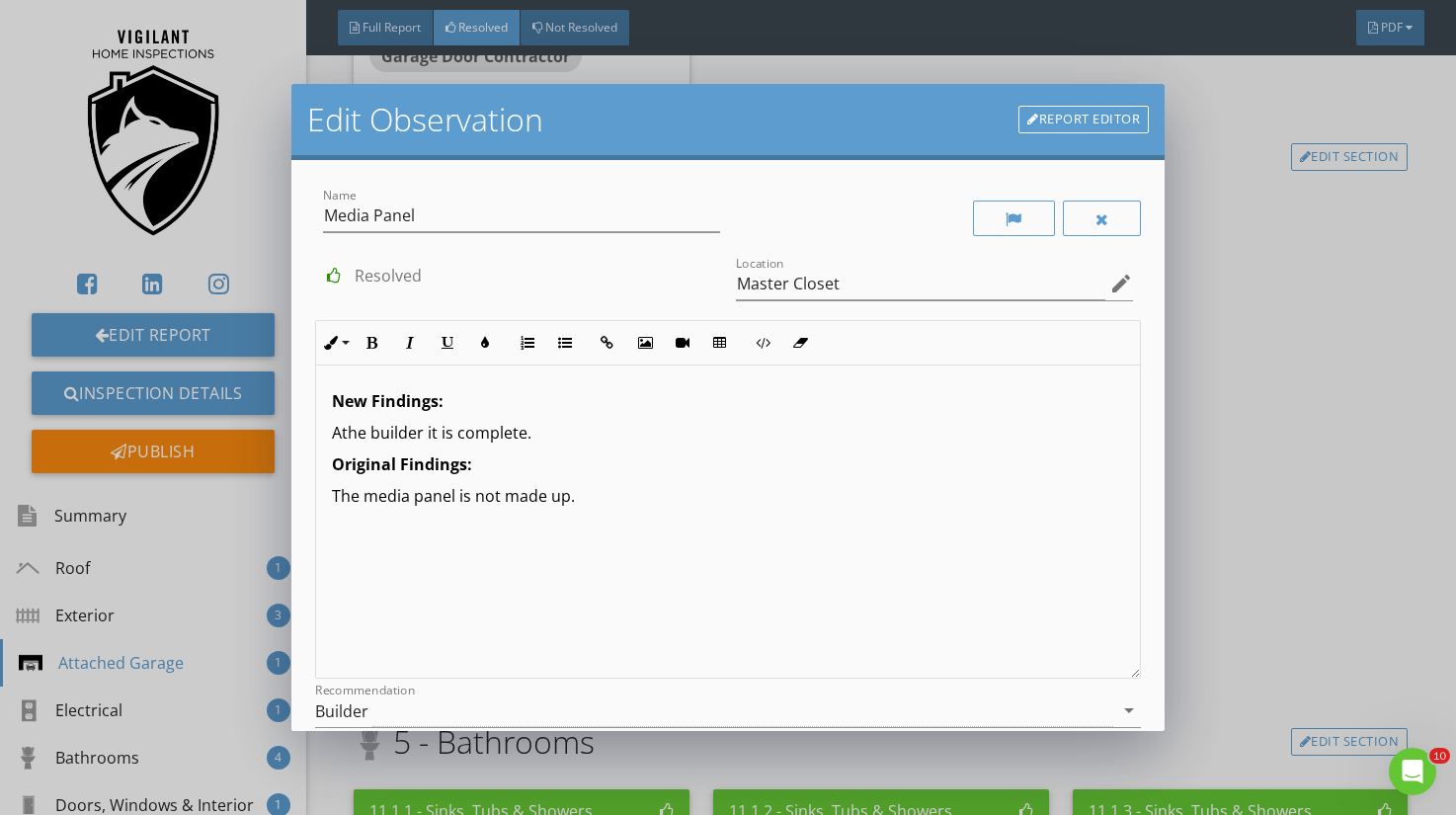 type 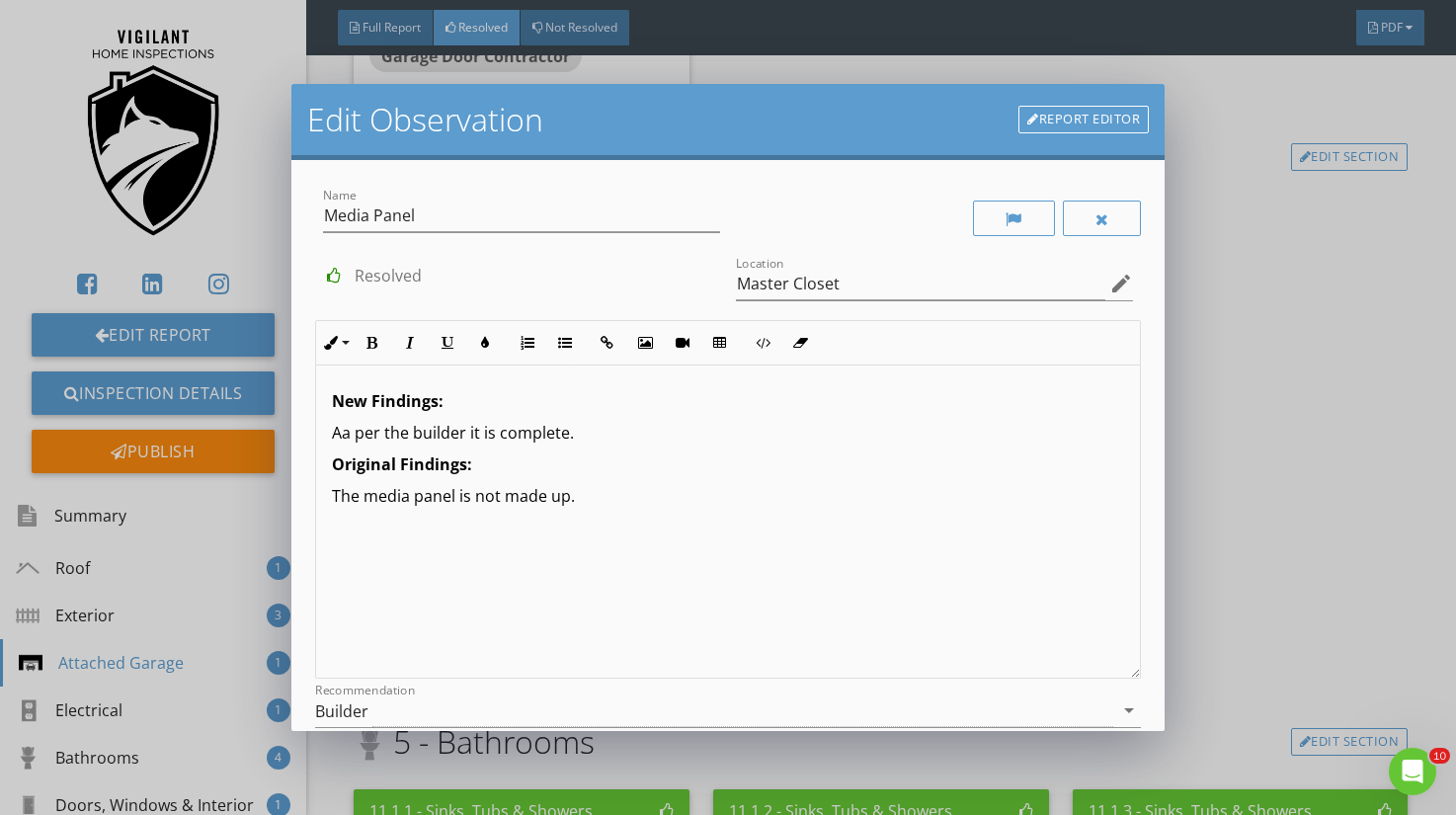click on "Aa per the builder it is complete." at bounding box center (728, 433) 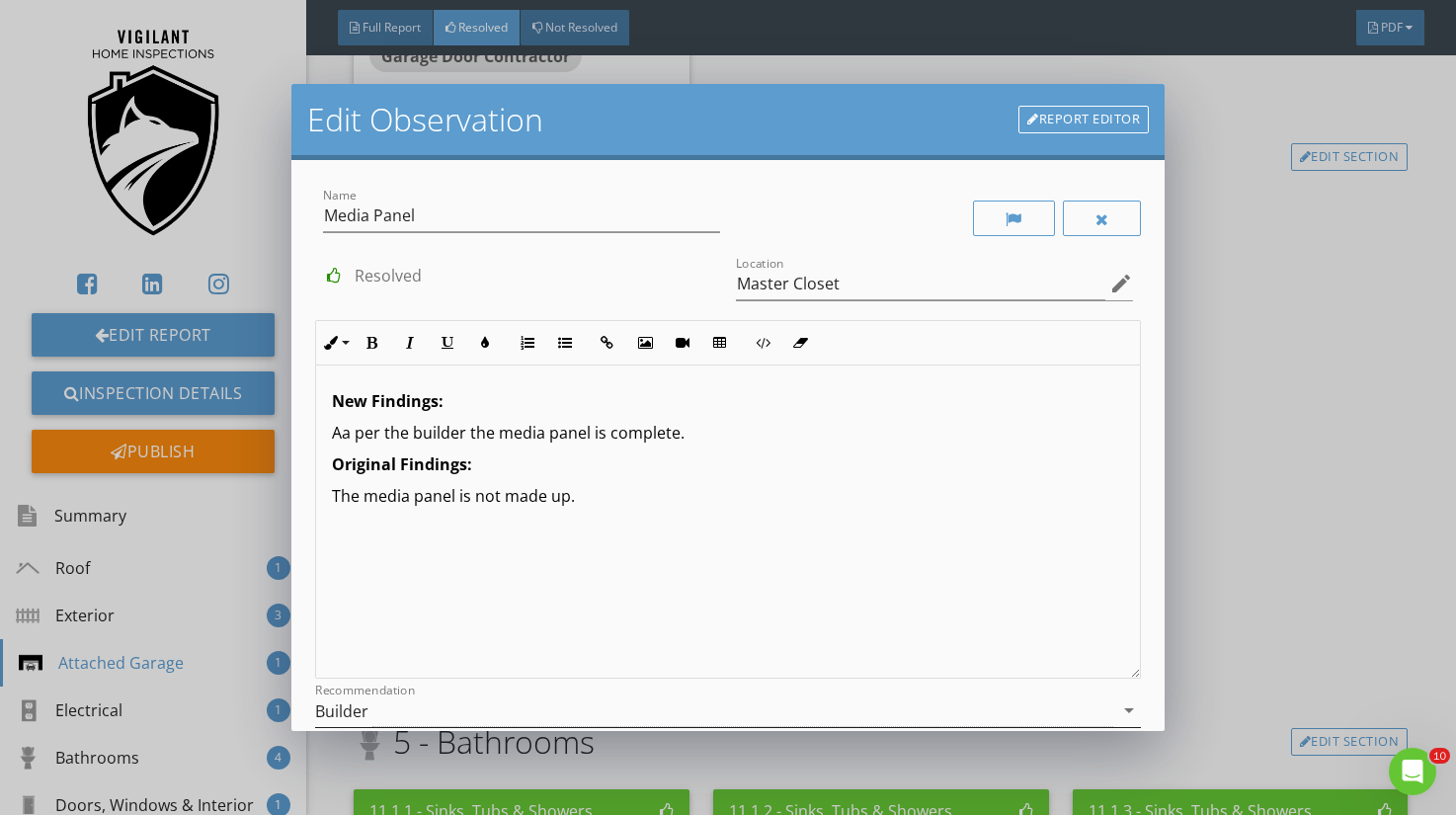 scroll, scrollTop: 1, scrollLeft: 0, axis: vertical 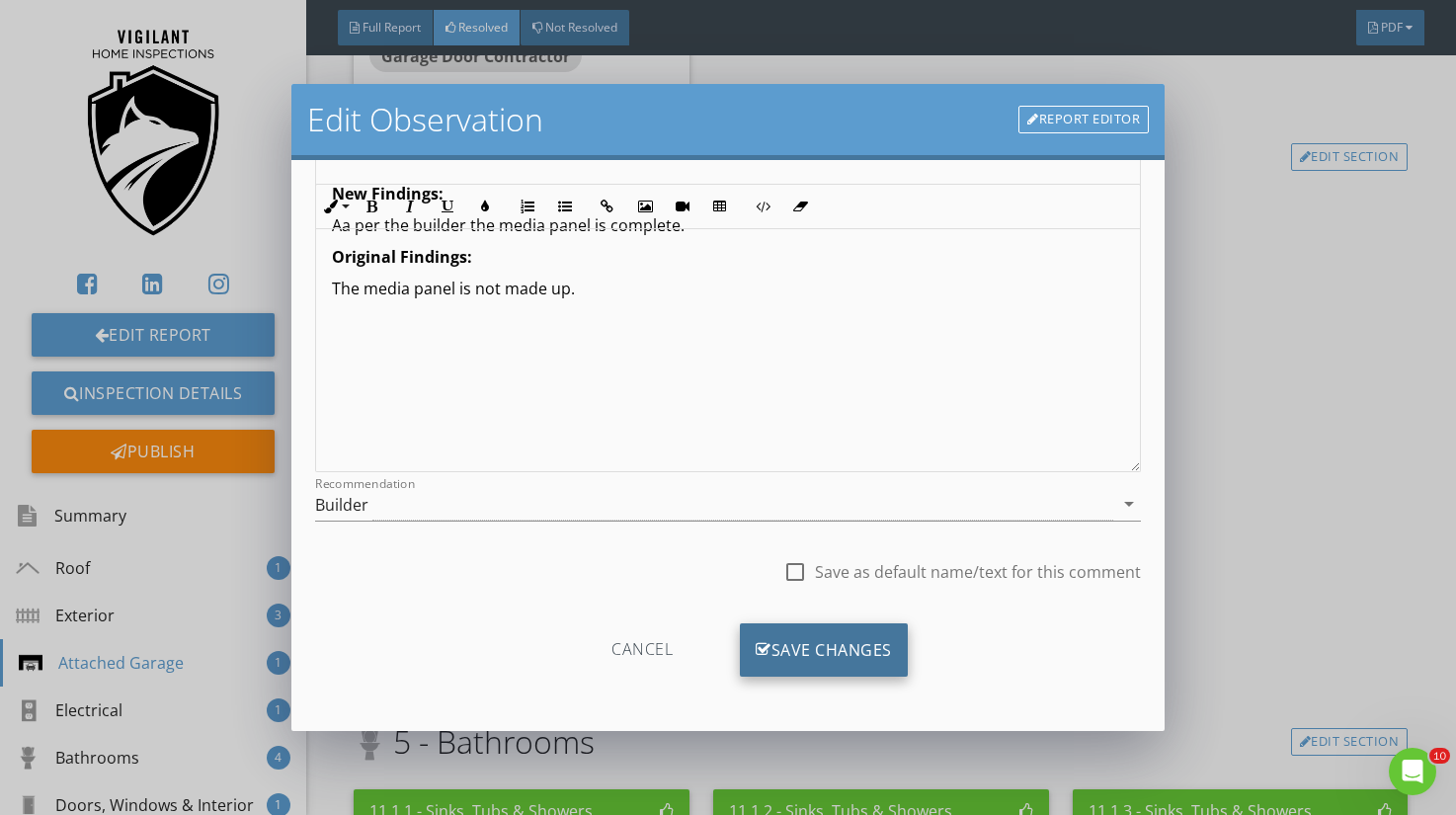 click on "Save Changes" at bounding box center (824, 650) 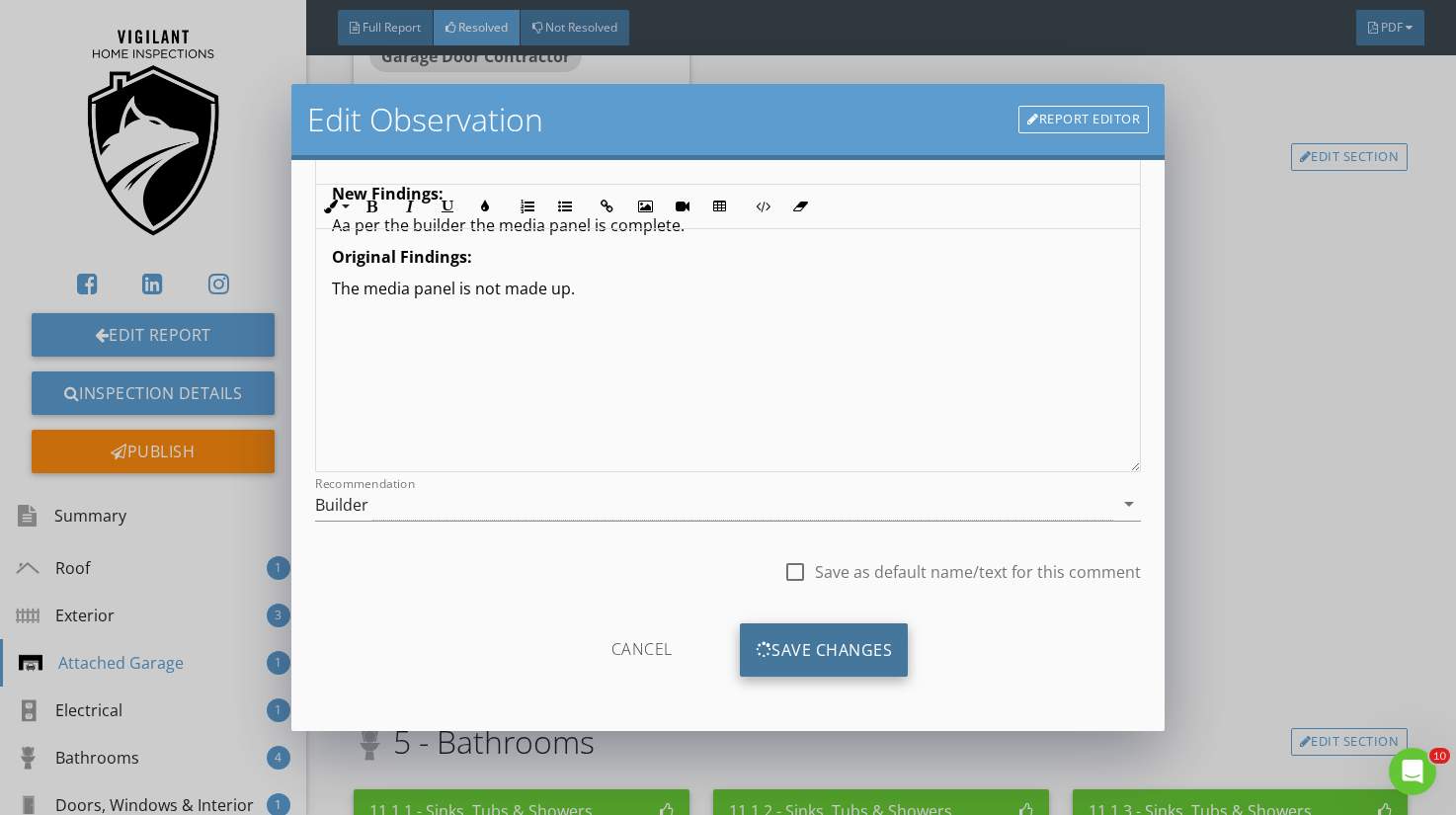 scroll, scrollTop: 0, scrollLeft: 0, axis: both 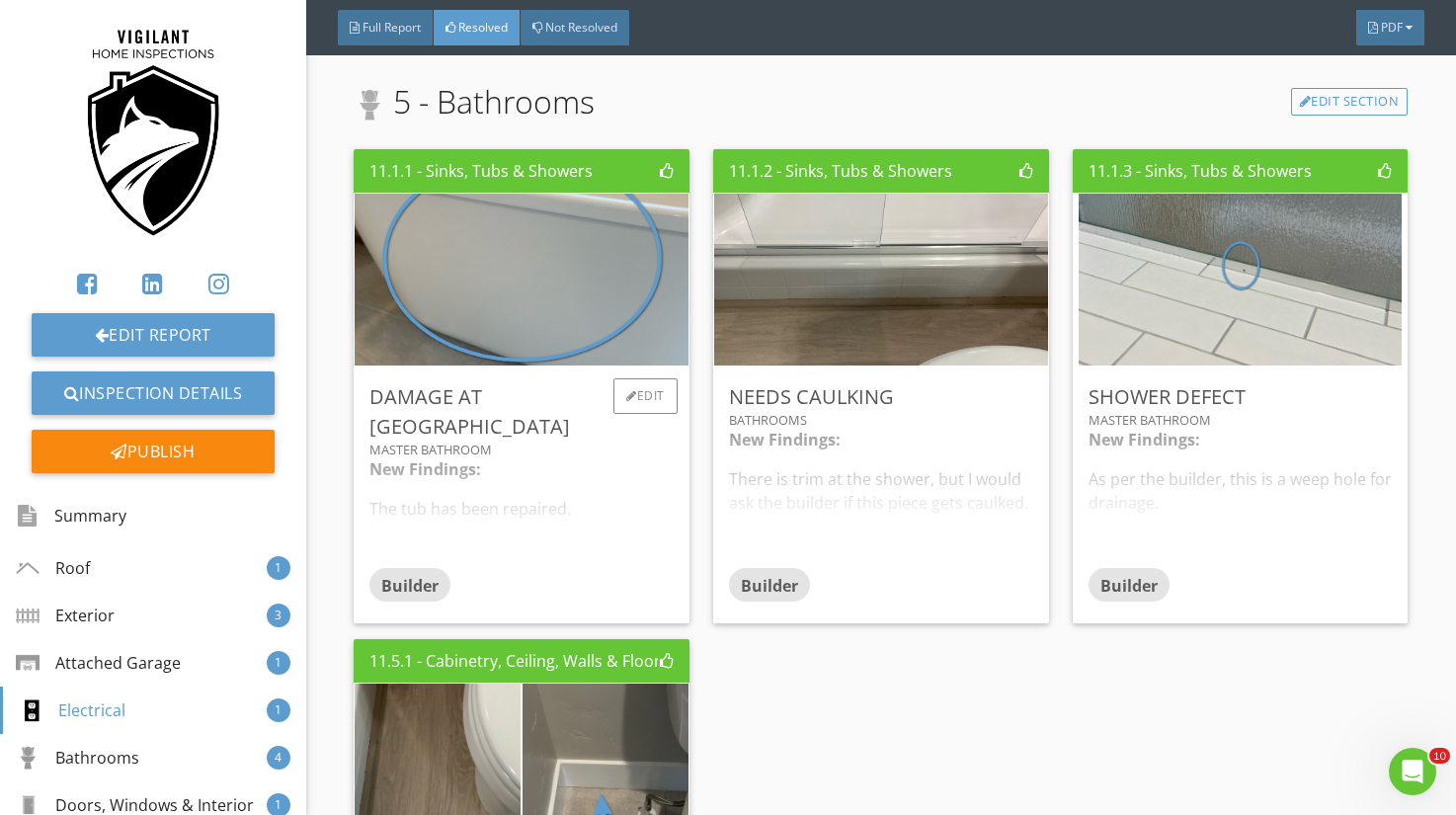click on "New Findings: The tub has been repaired. Original Findings: I observed markings at the tub." at bounding box center [522, 513] 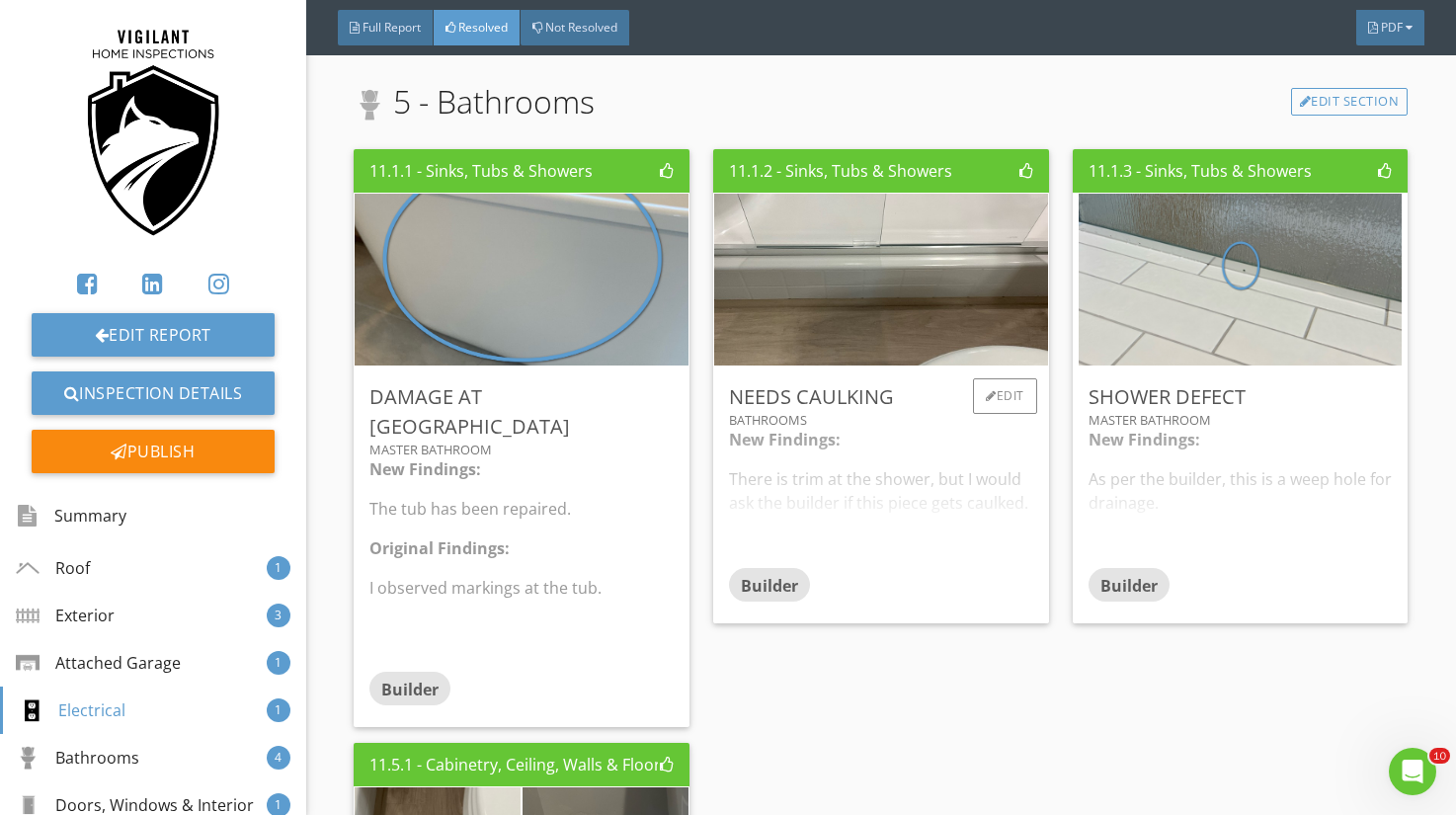 click on "New Findings: There is trim at the shower, but I would ask the builder if this piece gets caulked. Original Findings: Recommend that caulking be applied around tub edges to prevent water penetration." at bounding box center [881, 498] 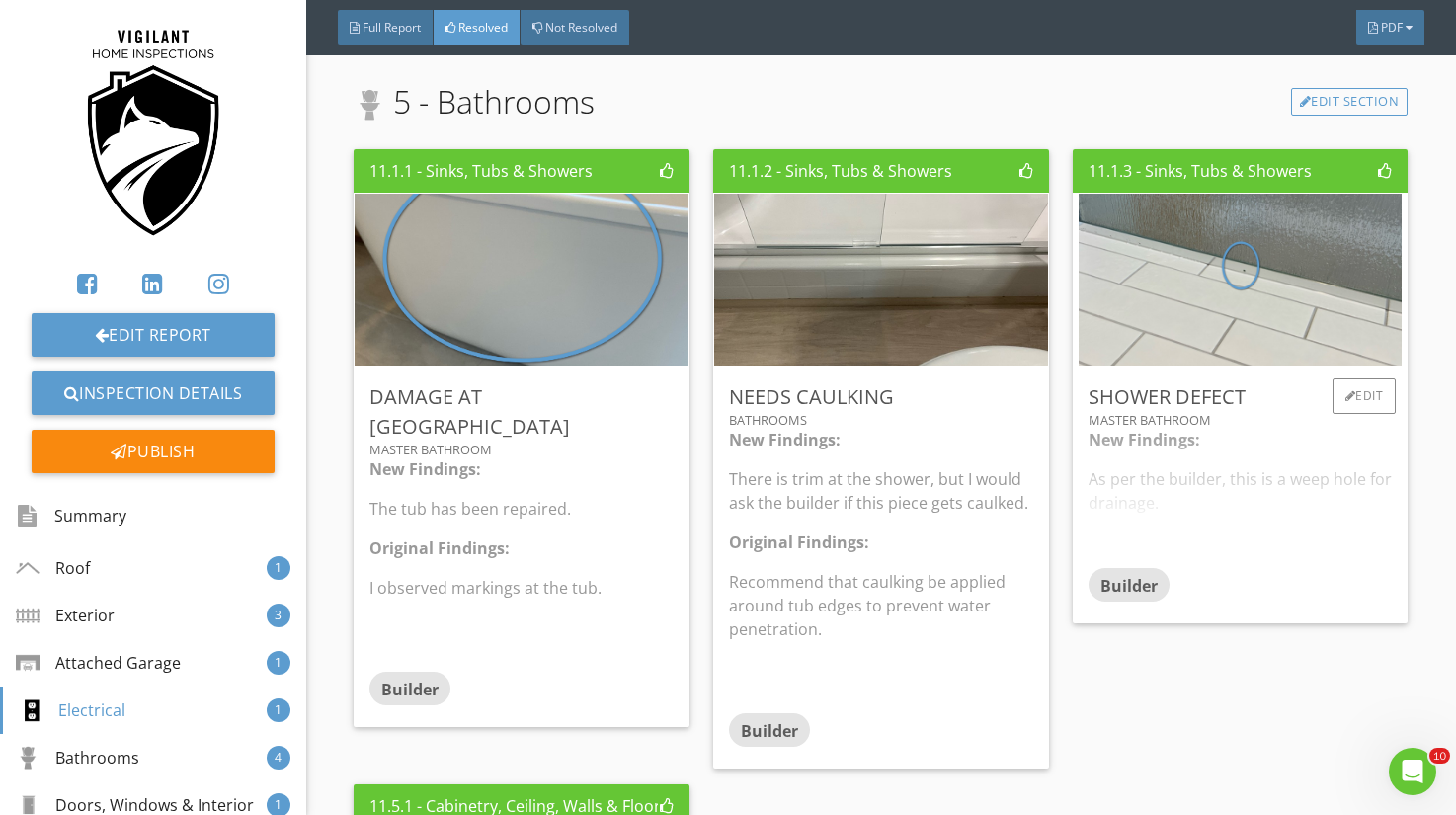 click on "New Findings: As per the builder, this is a weep hole for drainage.   Original Findings: Defect at the glass.  Not sure what the screw hole is for." at bounding box center (1241, 498) 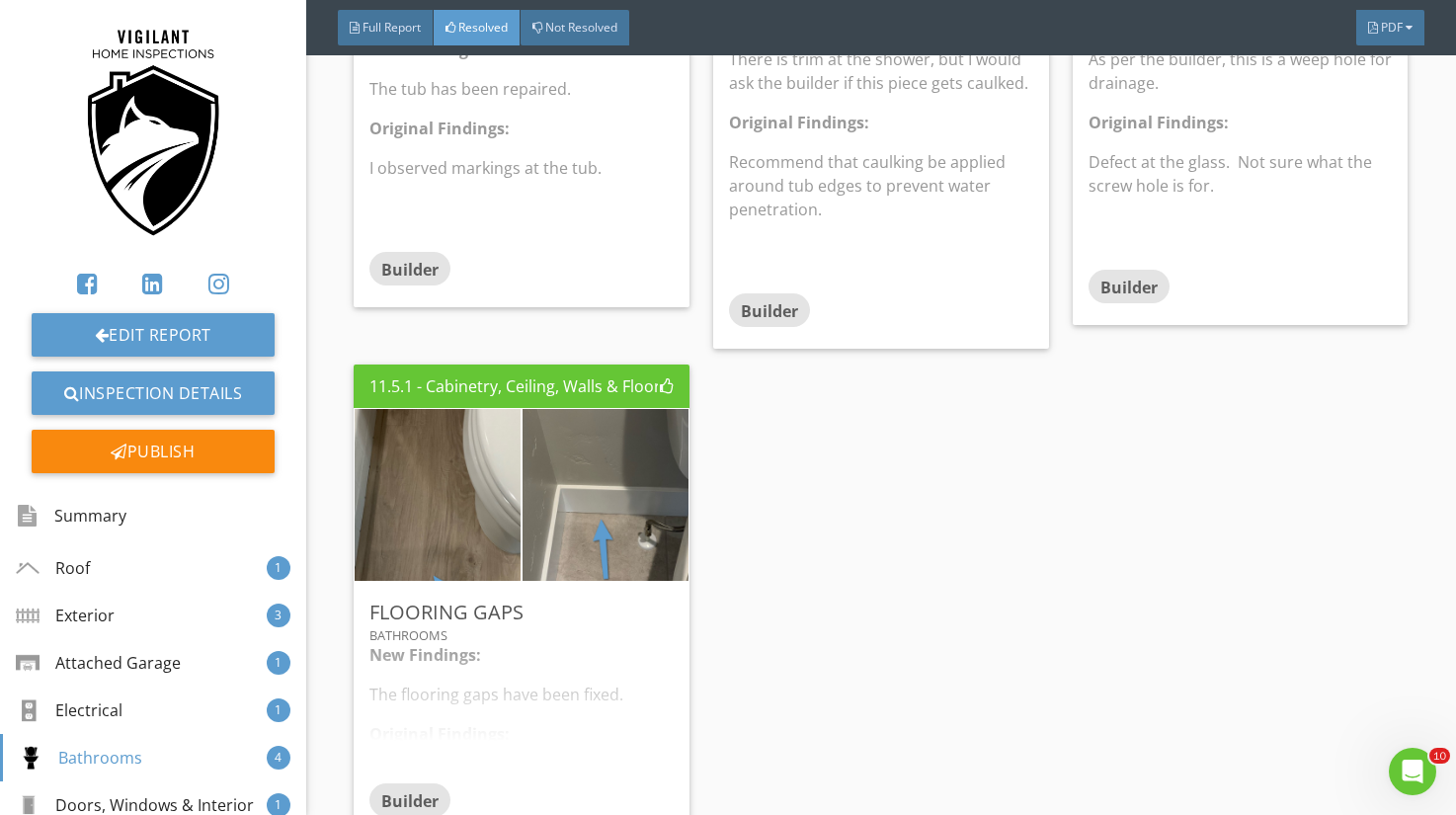 scroll, scrollTop: 3797, scrollLeft: 0, axis: vertical 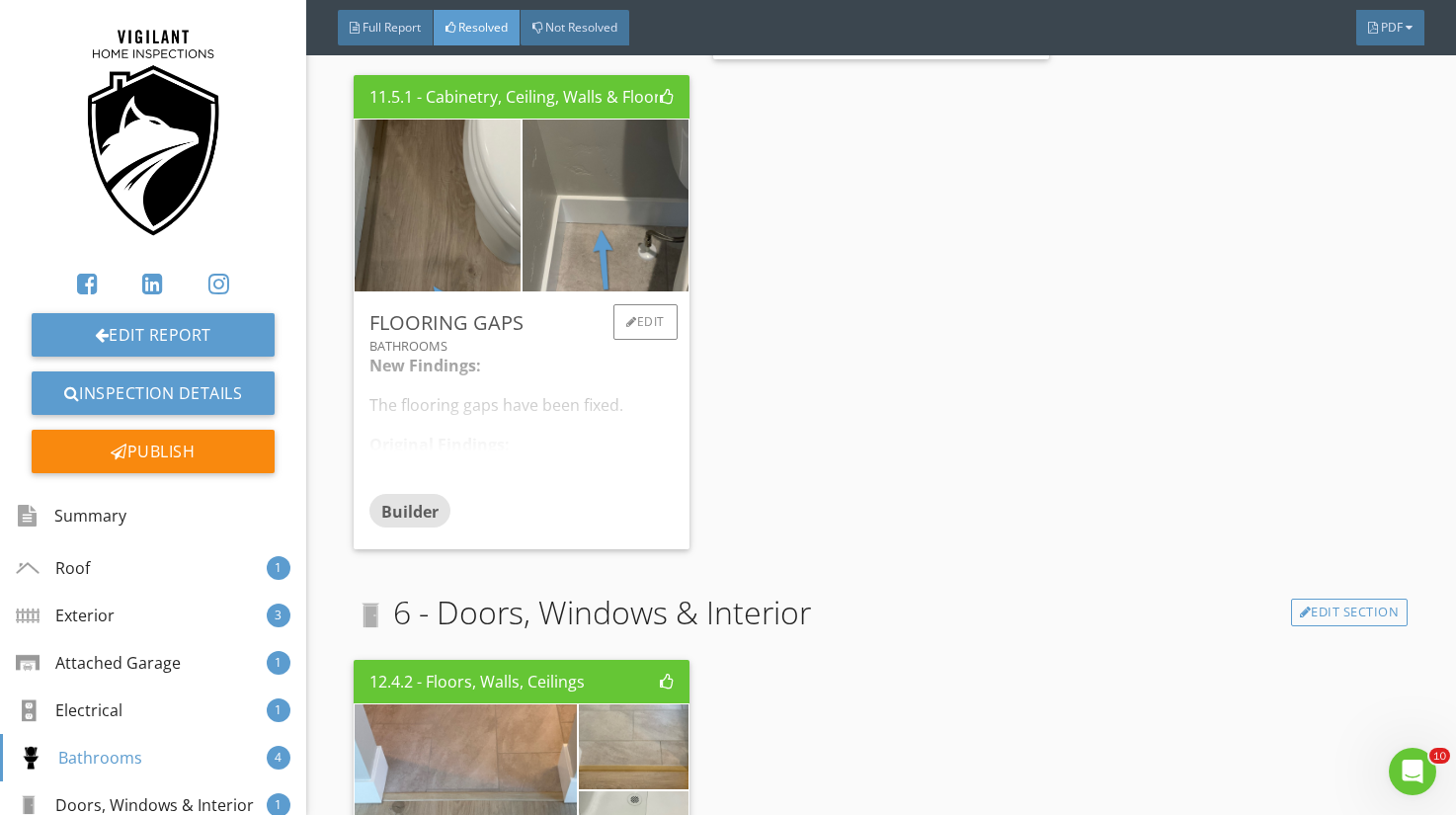 click on "New Findings: The flooring gaps have been fixed. Original Findings: There are flooring gaps in the bathrooms." at bounding box center (522, 424) 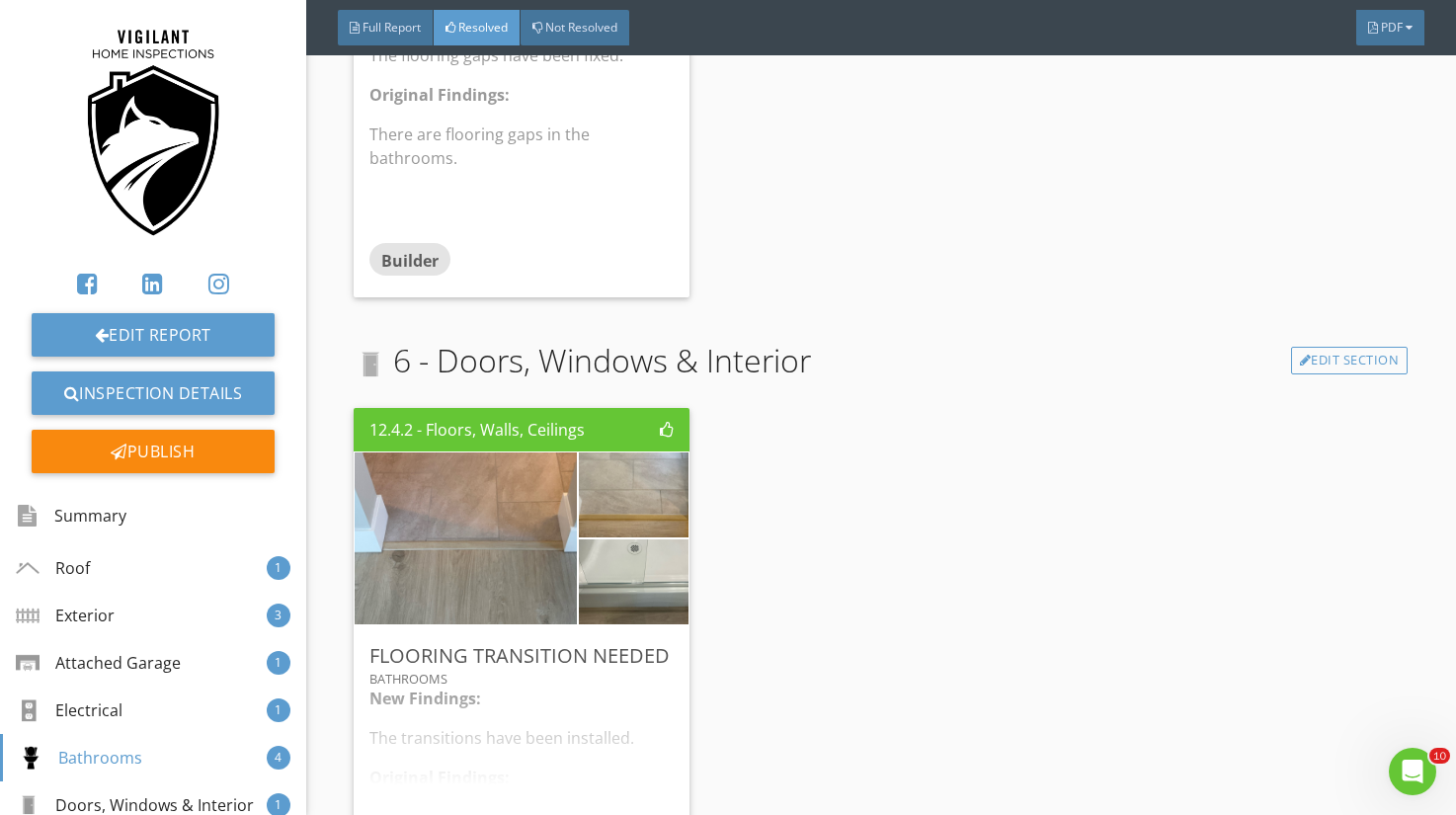 scroll, scrollTop: 4522, scrollLeft: 0, axis: vertical 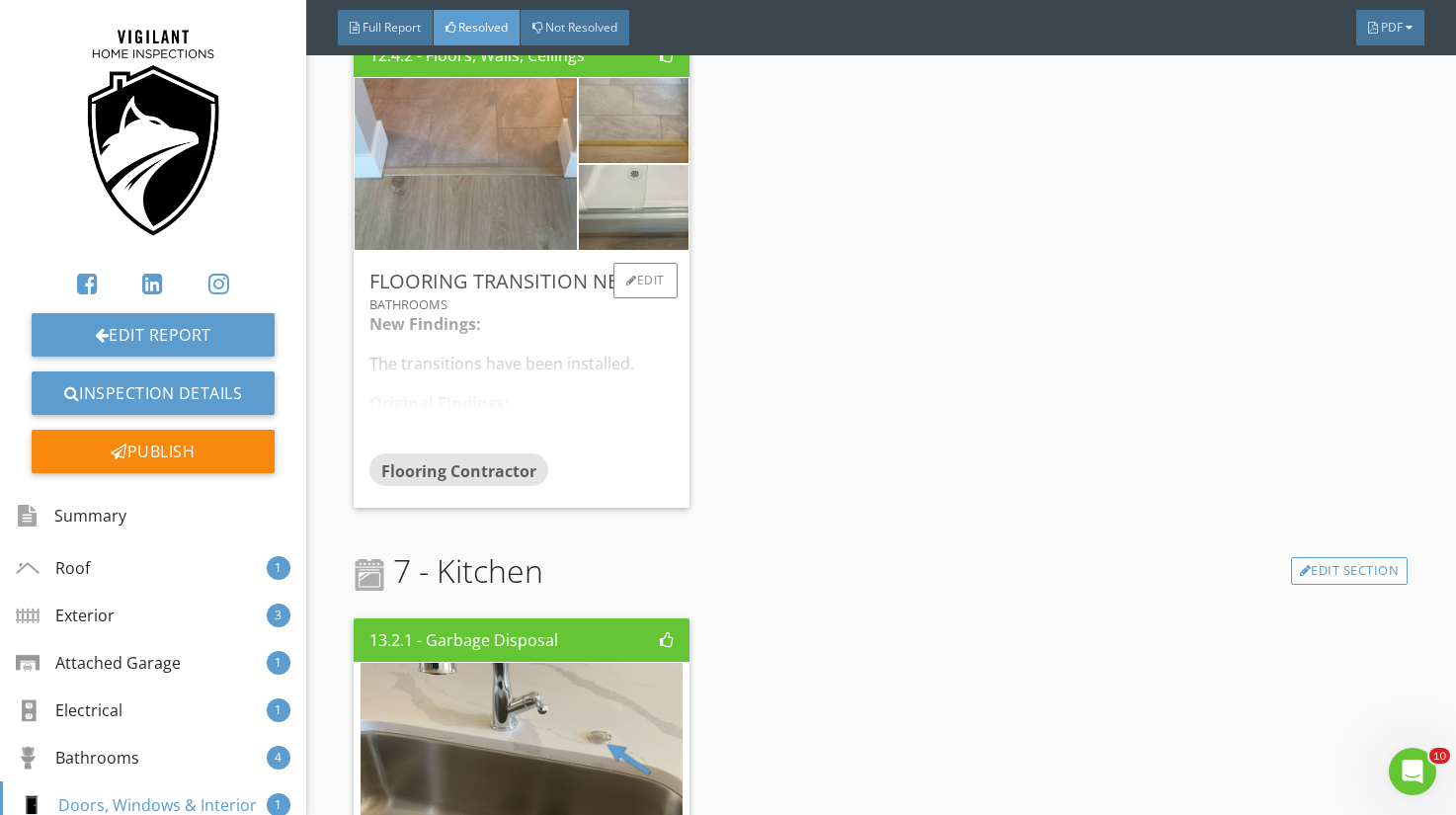 click on "New Findings: The transitions have been installed. Original Findings: Transitions still need to be installed." at bounding box center (522, 382) 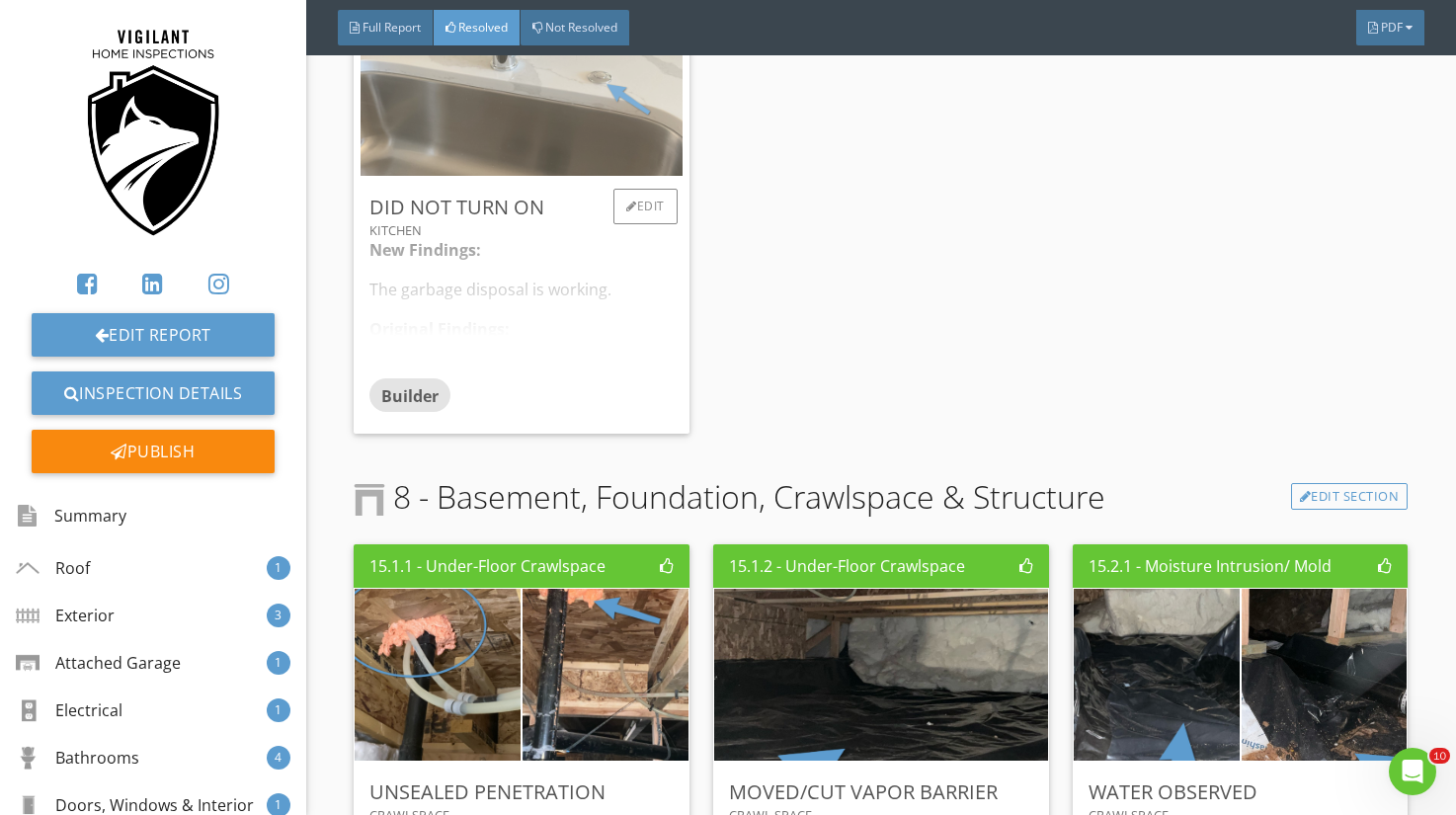 scroll, scrollTop: 5306, scrollLeft: 0, axis: vertical 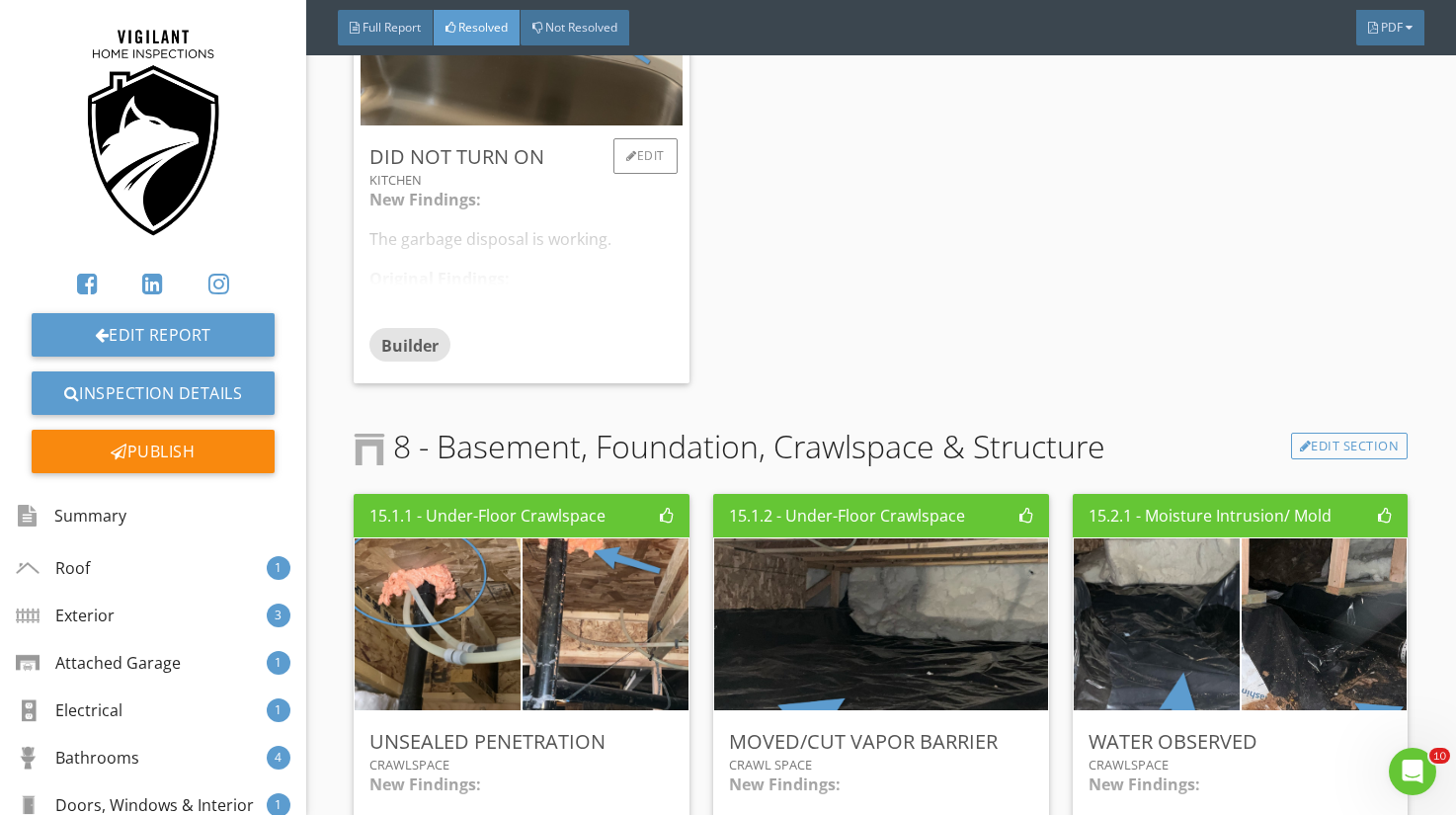 click on "New Findings: The garbage disposal is working. Original Findings: I observed that the garbage disposal did not turn on." at bounding box center [522, 258] 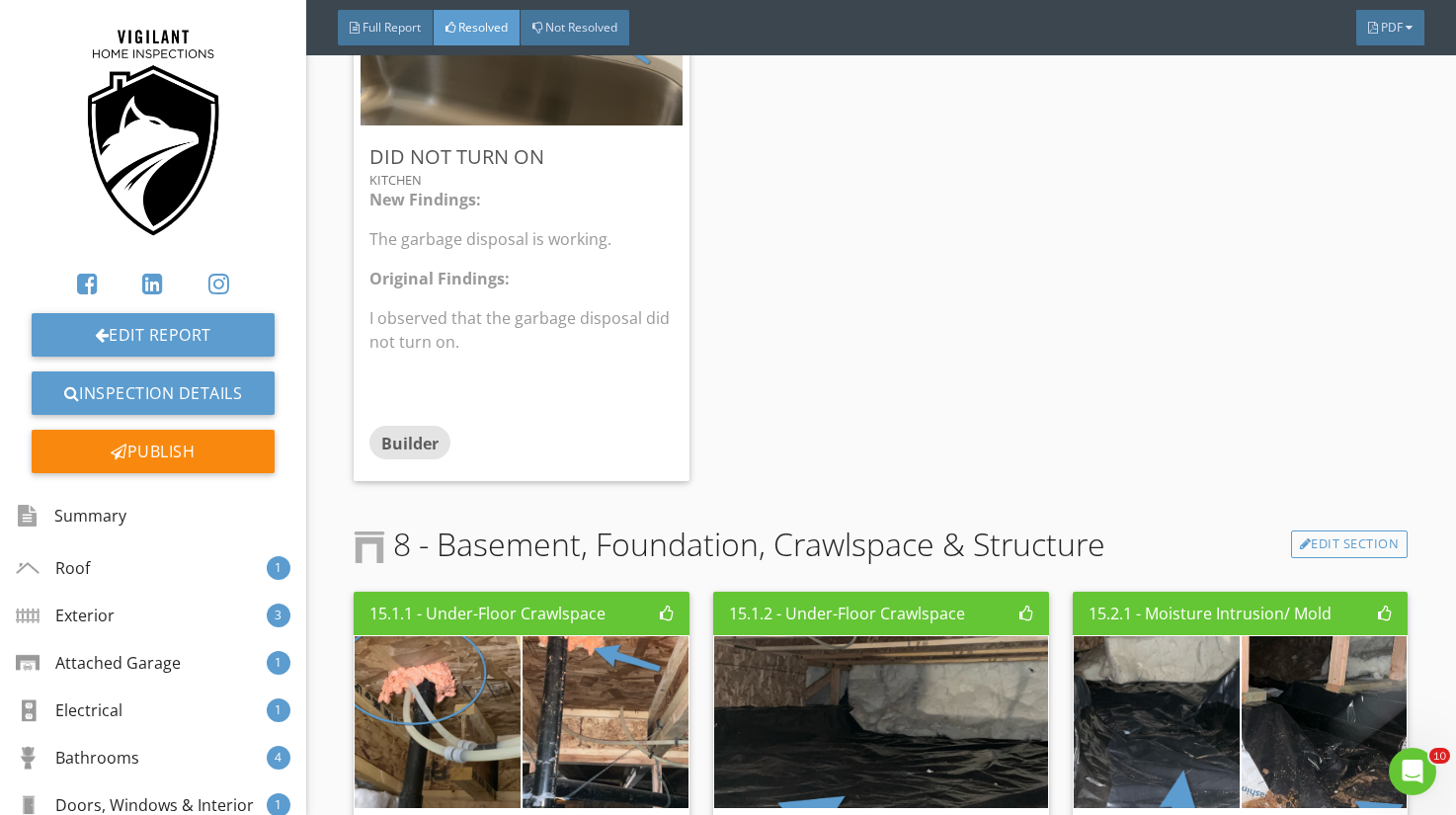 scroll, scrollTop: 5573, scrollLeft: 0, axis: vertical 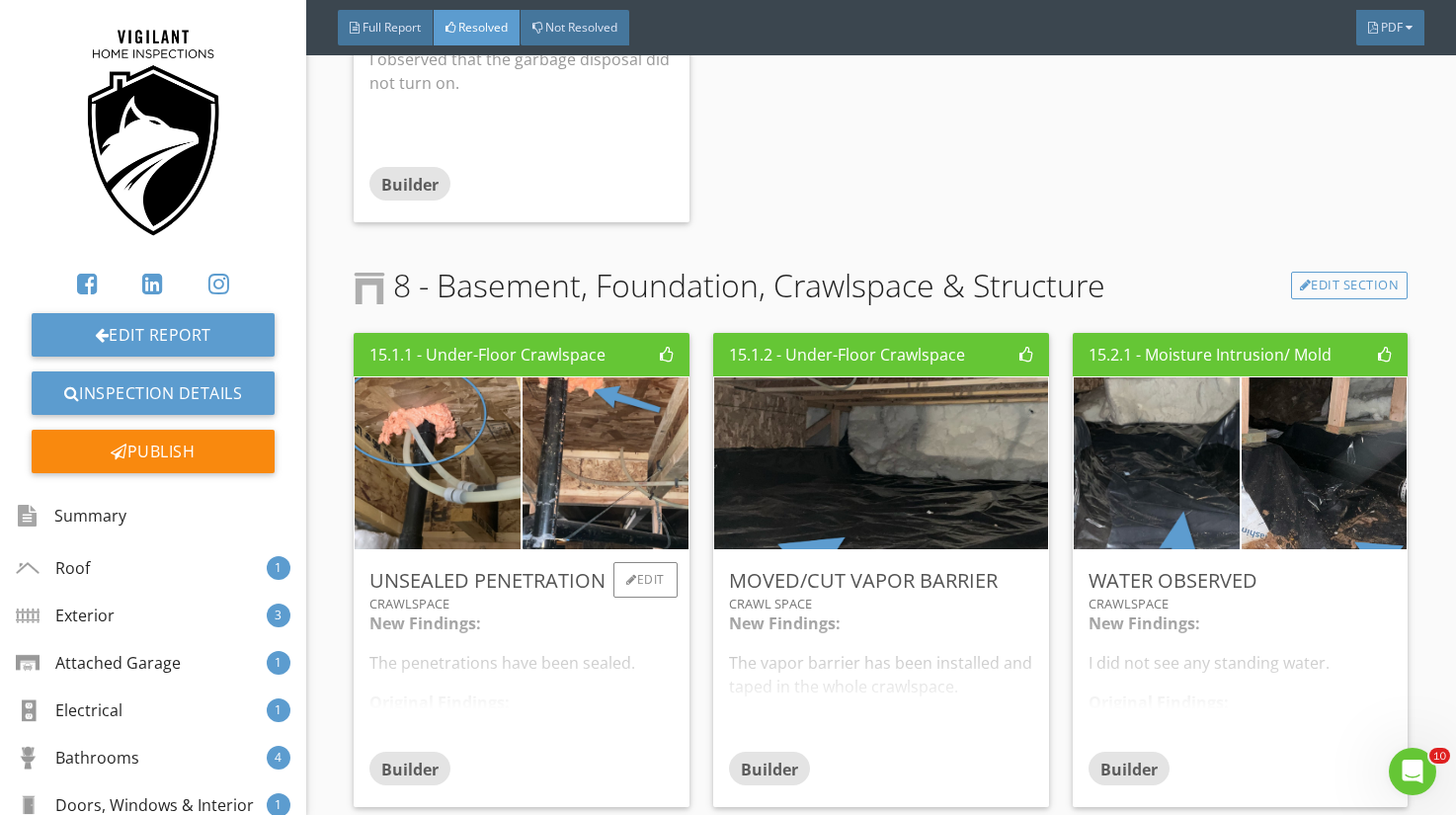 click on "Crawlspace" at bounding box center (522, 604) 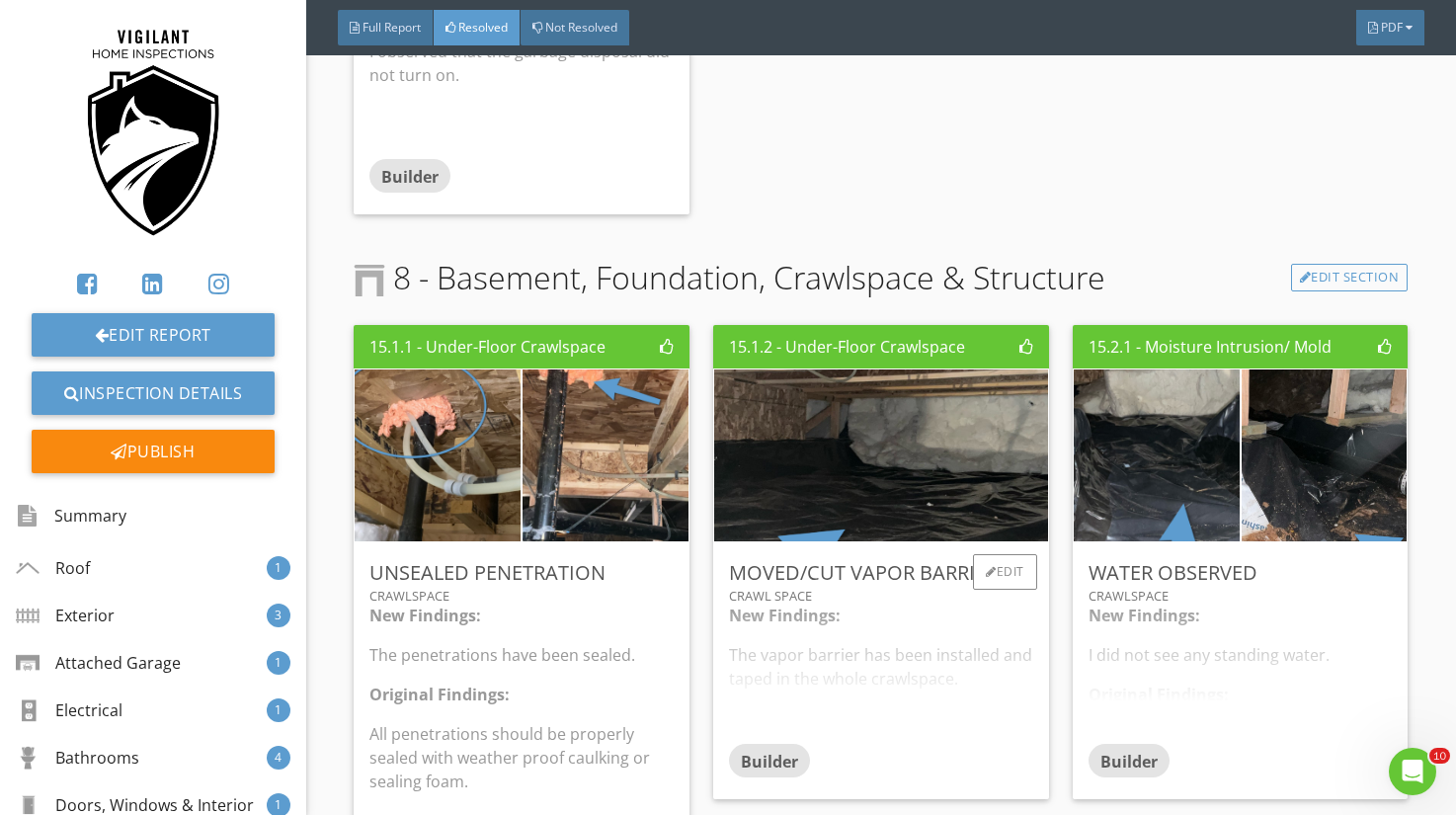click on "New Findings: The vapor barrier has been installed and taped in the whole crawlspace. Original Findings: I noticed that the vapor barrier is missing in one area of the crawlspace.  A vapor barrier (sometimes referred to as vapor retarder) is typically a plastic or foil sheet used for damp proofing to prevent interstitial condensation from forming in various building assemblies such as walls, roofs, foundations and floors. In a typical commercial building or home, vapor barriers or vapor diffusion retarders can improve energy efficiency and comfort, while also preventing problems from moisture and dampness. (Source: U.S. Department of Energy.) The liner in your crawl space can be incredibly important for preventing mold and mildew. Because of this it is important to make sure it is in good shape at all times." at bounding box center (881, 674) 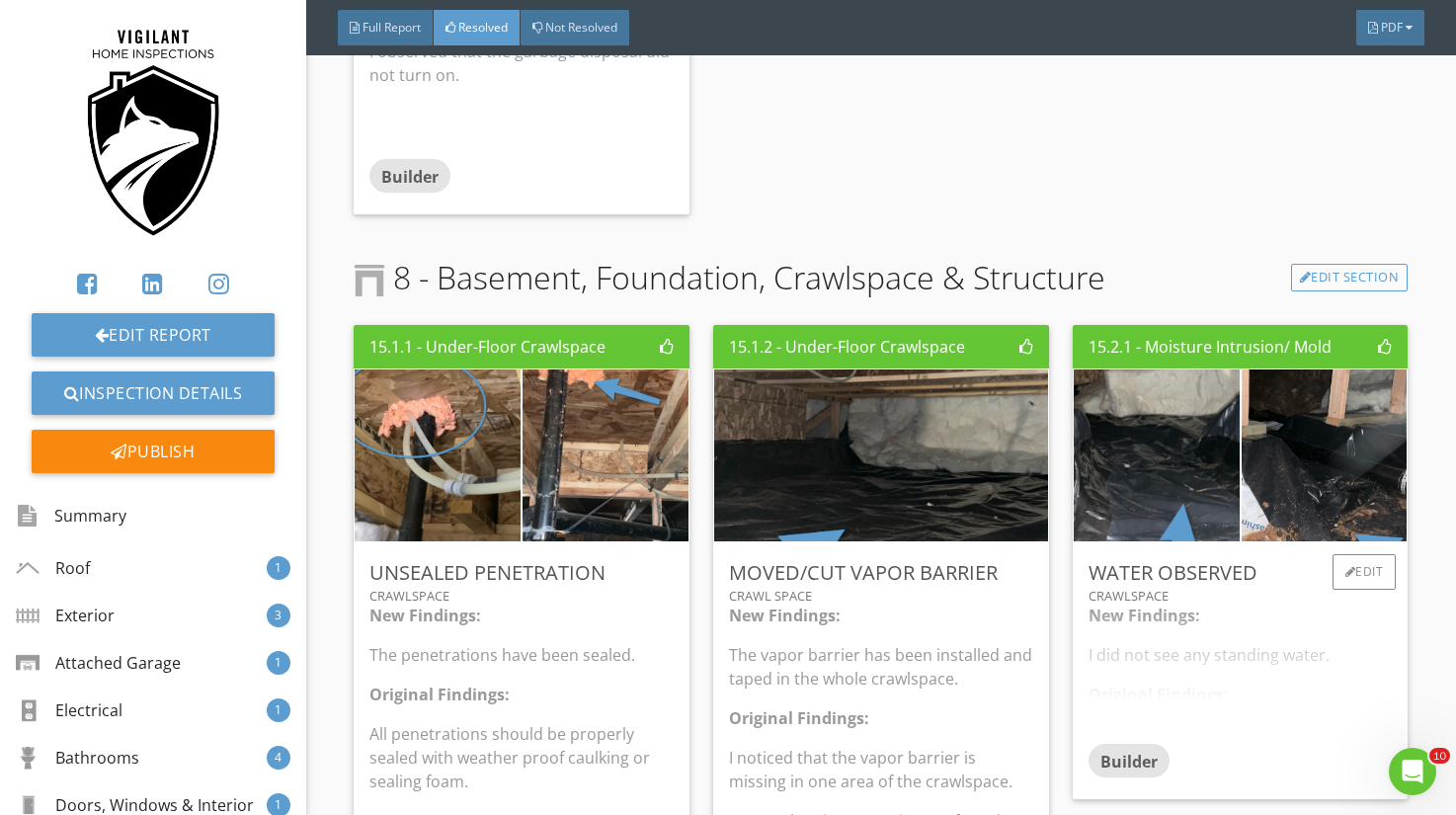 click on "New Findings: I did not see any standing water. Original Findings: I observed pooling of water in the crawlspace. It looks like the Northside of the crawlspace had standing water at one point.  It's not all dried out yet." at bounding box center (1241, 674) 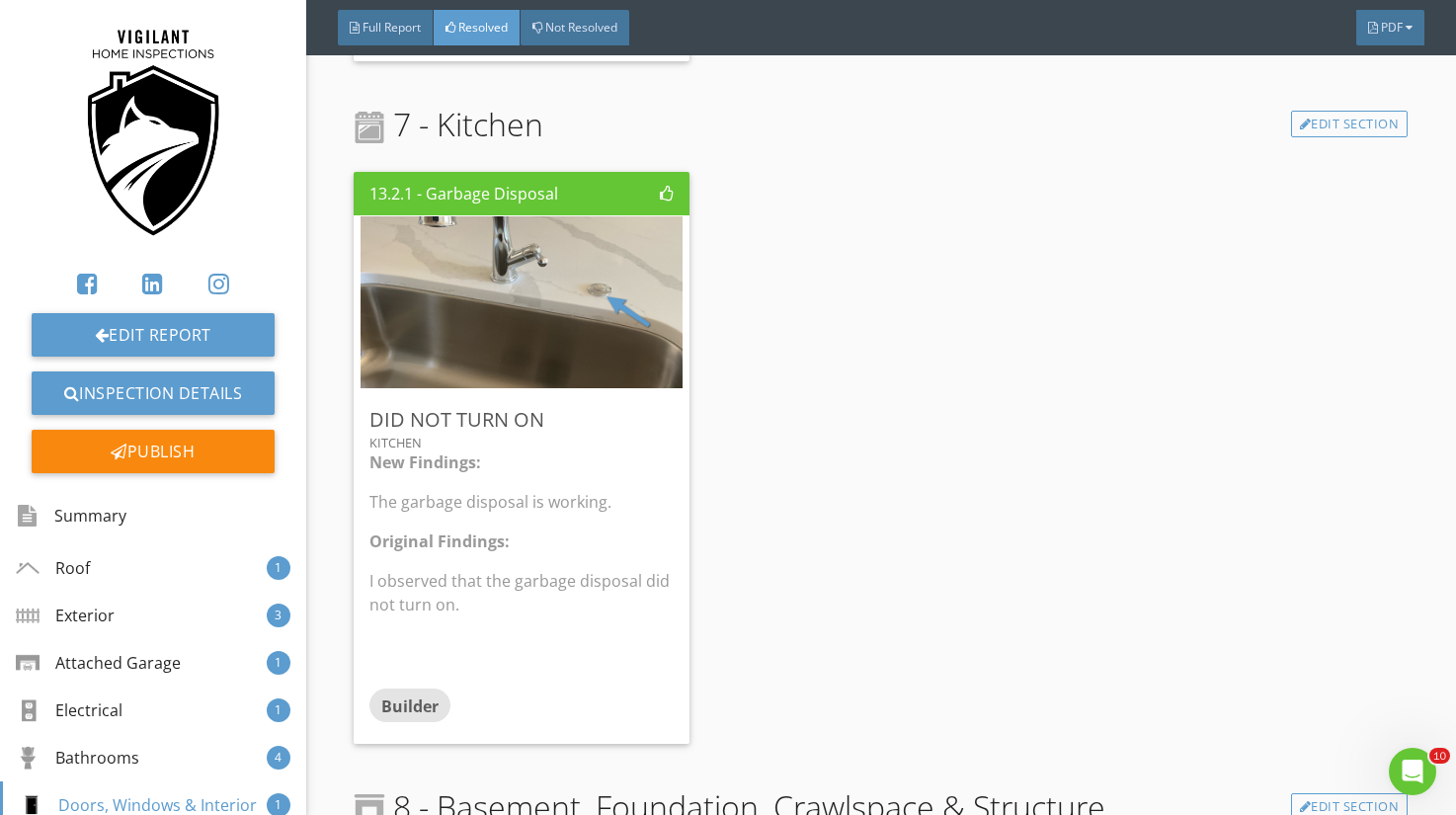 scroll, scrollTop: 4619, scrollLeft: 0, axis: vertical 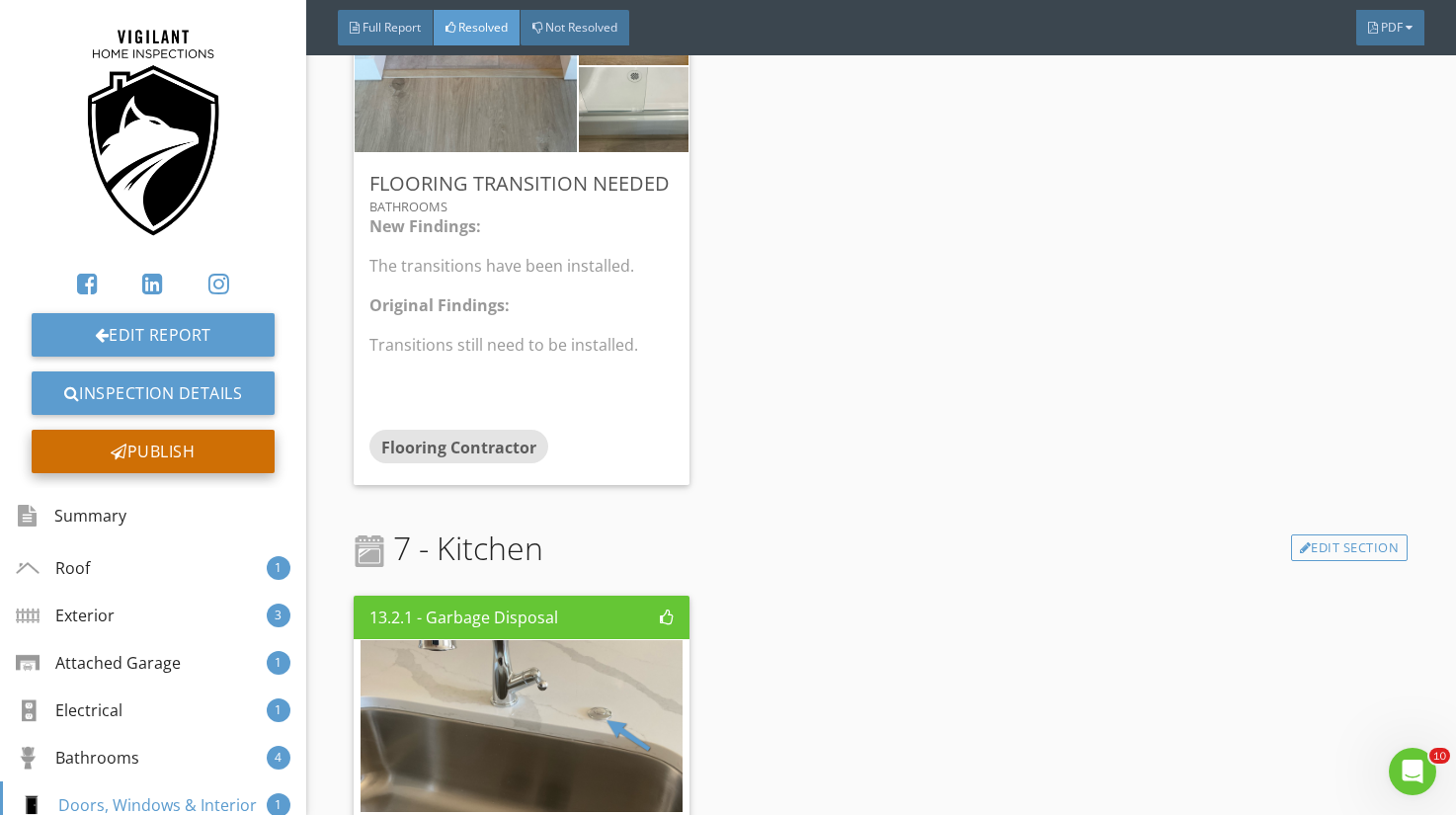 click on "Publish" at bounding box center [153, 451] 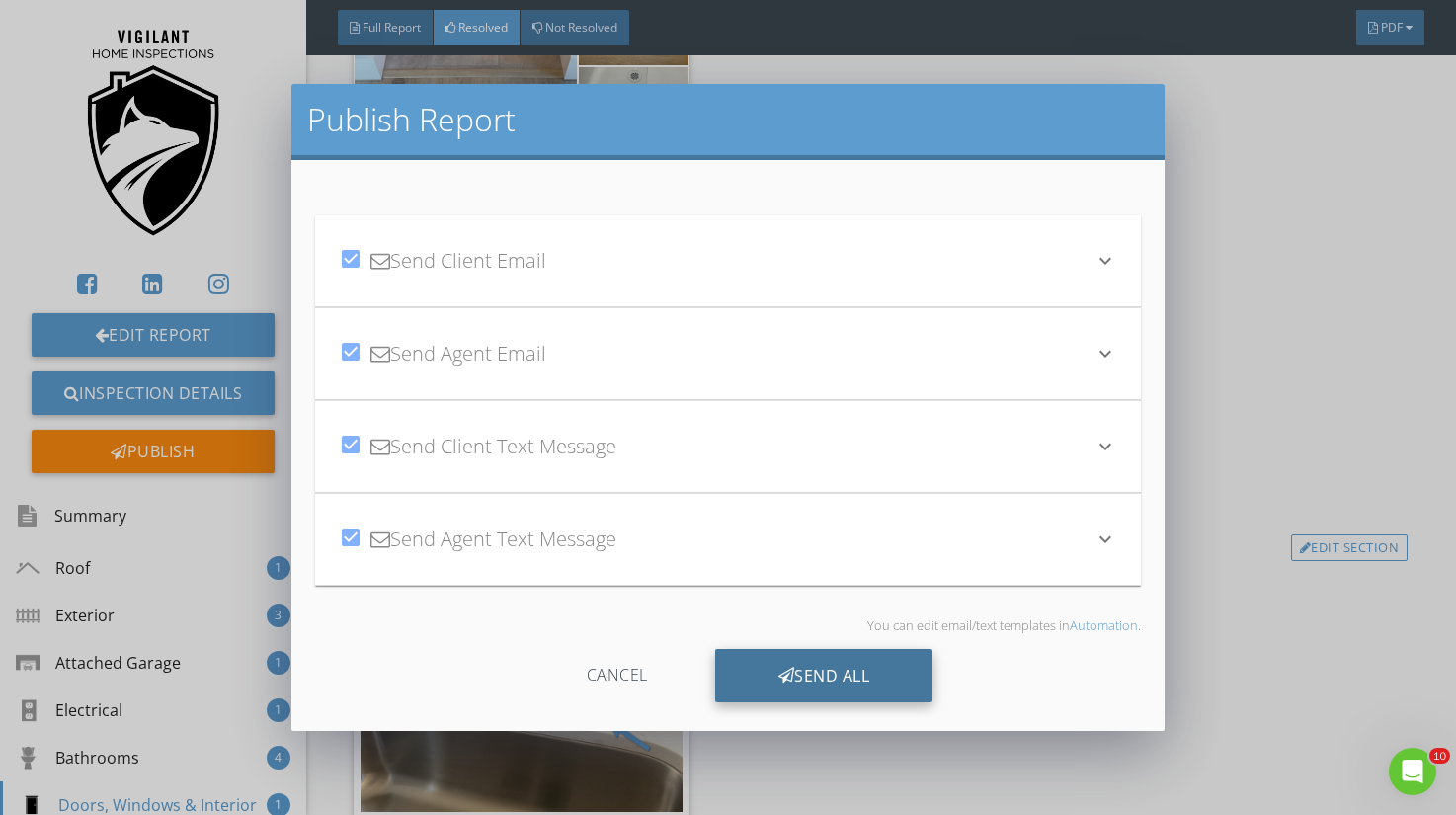 click on "Send All" at bounding box center (824, 676) 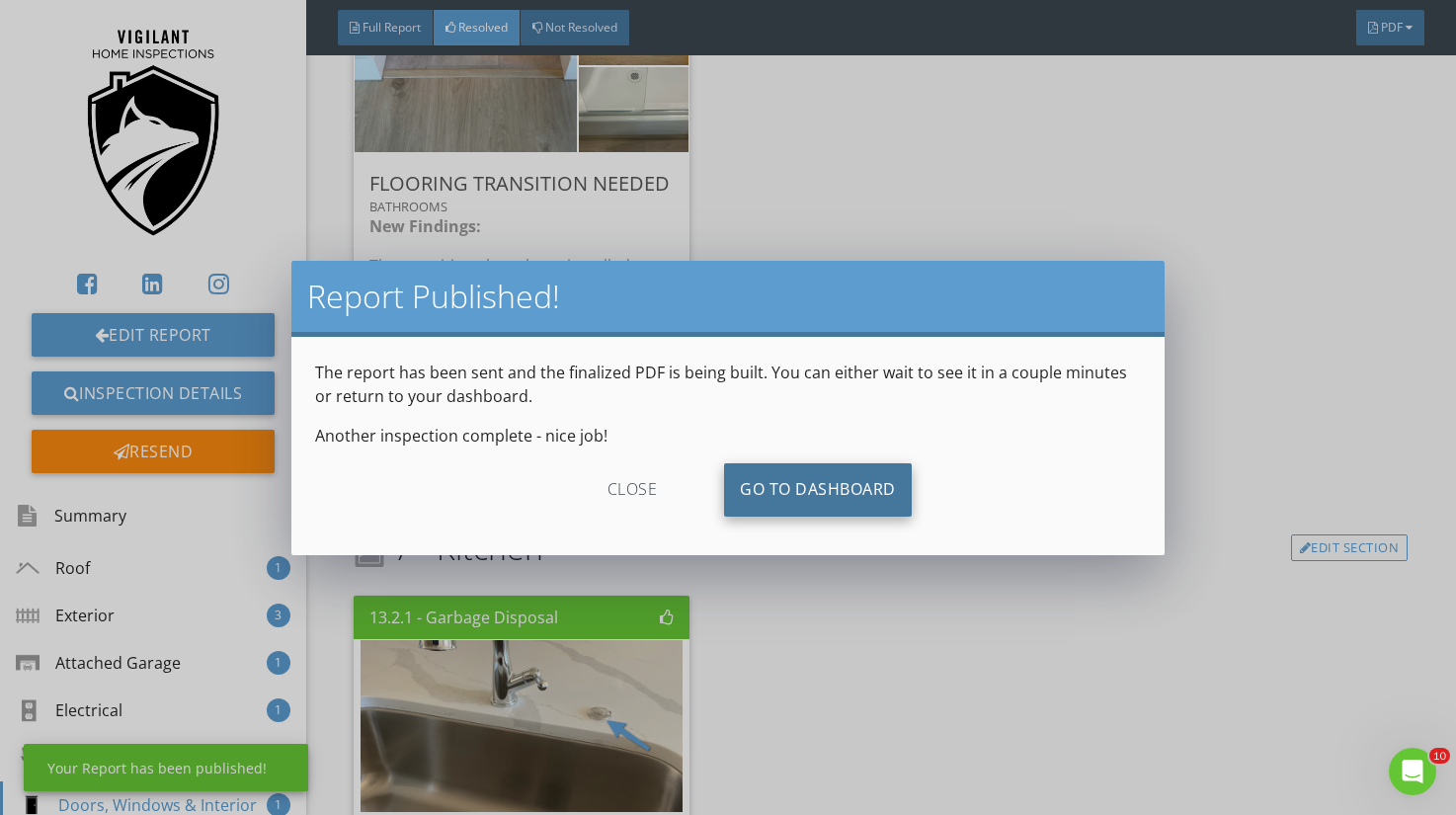 click on "Go To Dashboard" at bounding box center [818, 490] 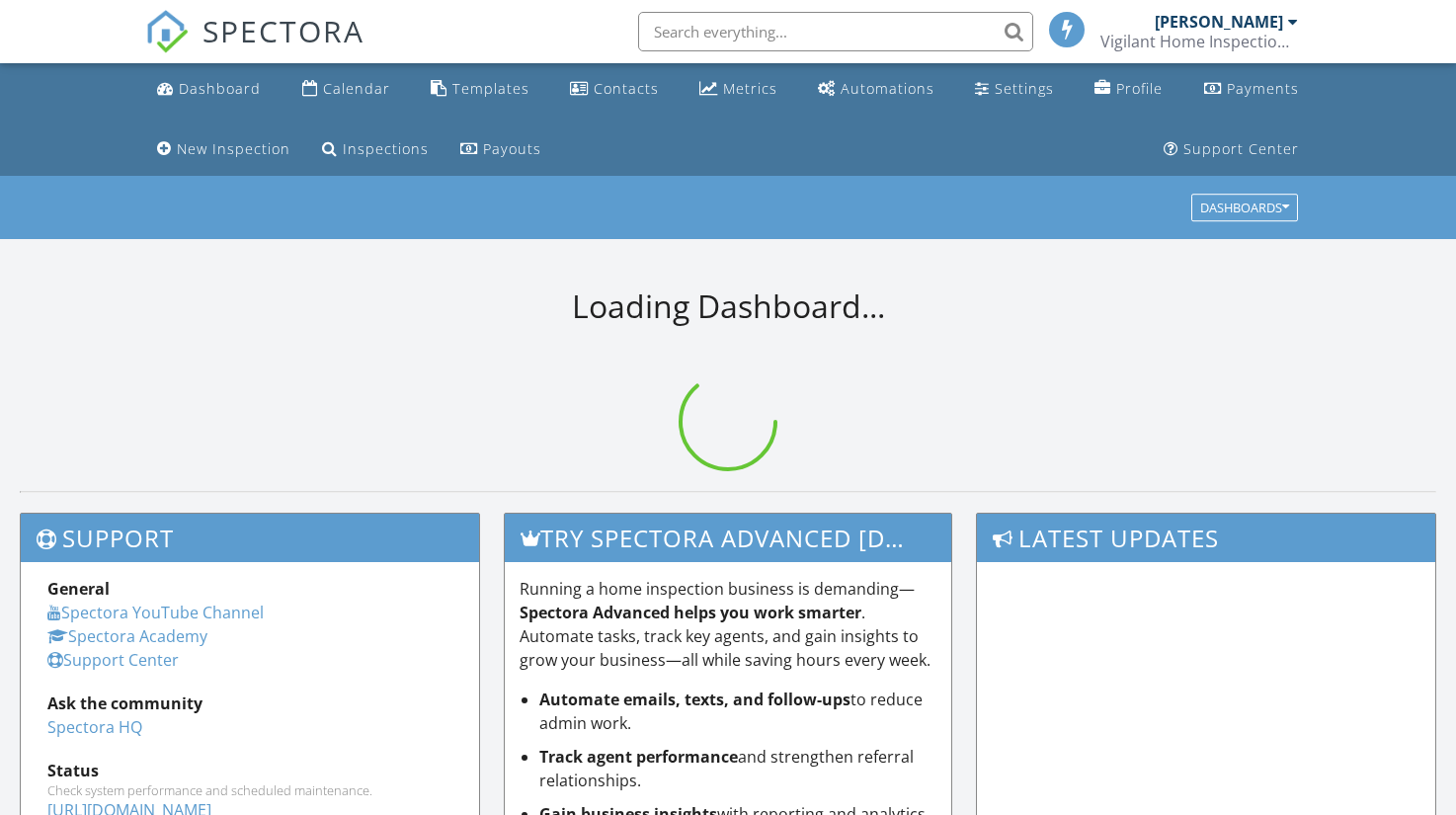 scroll, scrollTop: 0, scrollLeft: 0, axis: both 